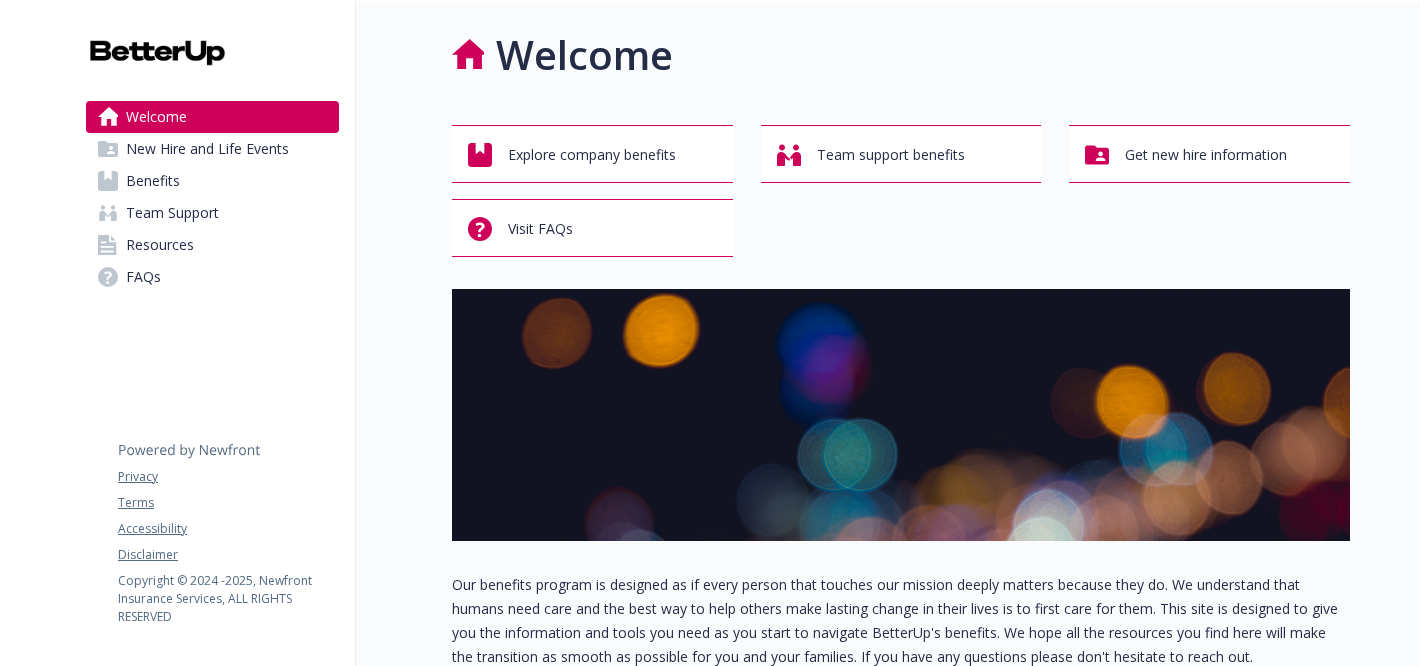 scroll, scrollTop: 0, scrollLeft: 0, axis: both 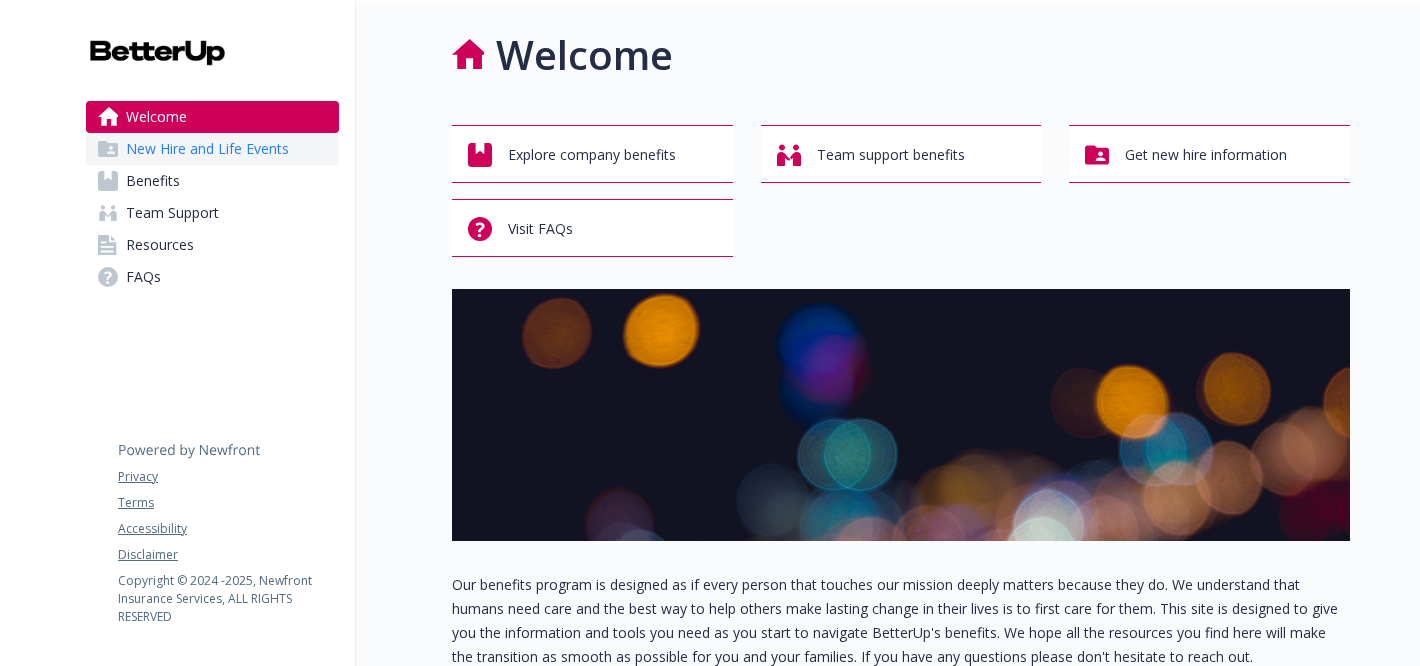 click on "New Hire and Life Events" at bounding box center [207, 149] 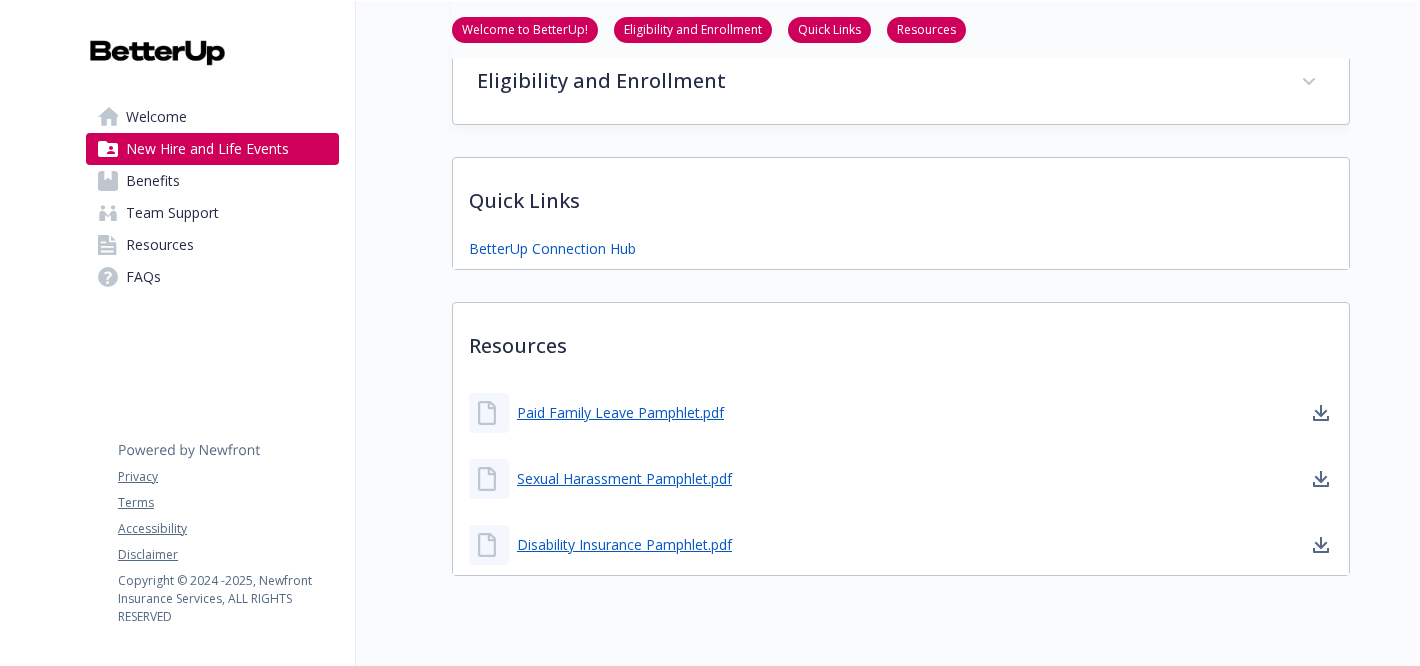 scroll, scrollTop: 568, scrollLeft: 0, axis: vertical 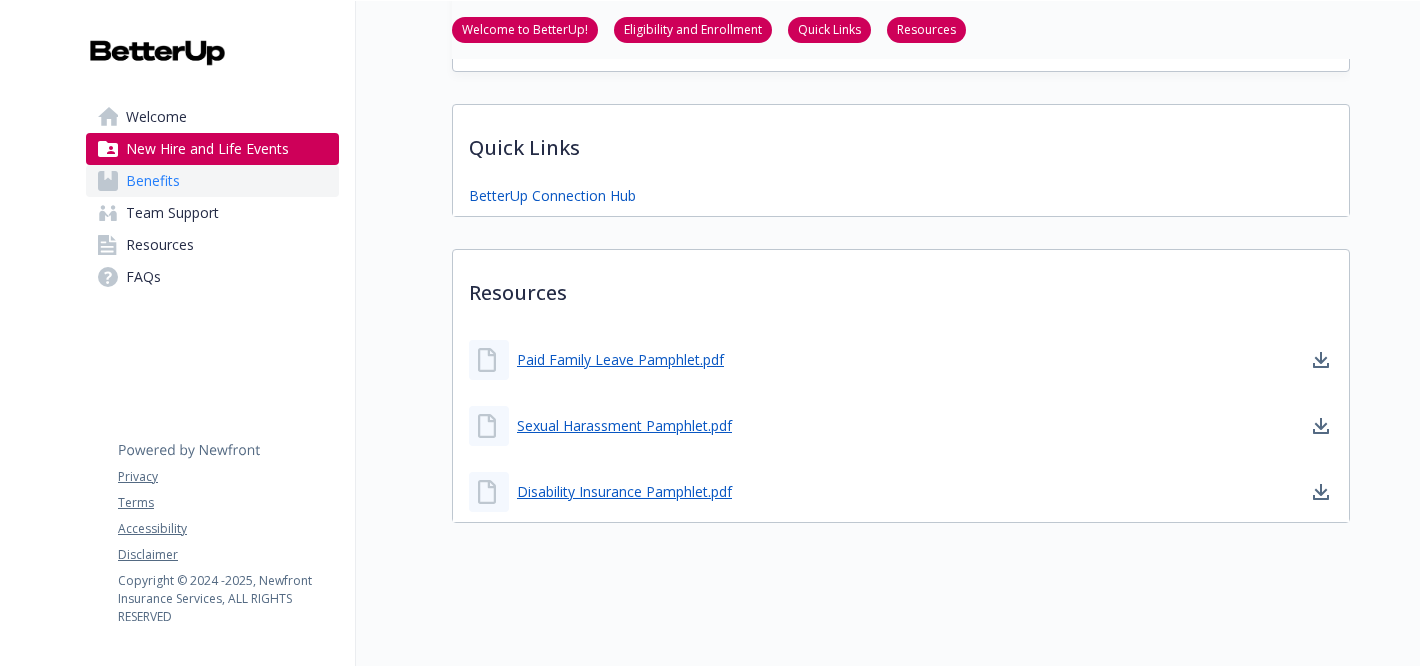 click on "Benefits" at bounding box center [212, 181] 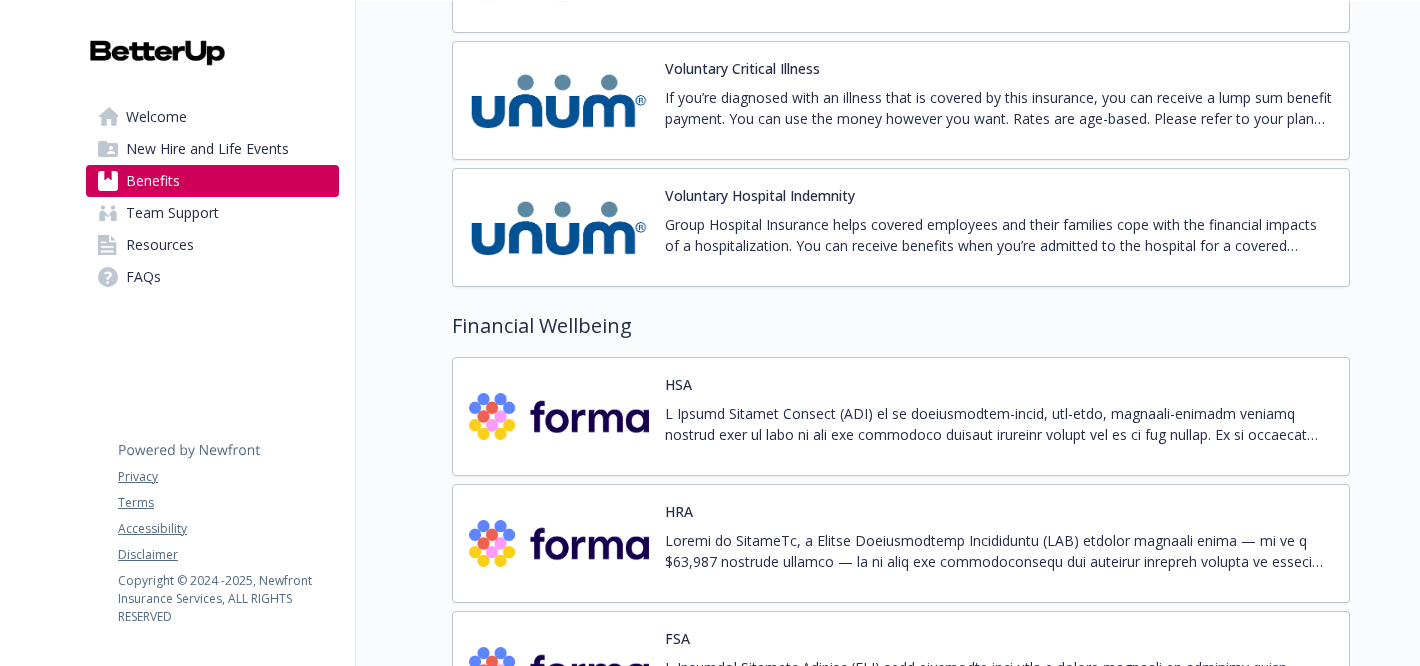scroll, scrollTop: 2527, scrollLeft: 0, axis: vertical 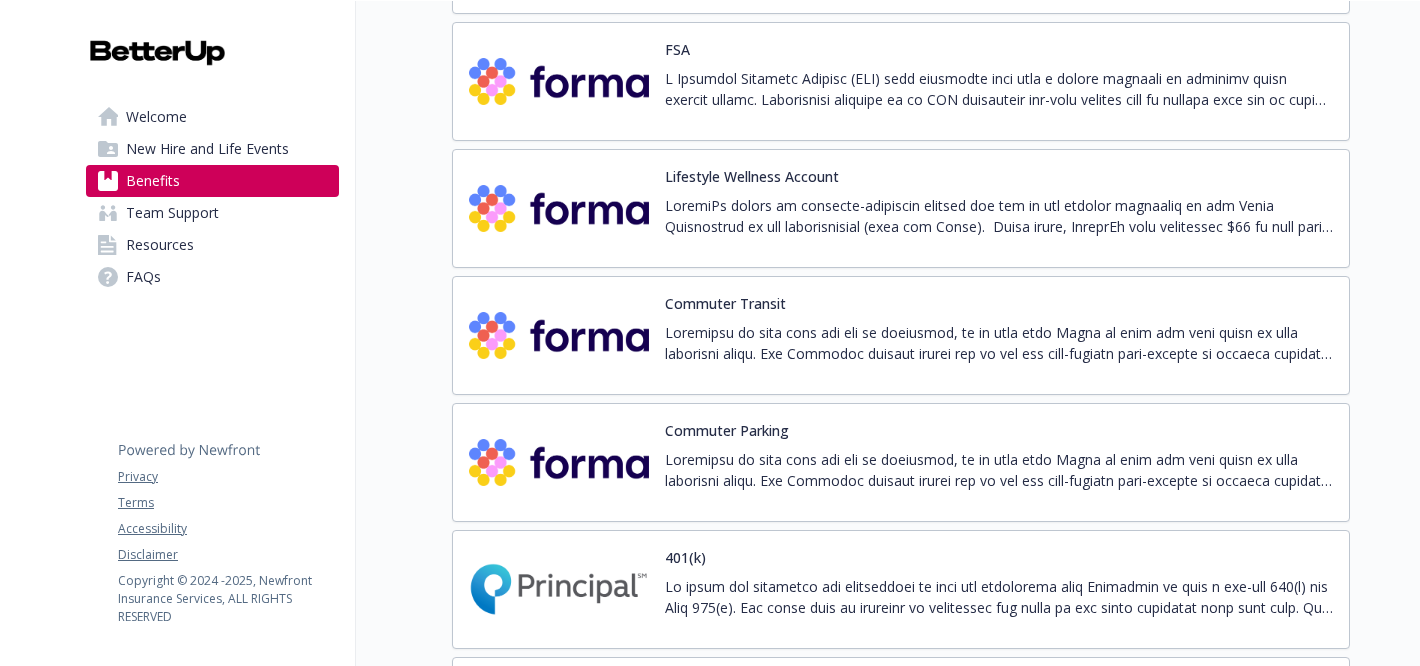 click on "Commuter Parking" at bounding box center [727, 430] 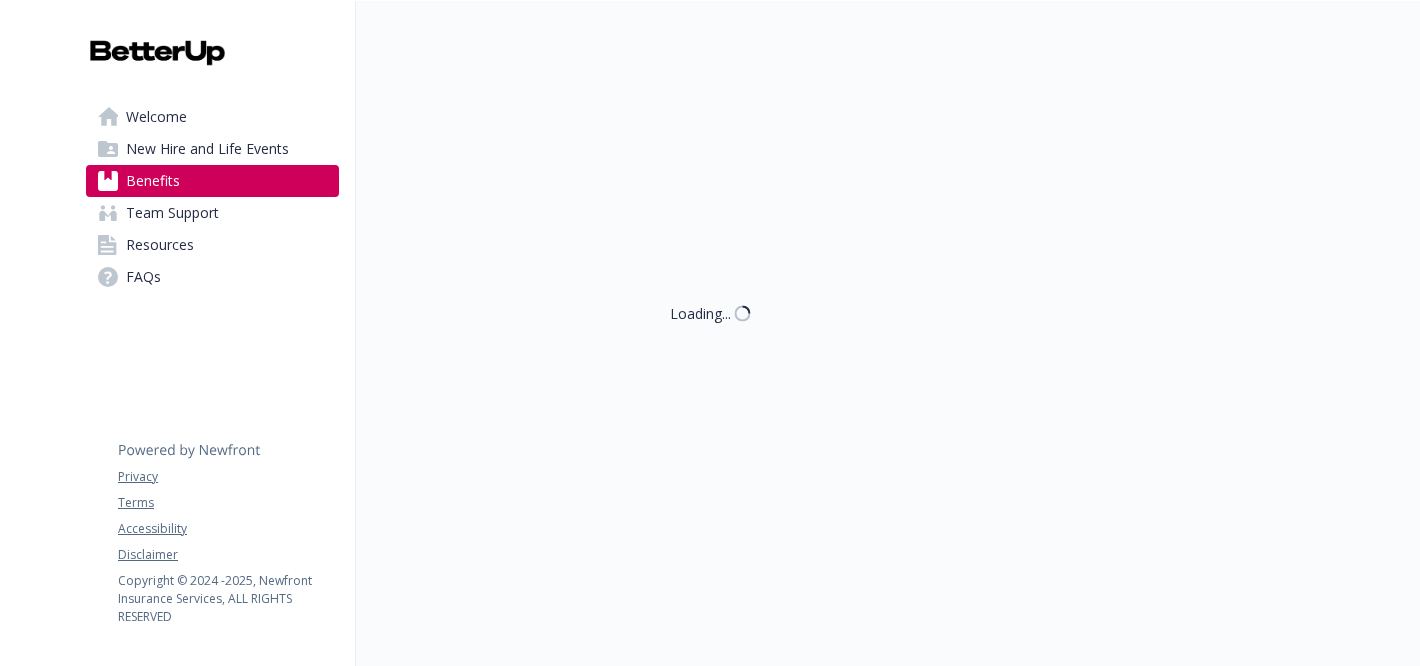 scroll, scrollTop: 3112, scrollLeft: 0, axis: vertical 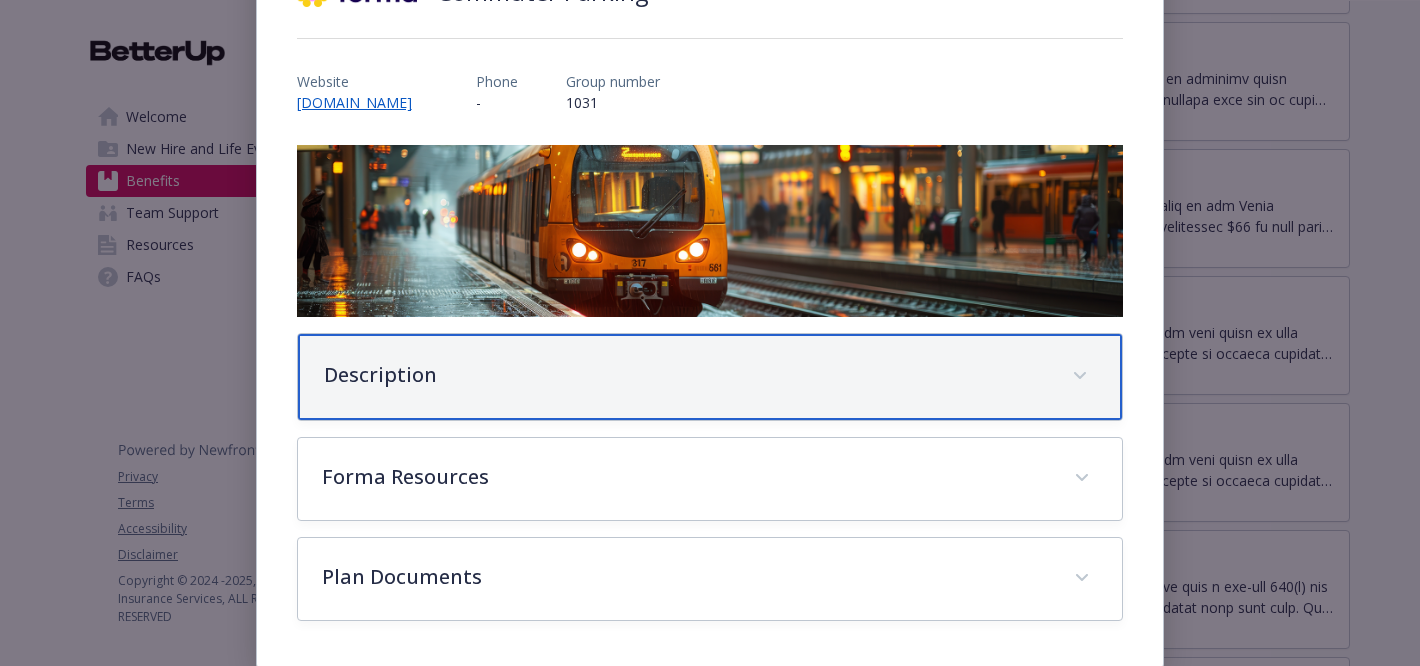 click on "Description" at bounding box center [686, 375] 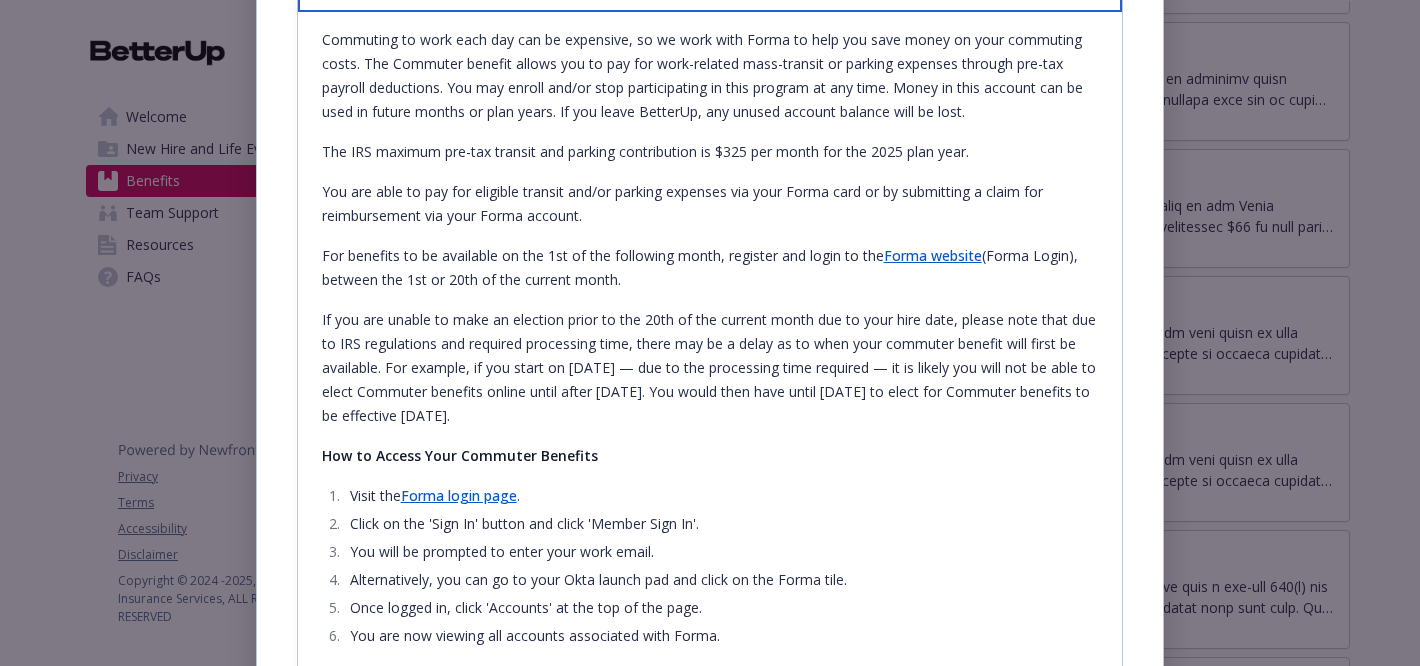 scroll, scrollTop: 606, scrollLeft: 0, axis: vertical 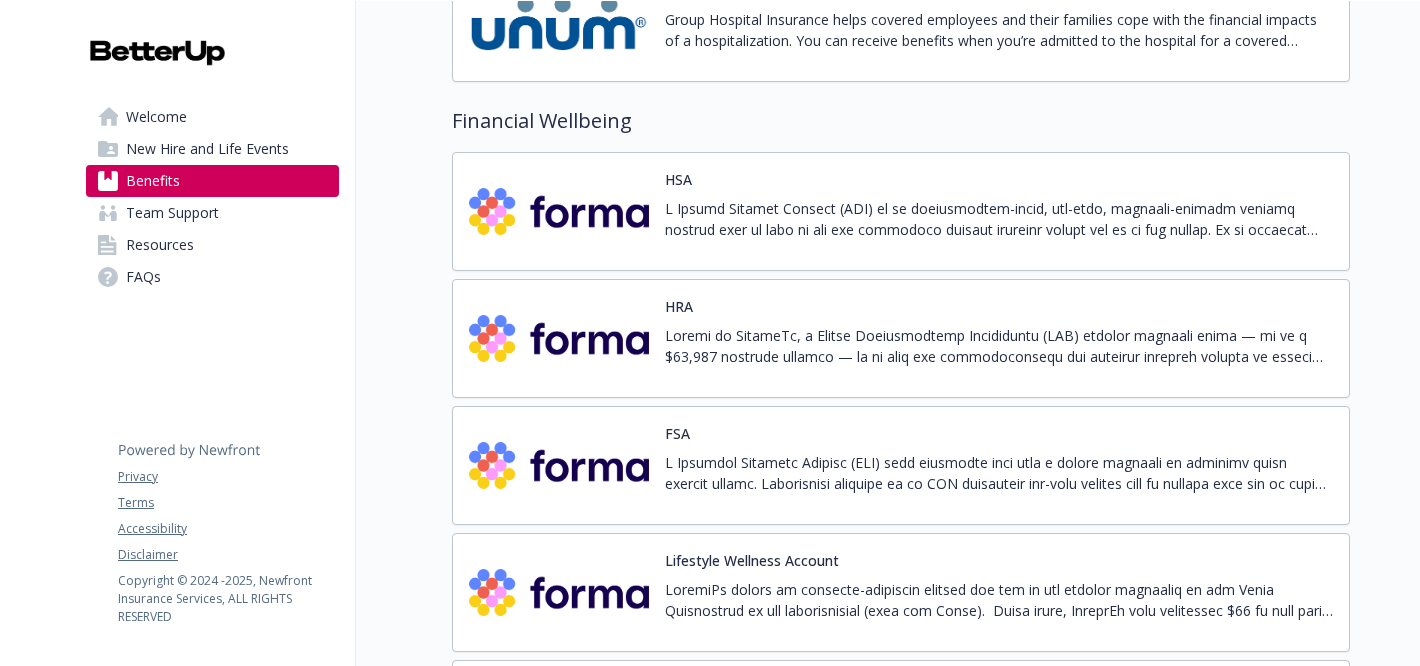 click at bounding box center [999, 219] 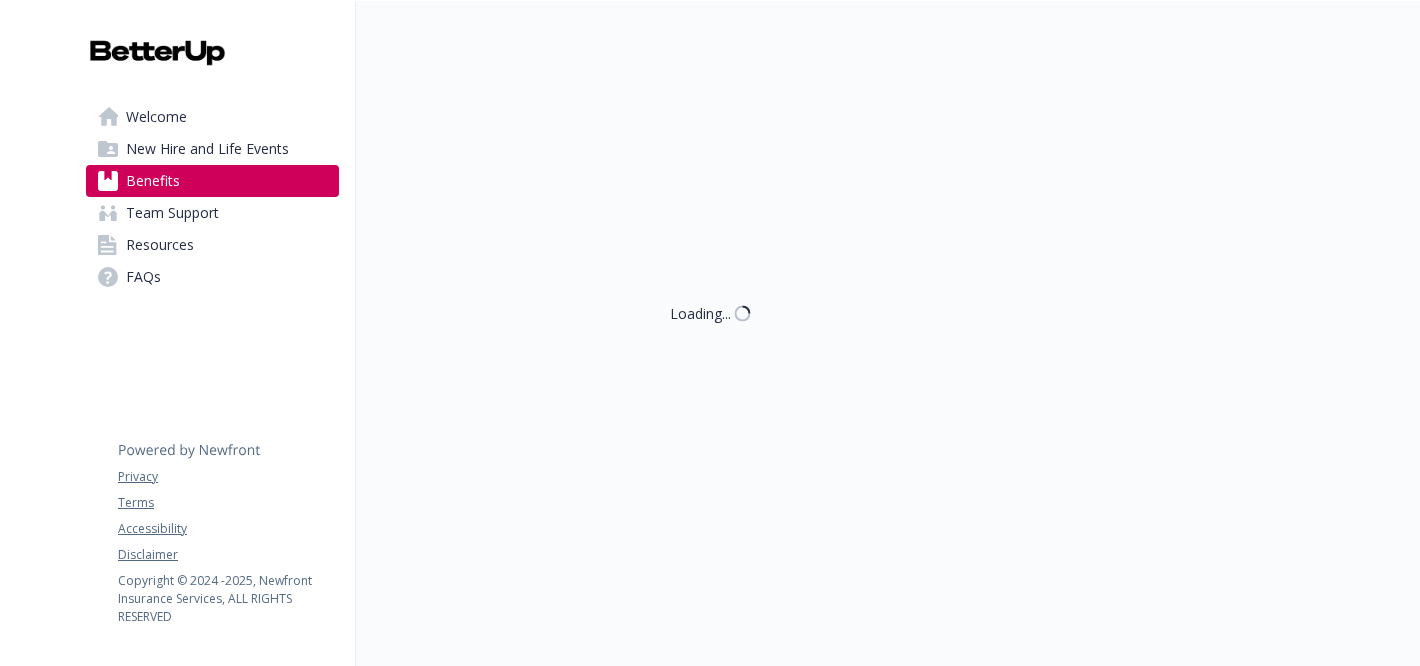 scroll, scrollTop: 2728, scrollLeft: 0, axis: vertical 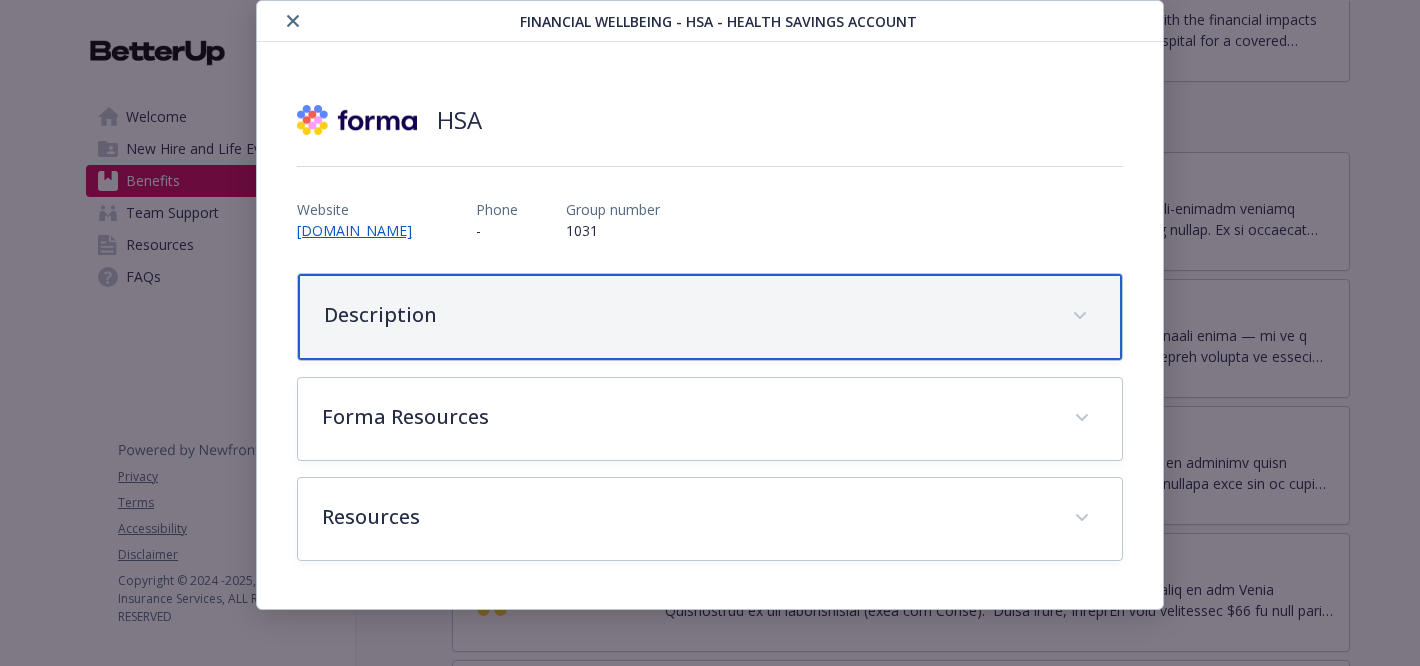 click on "Description" at bounding box center (686, 315) 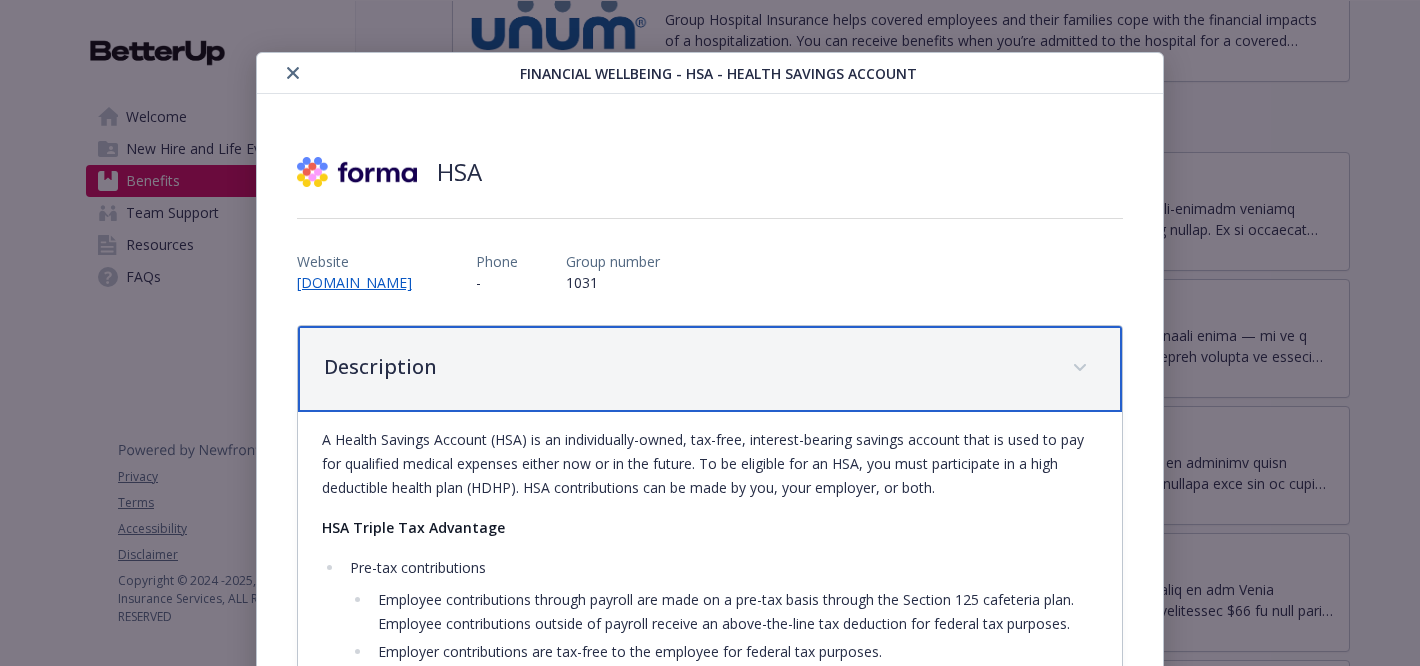 scroll, scrollTop: 0, scrollLeft: 0, axis: both 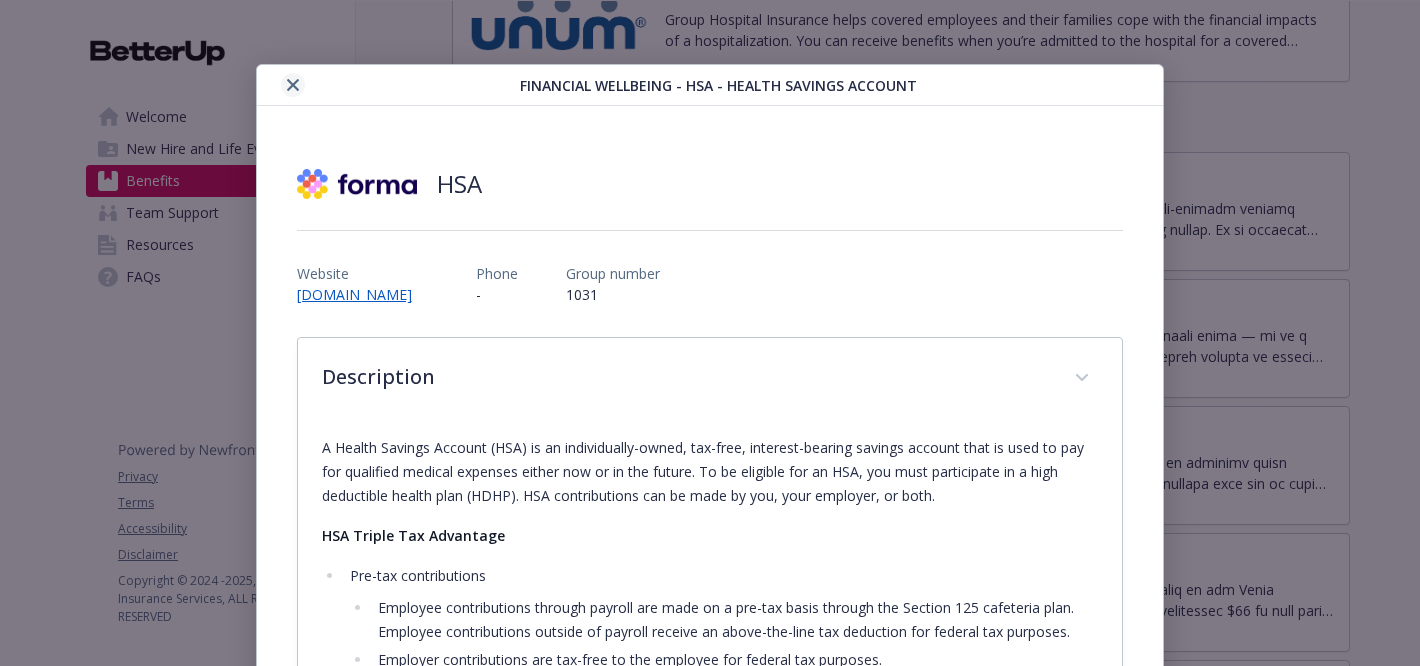click 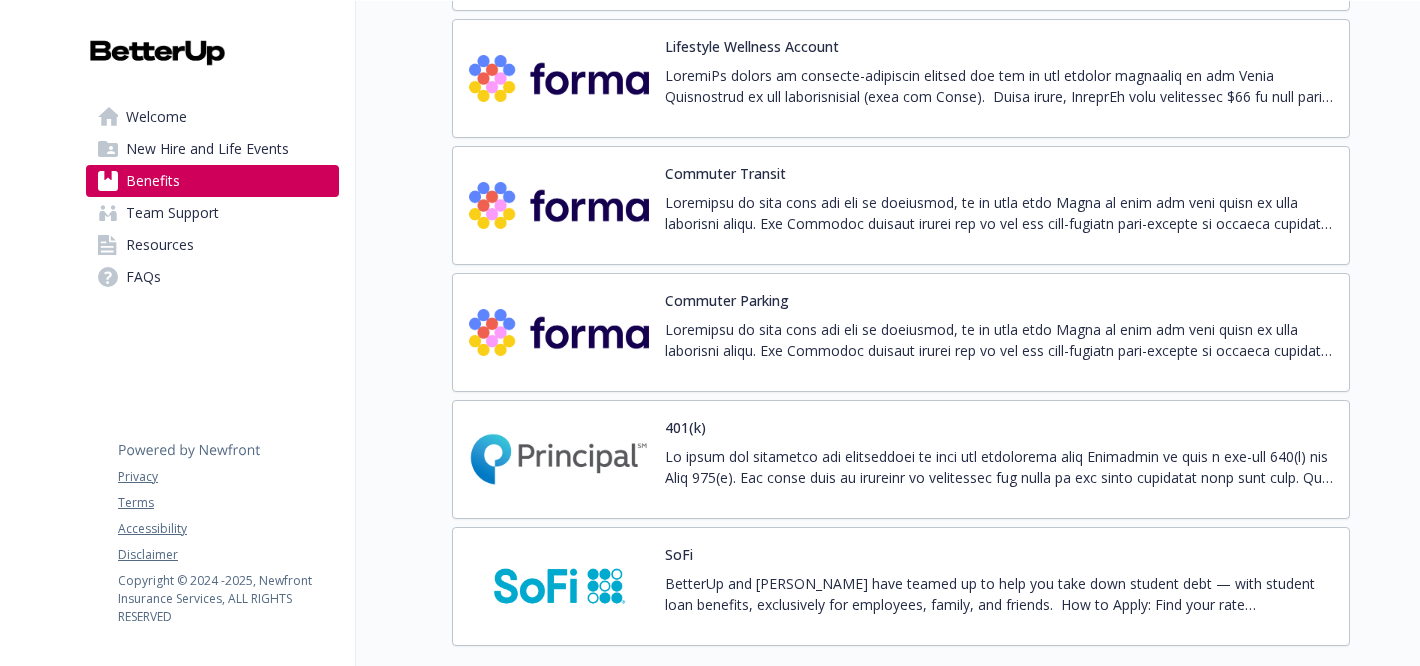 scroll, scrollTop: 3249, scrollLeft: 0, axis: vertical 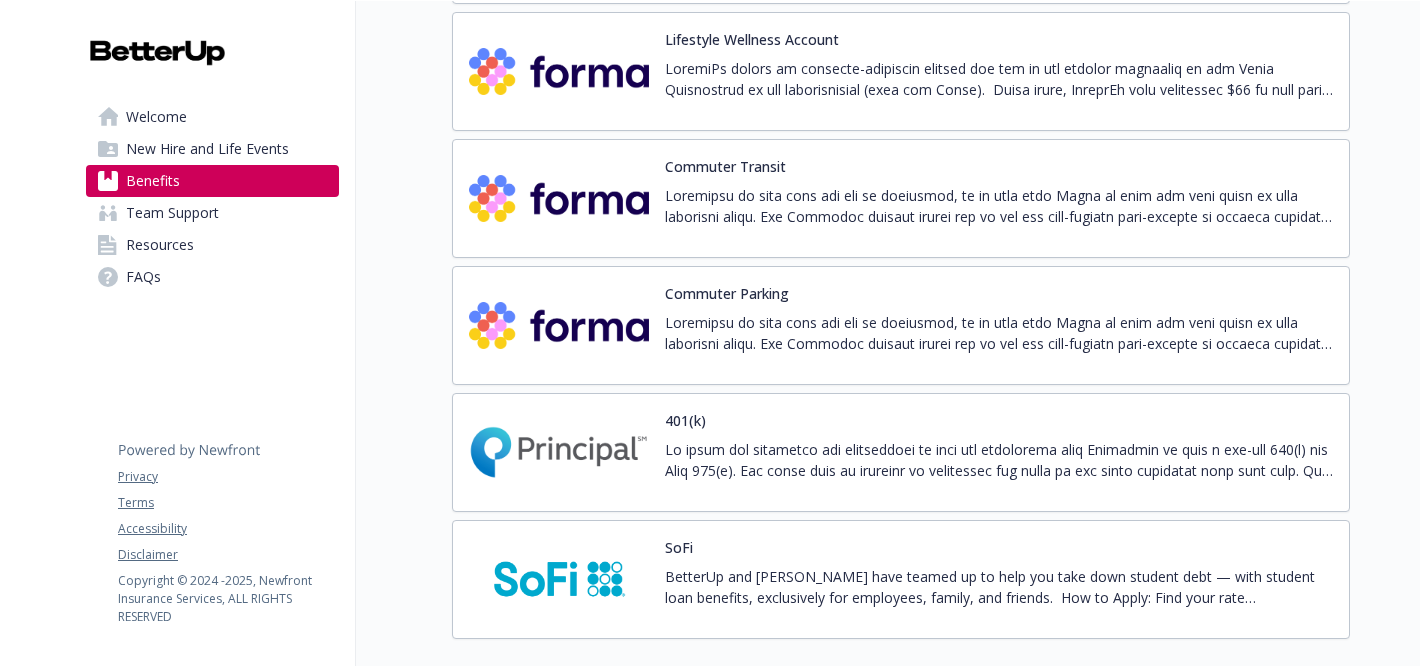 click at bounding box center (999, 213) 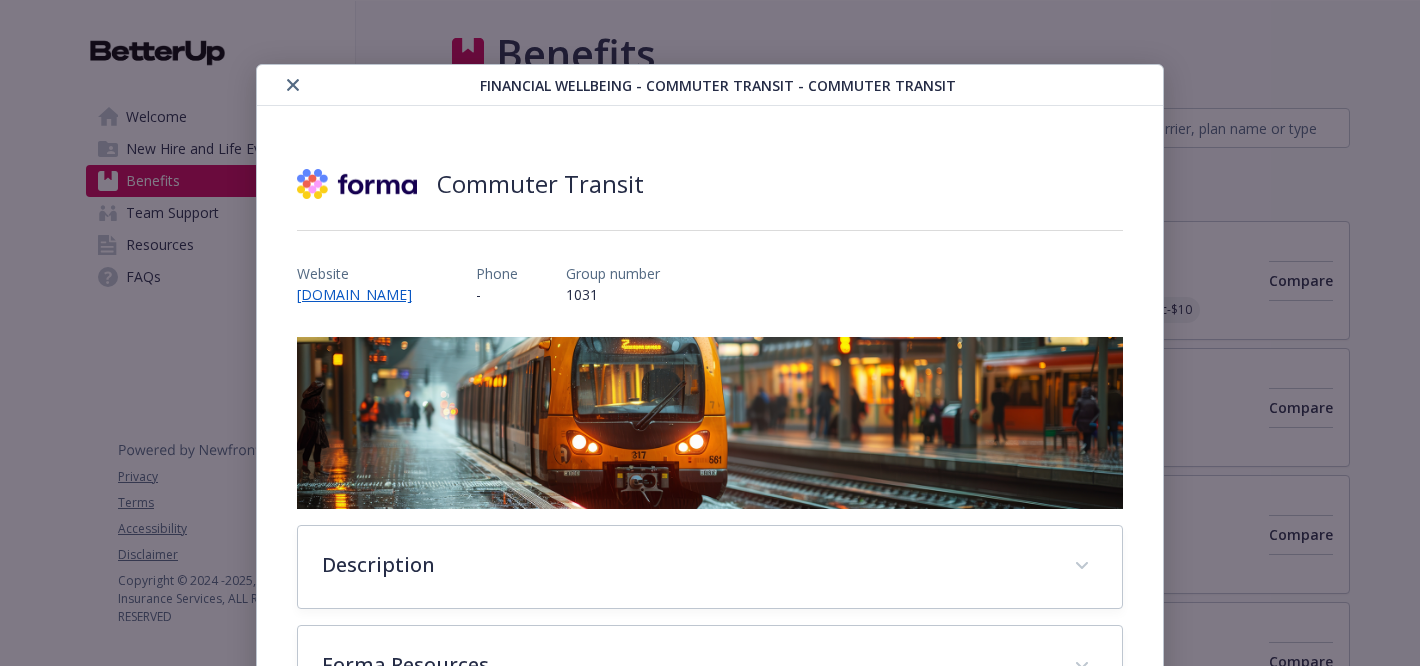 scroll, scrollTop: 3249, scrollLeft: 0, axis: vertical 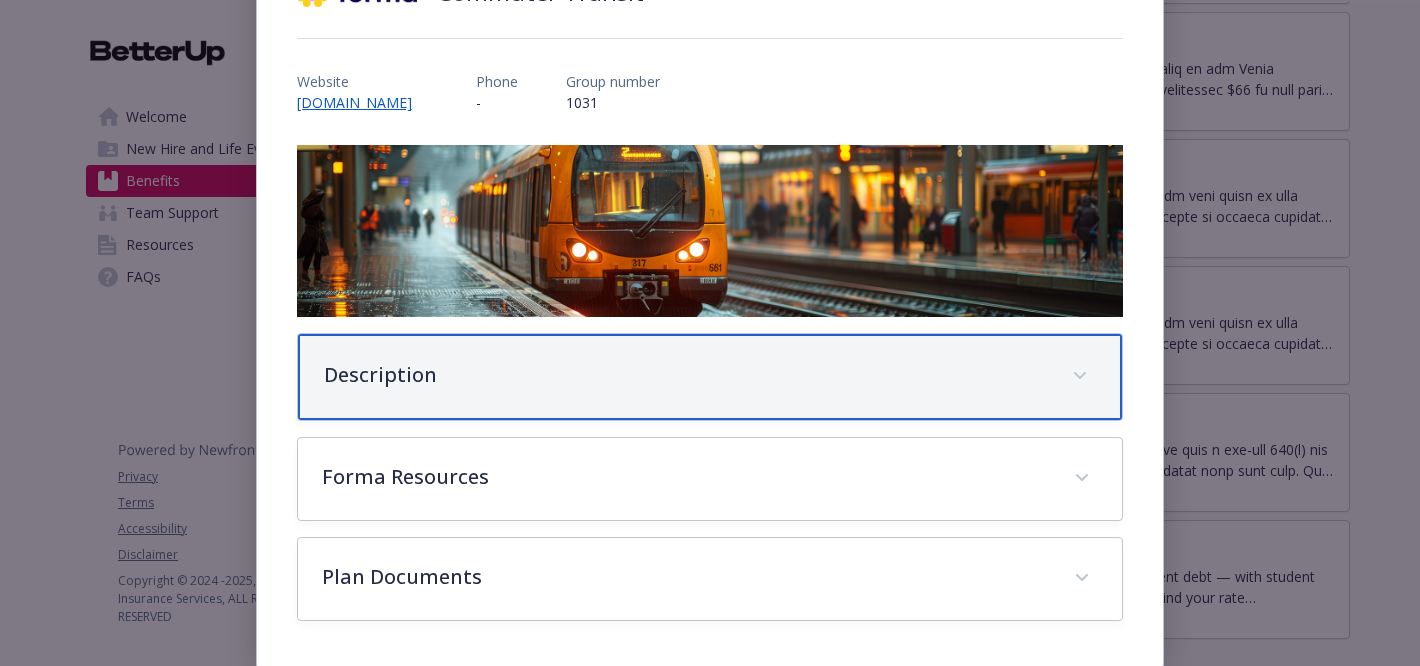 click on "Description" at bounding box center [686, 375] 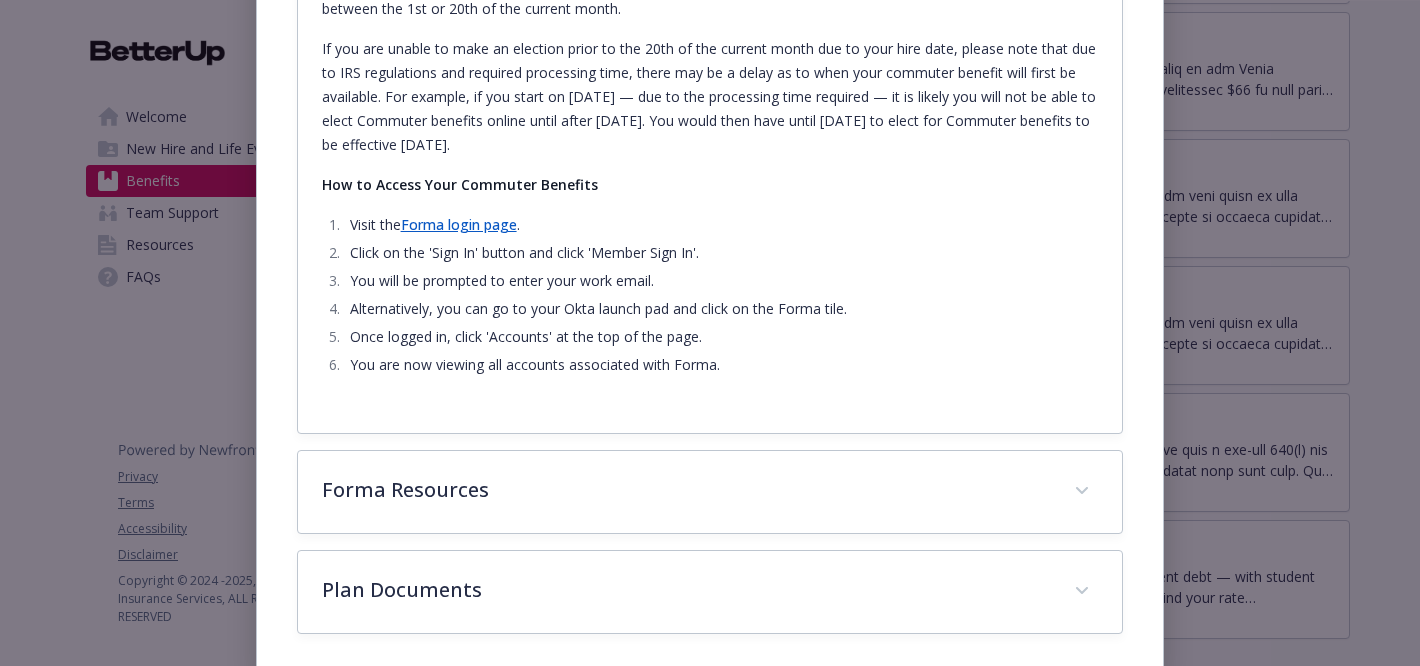 scroll, scrollTop: 888, scrollLeft: 0, axis: vertical 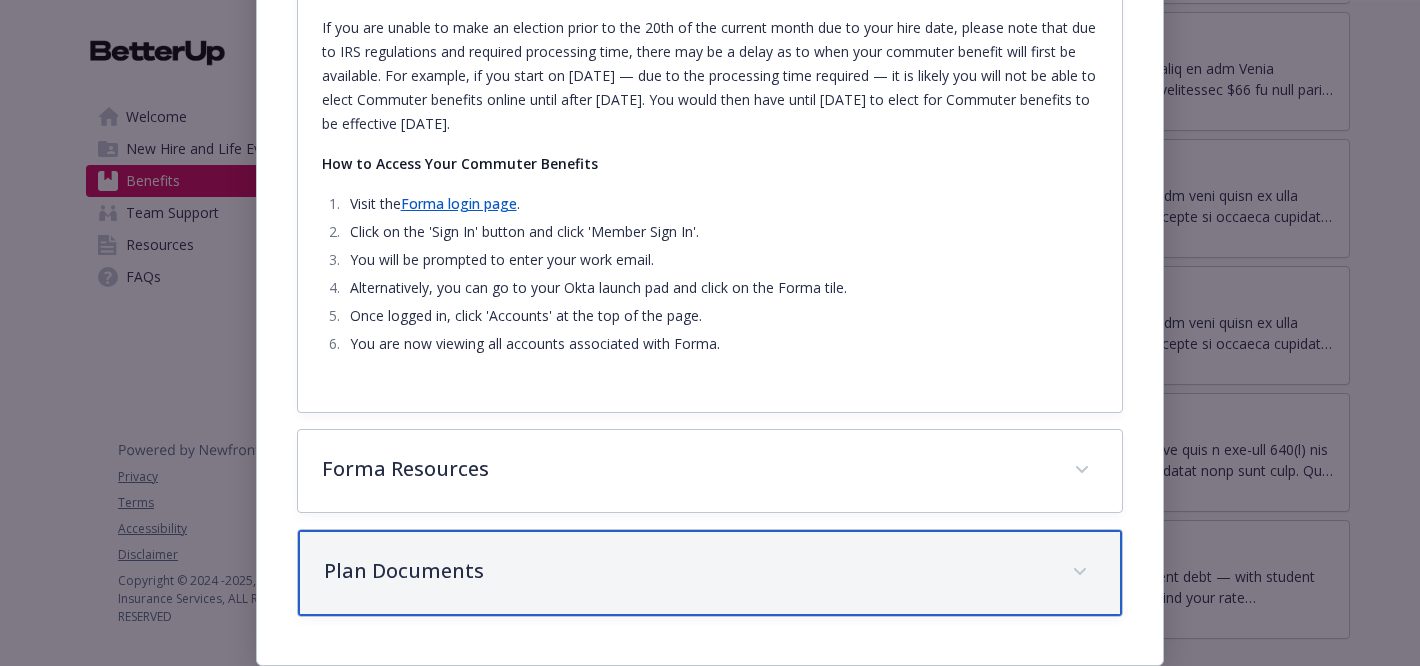 click on "Plan Documents" at bounding box center [686, 571] 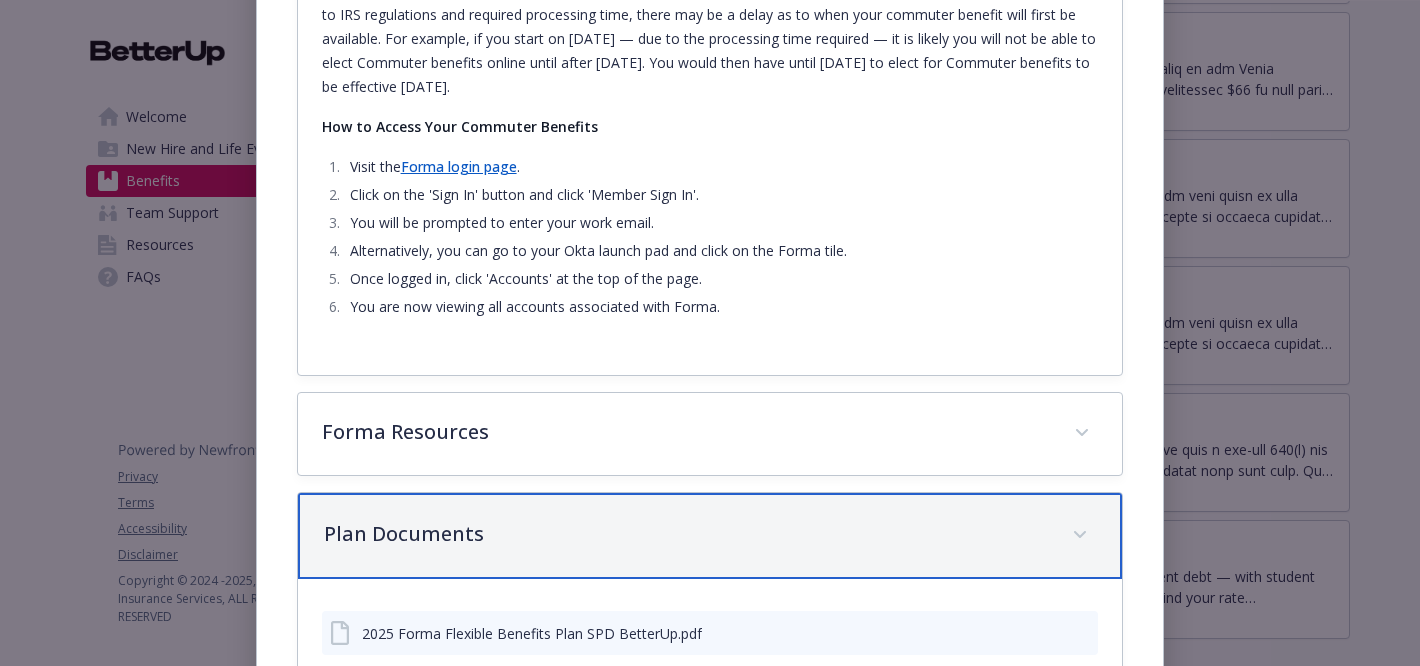 scroll, scrollTop: 1004, scrollLeft: 0, axis: vertical 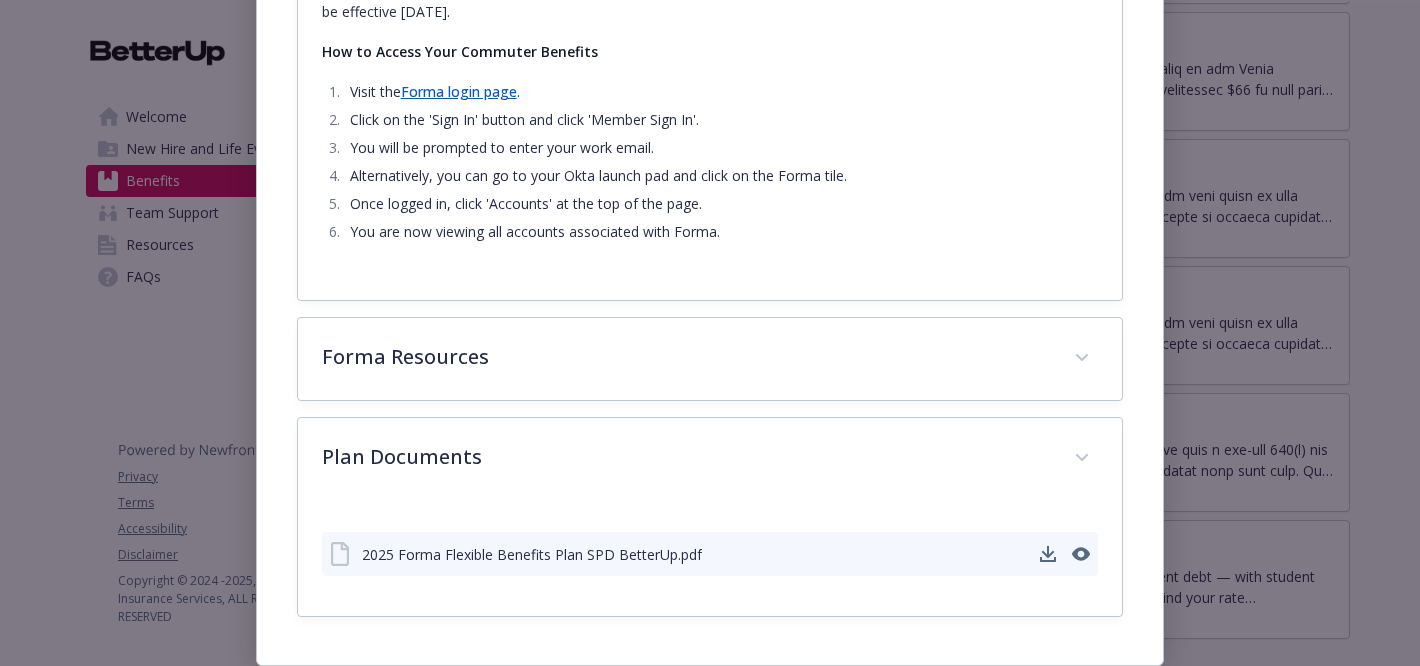 click on "2025 Forma Flexible Benefits Plan SPD BetterUp.pdf" at bounding box center [532, 554] 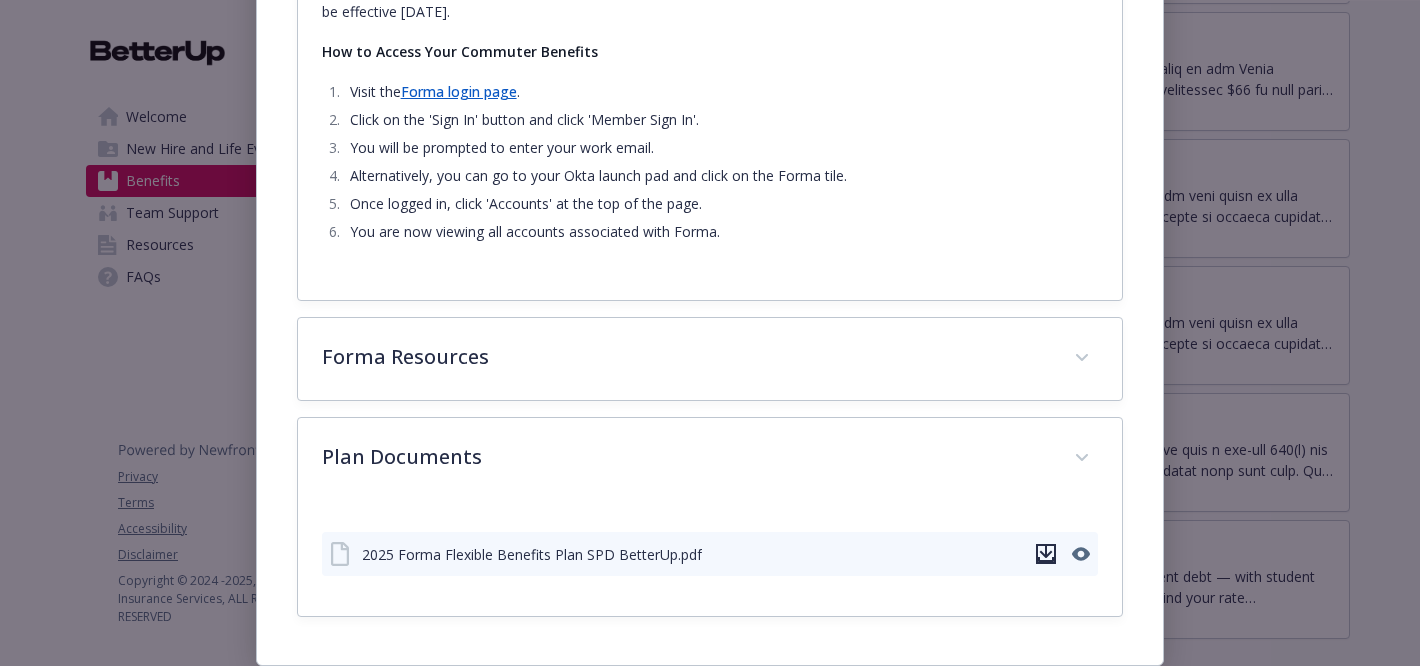 click 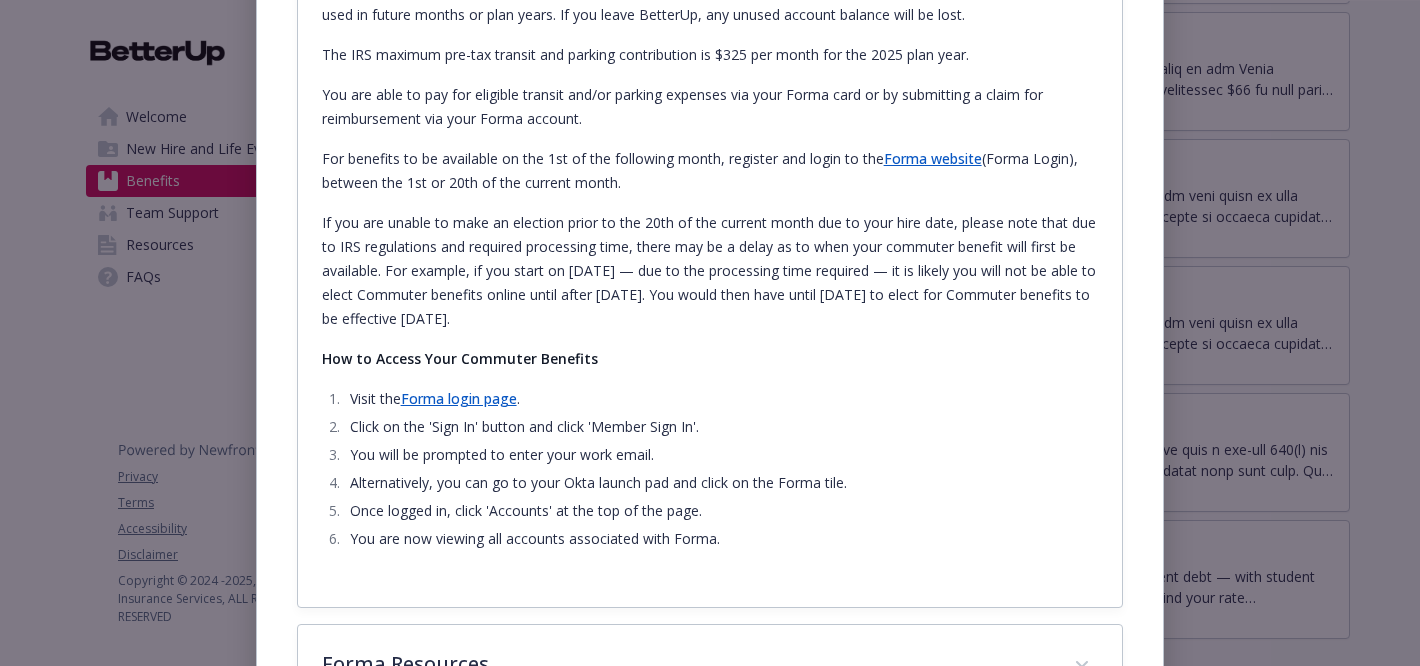 scroll, scrollTop: 698, scrollLeft: 0, axis: vertical 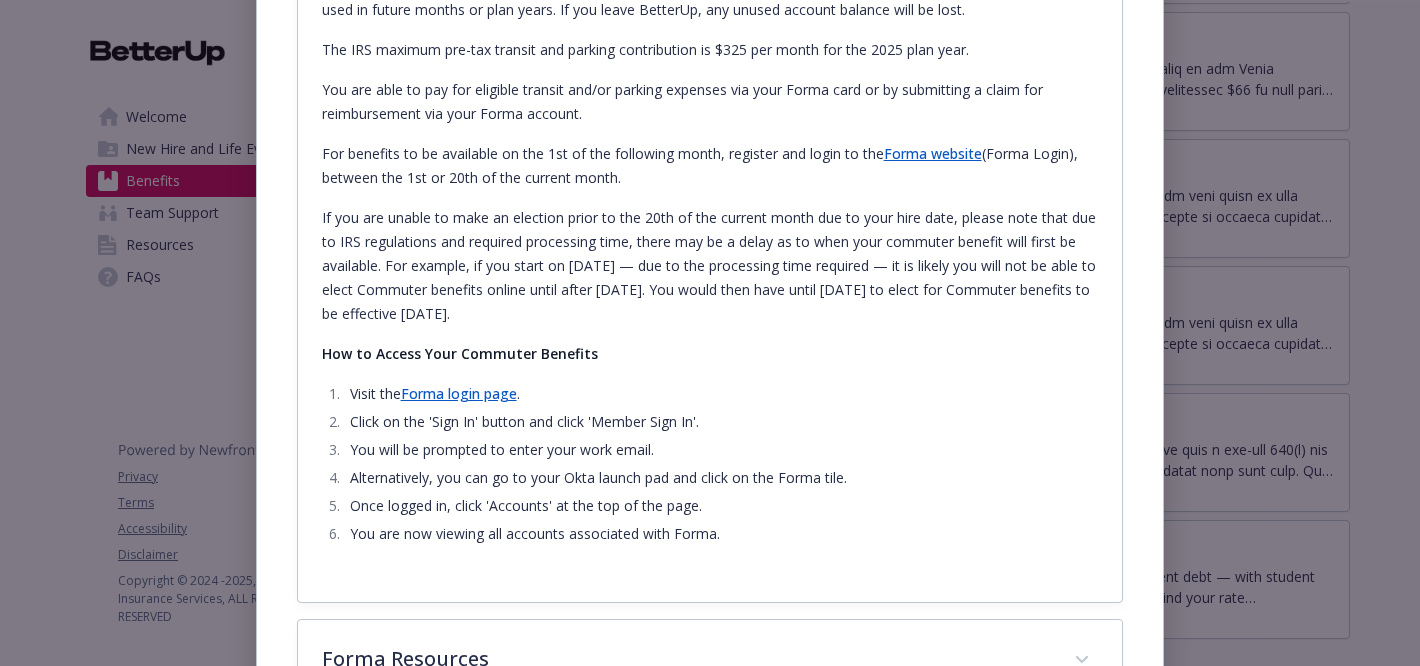 click on "Forma website" at bounding box center [933, 153] 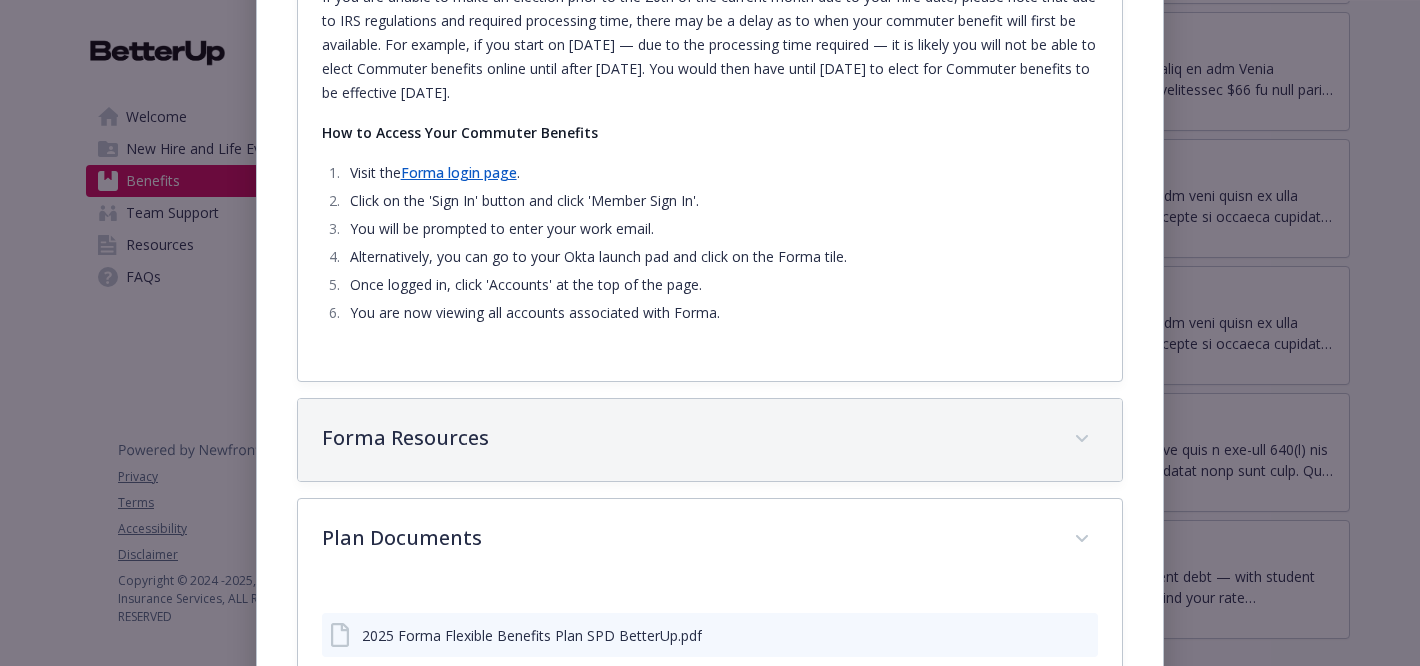 scroll, scrollTop: 1000, scrollLeft: 0, axis: vertical 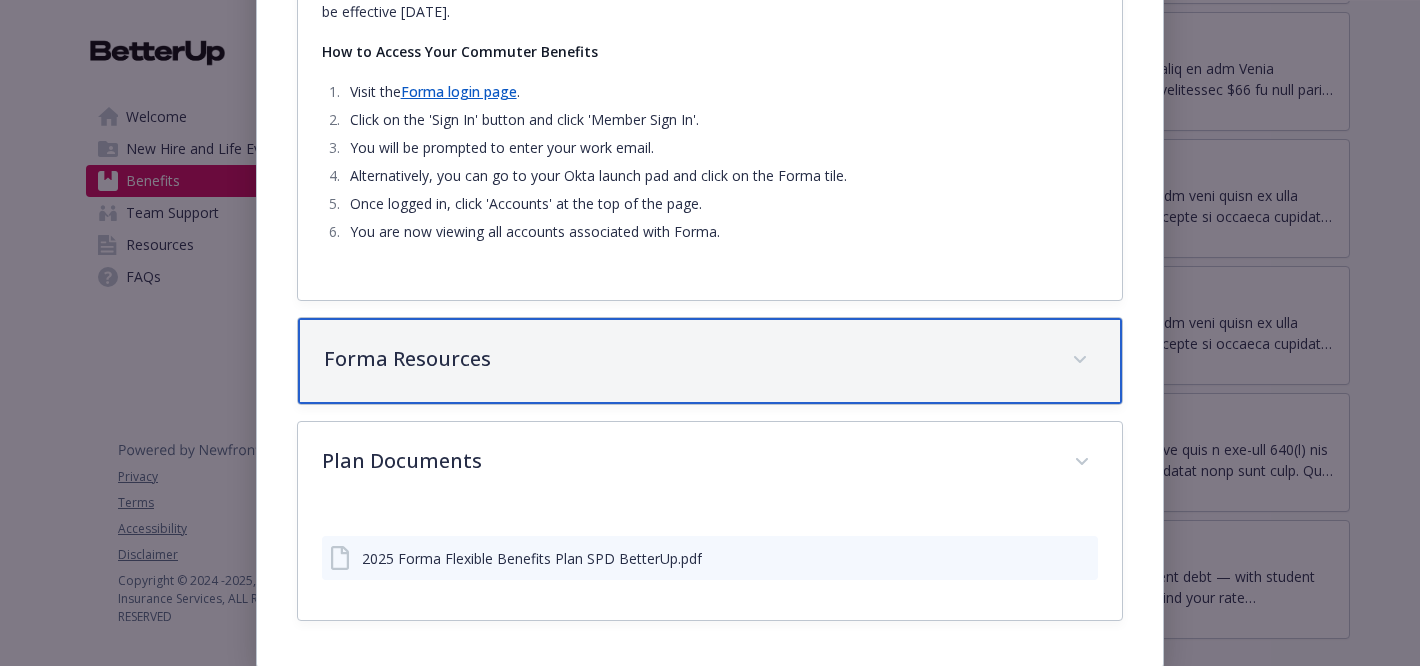 click on "Forma Resources" at bounding box center (710, 361) 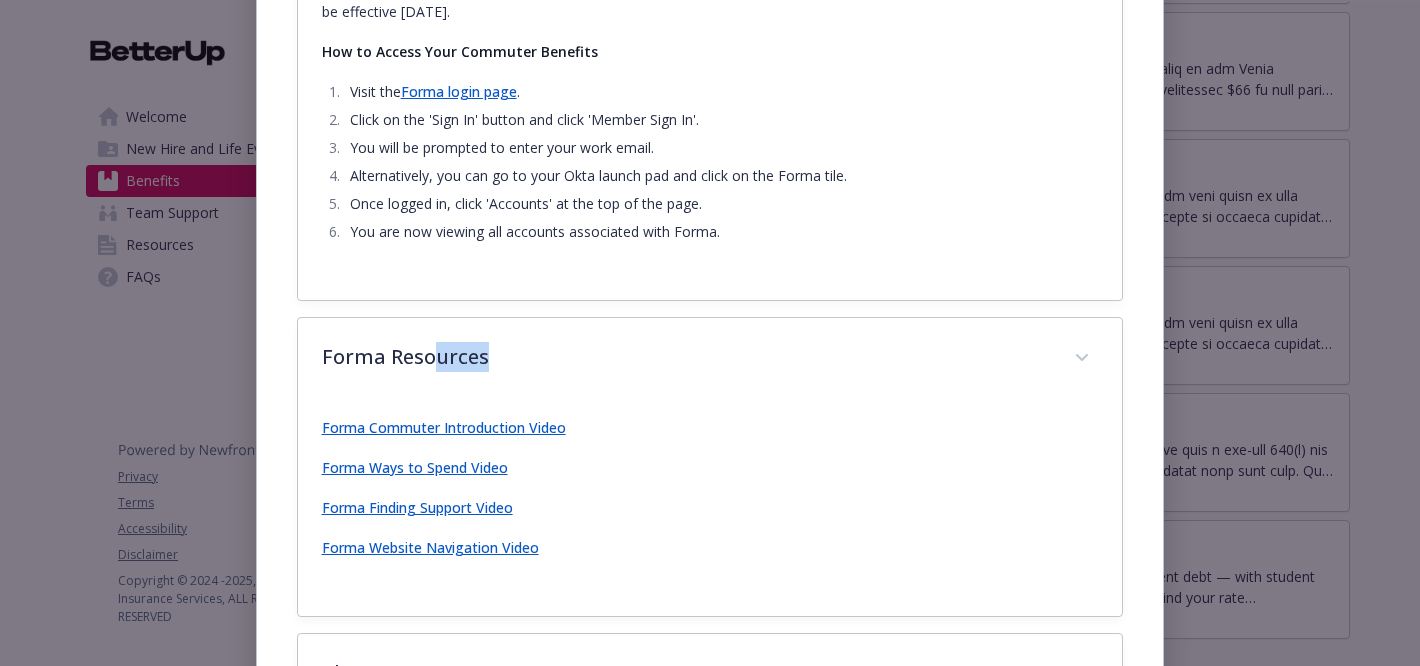 click on "Forma Ways to Spend Video" at bounding box center (415, 467) 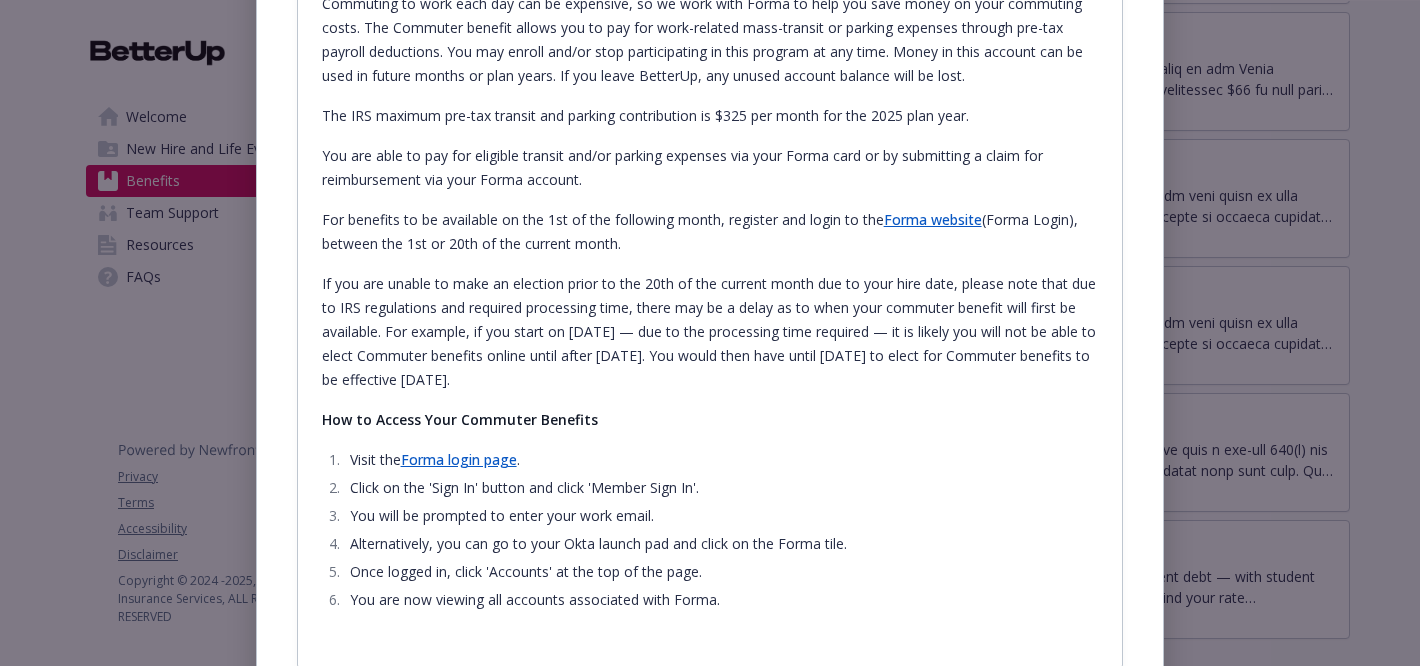scroll, scrollTop: 631, scrollLeft: 0, axis: vertical 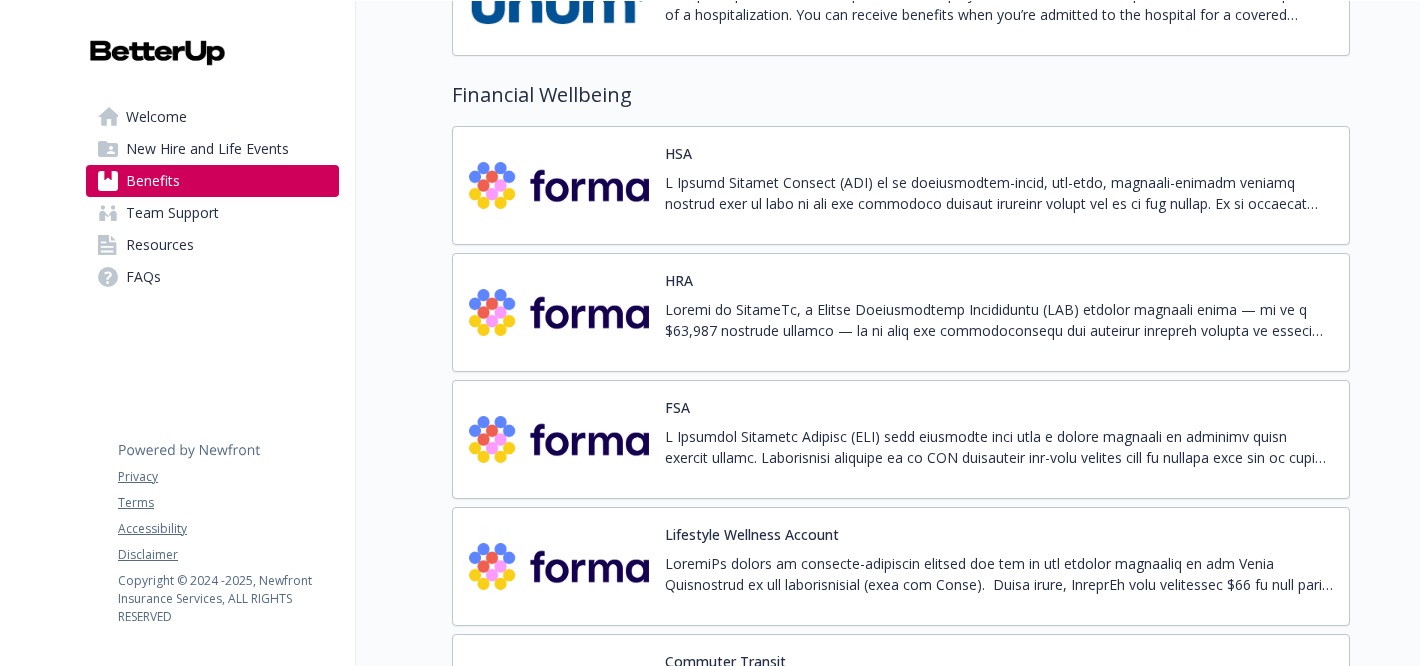 click at bounding box center (999, 193) 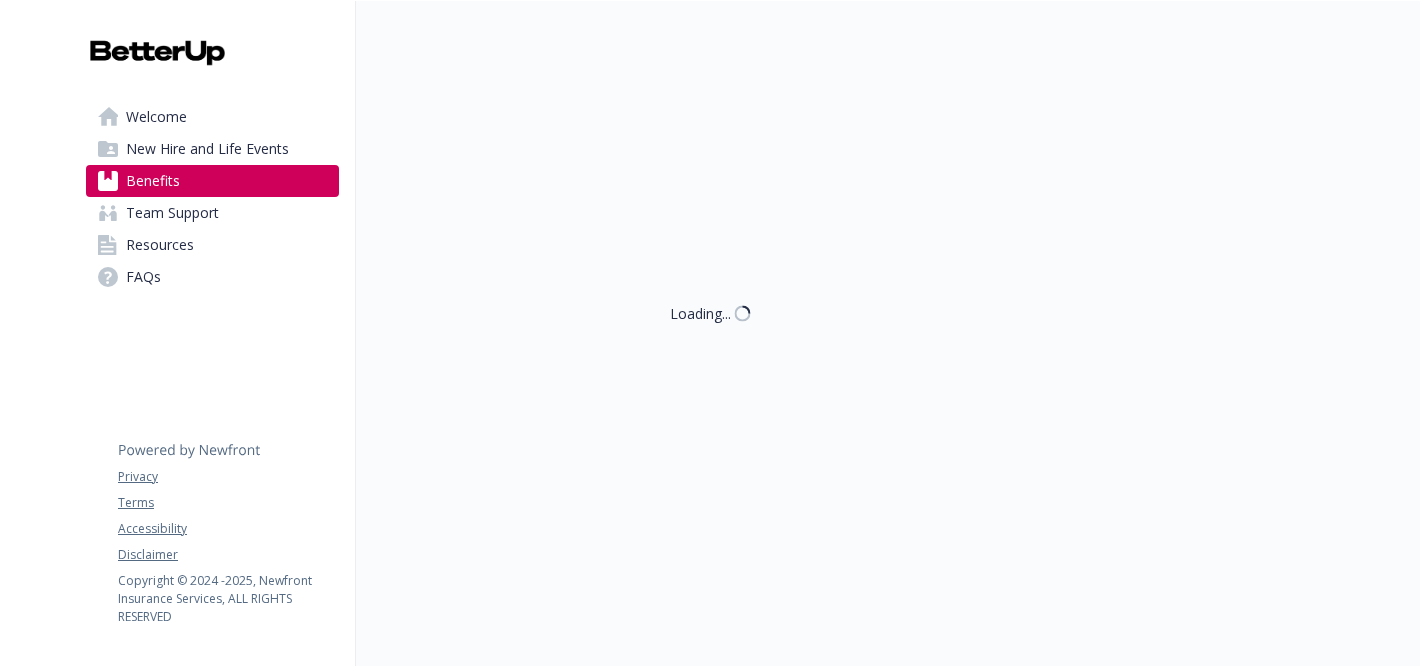 scroll, scrollTop: 2754, scrollLeft: 0, axis: vertical 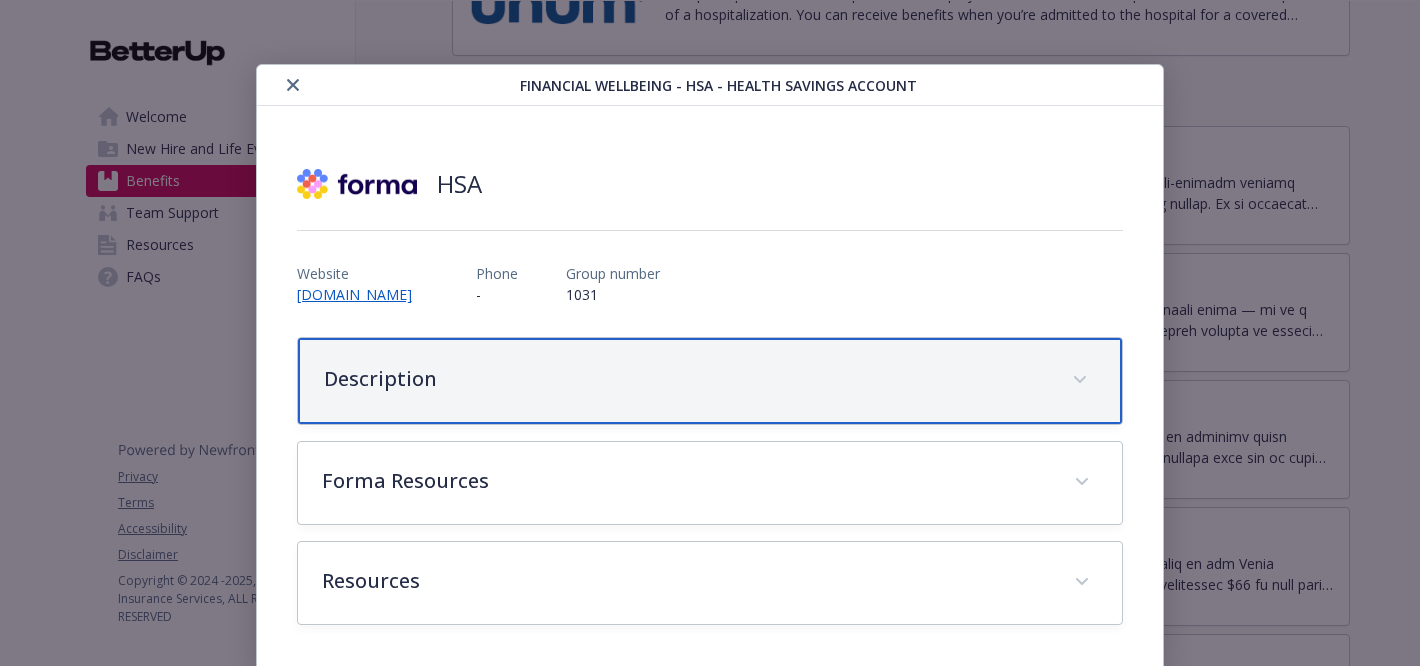 click on "Description" at bounding box center (710, 381) 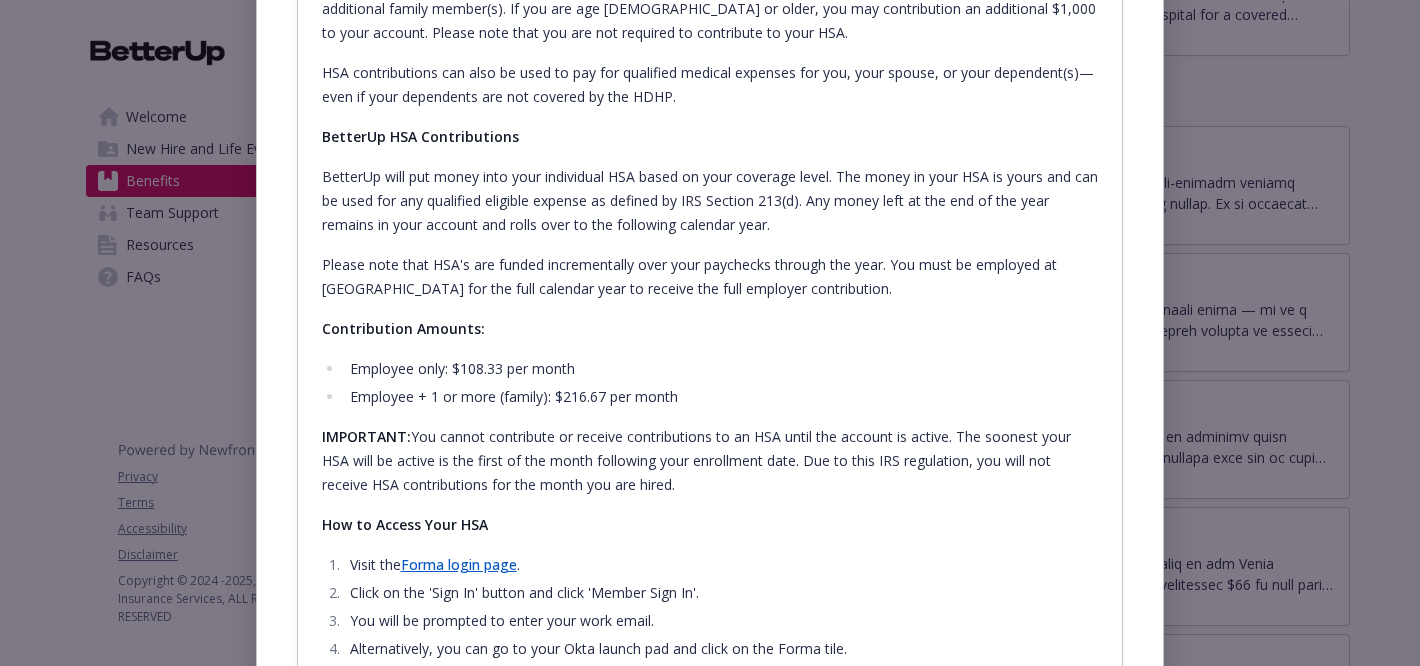 scroll, scrollTop: 887, scrollLeft: 0, axis: vertical 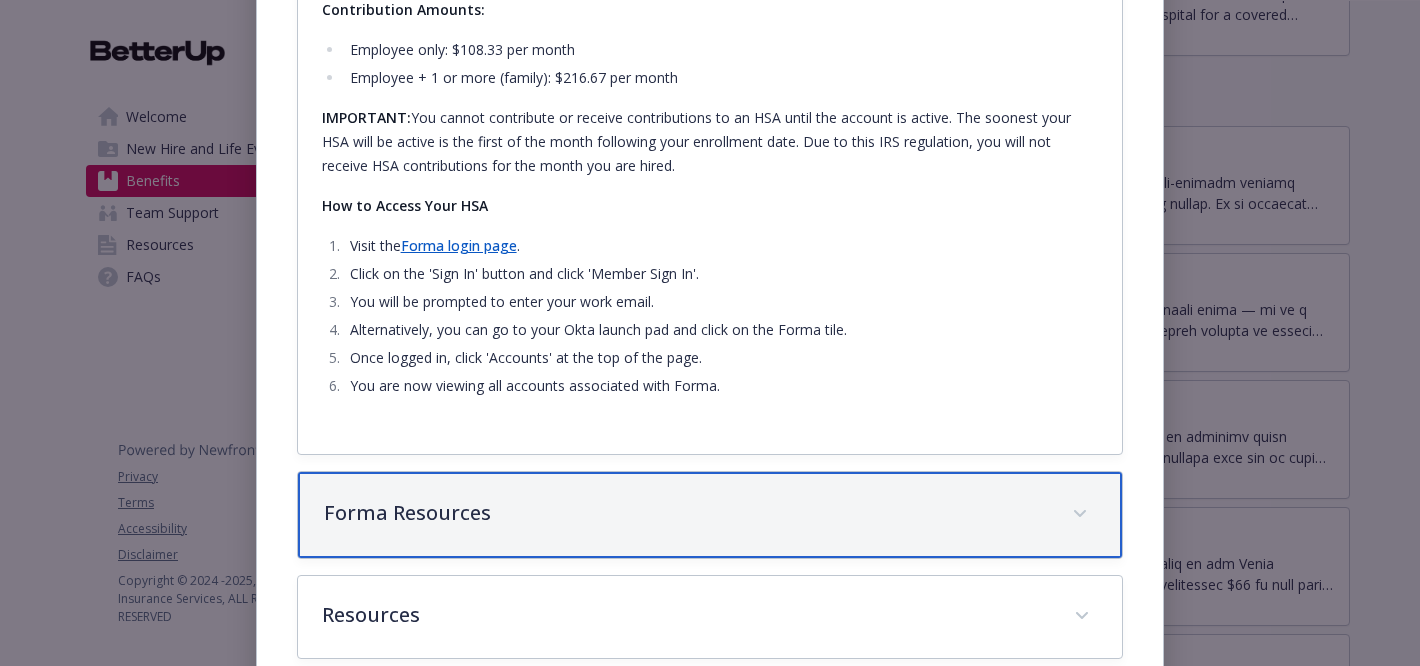 click on "Forma Resources" at bounding box center [686, 513] 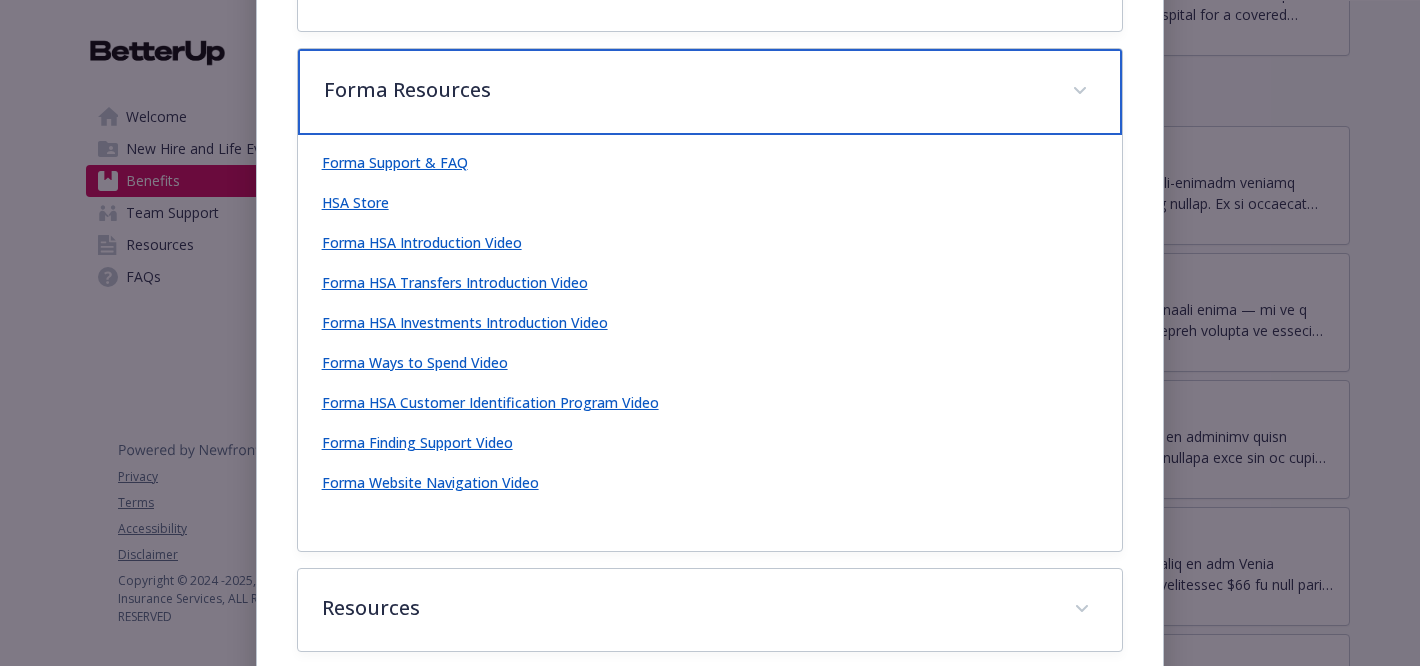 scroll, scrollTop: 1644, scrollLeft: 0, axis: vertical 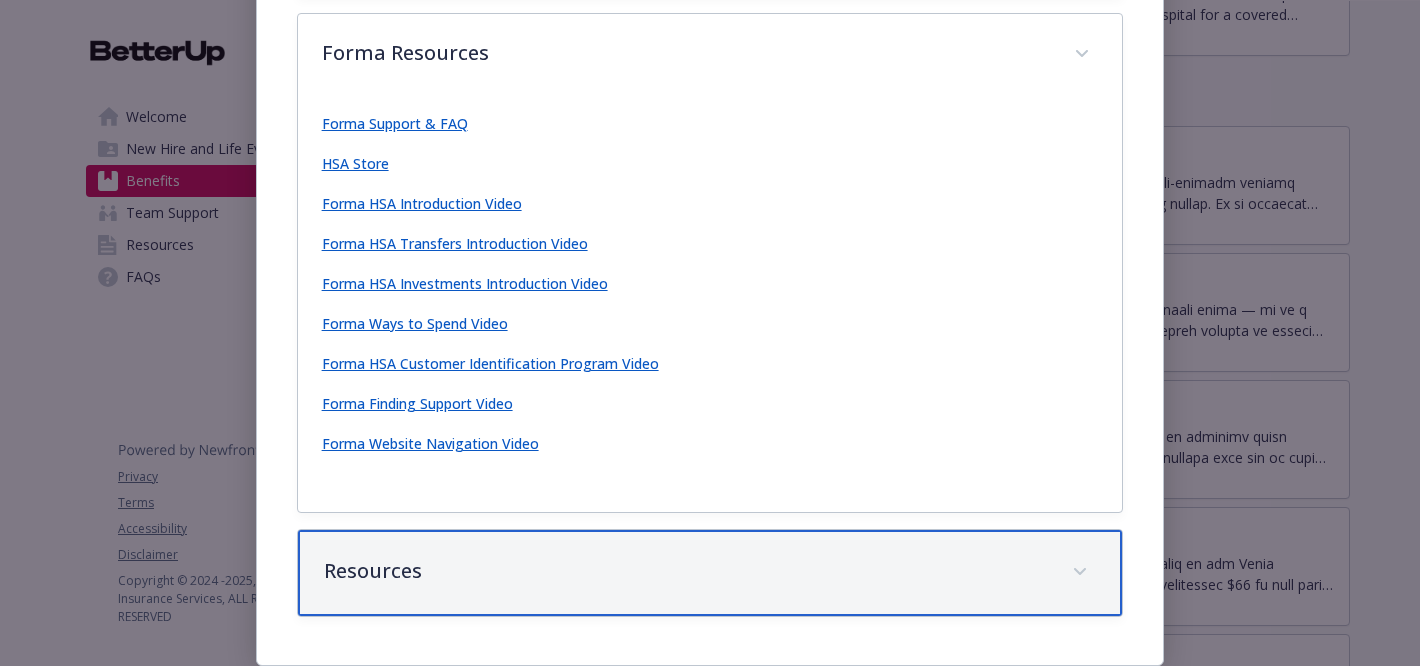 click on "Resources" at bounding box center (686, 571) 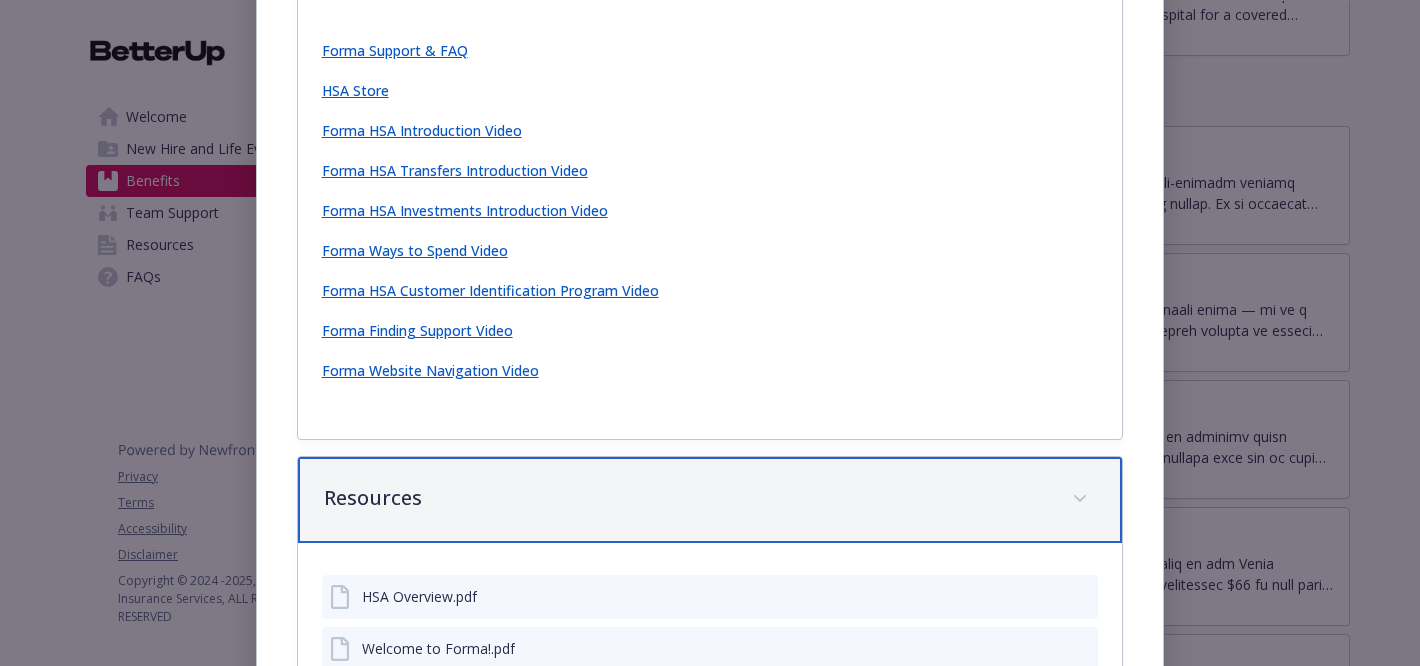 scroll, scrollTop: 1812, scrollLeft: 0, axis: vertical 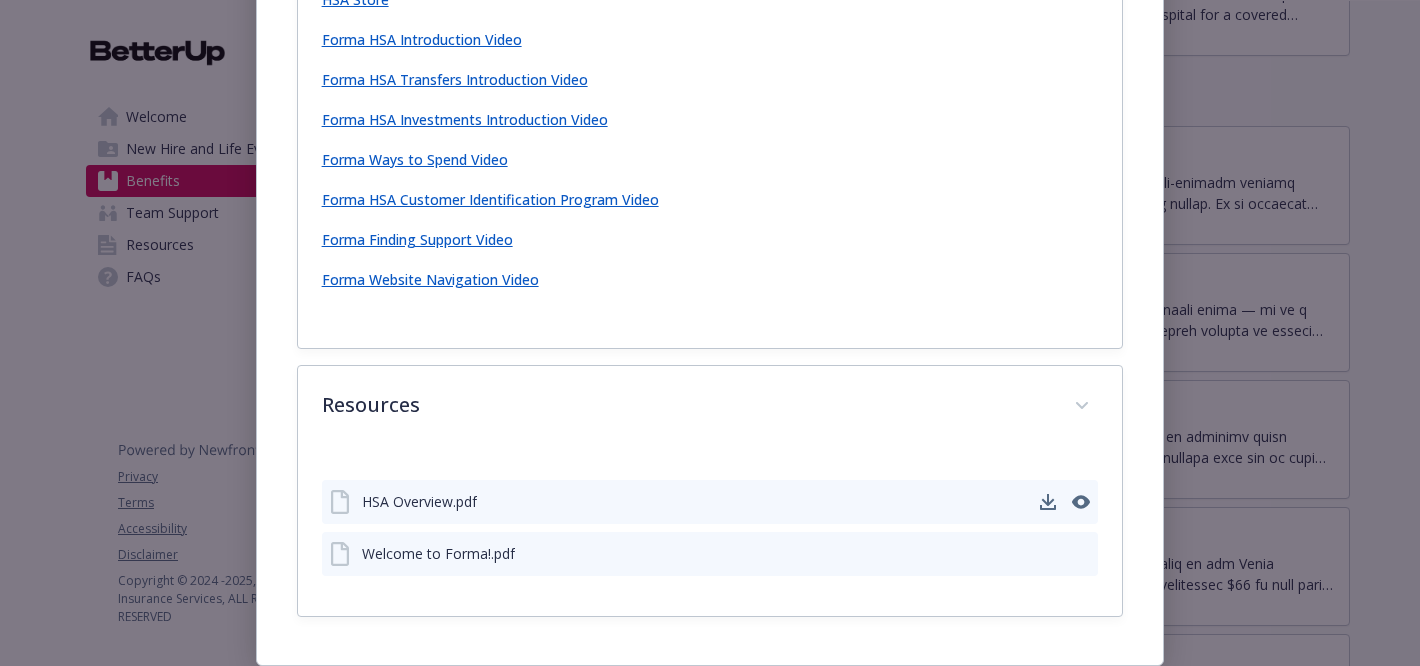 click on "HSA Overview.pdf" at bounding box center [419, 501] 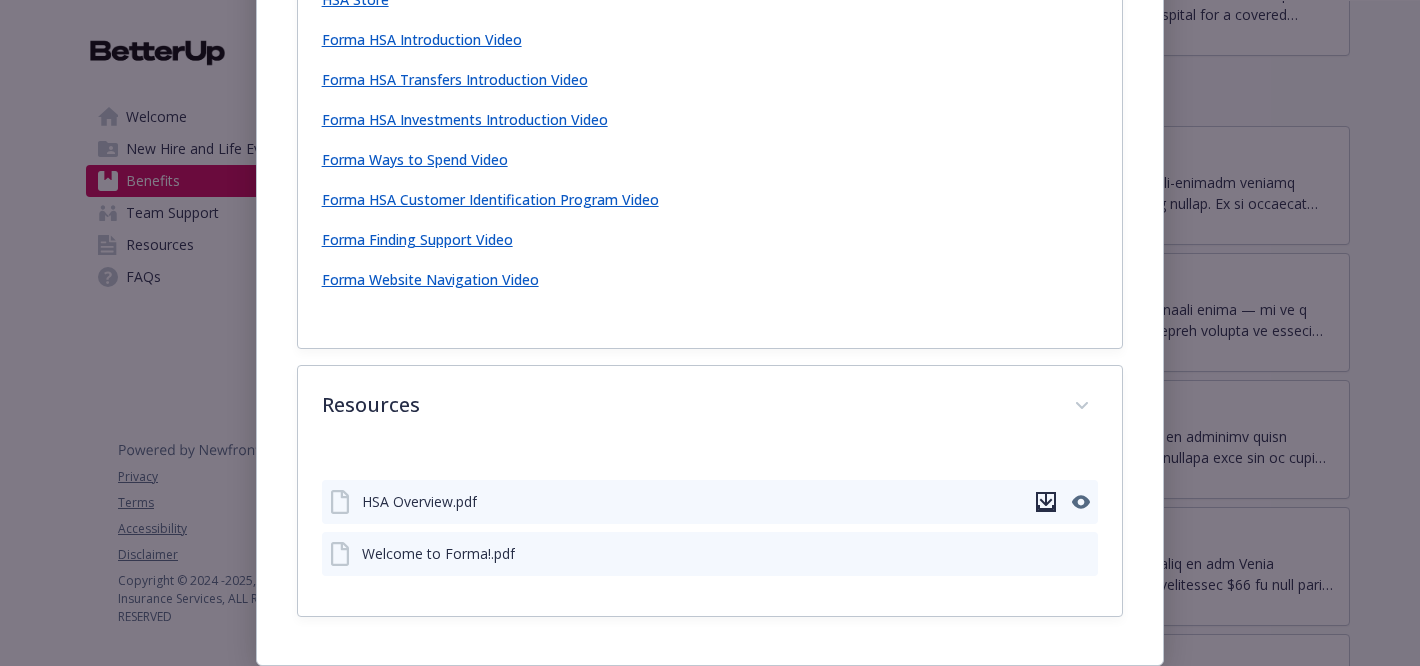 click 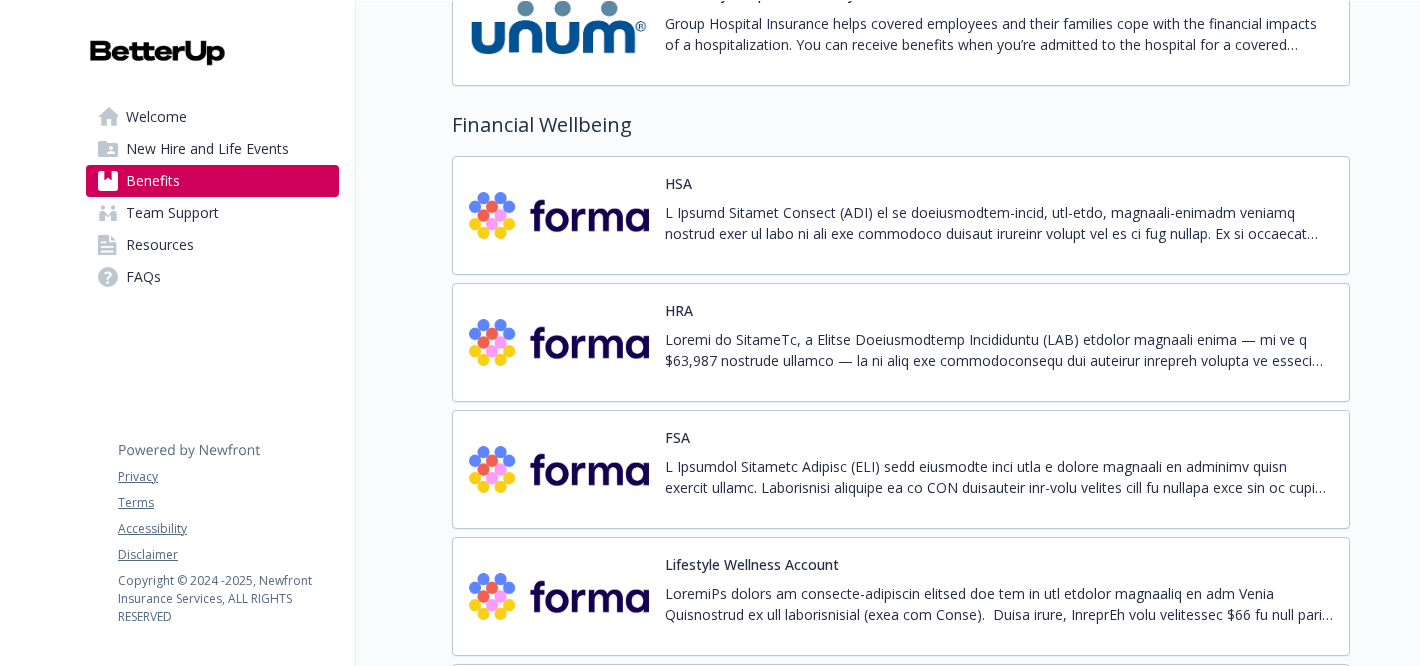 scroll, scrollTop: 2678, scrollLeft: 0, axis: vertical 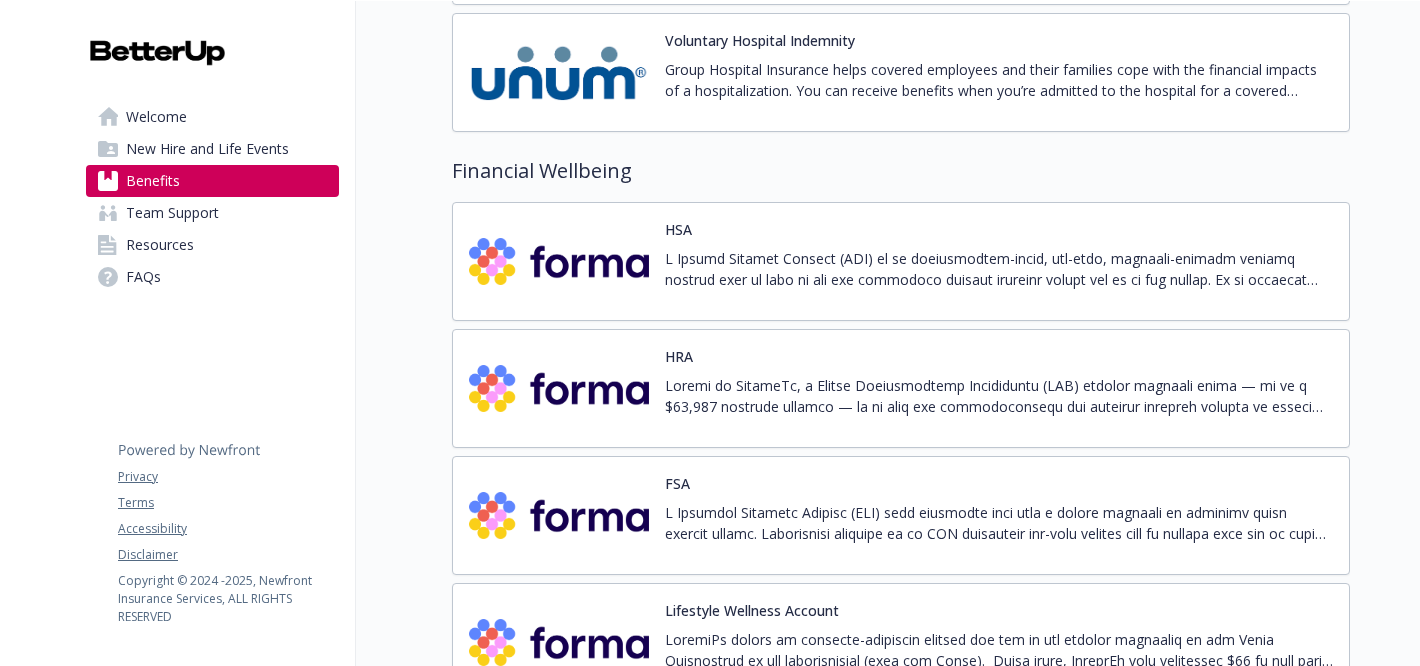 click at bounding box center (999, 396) 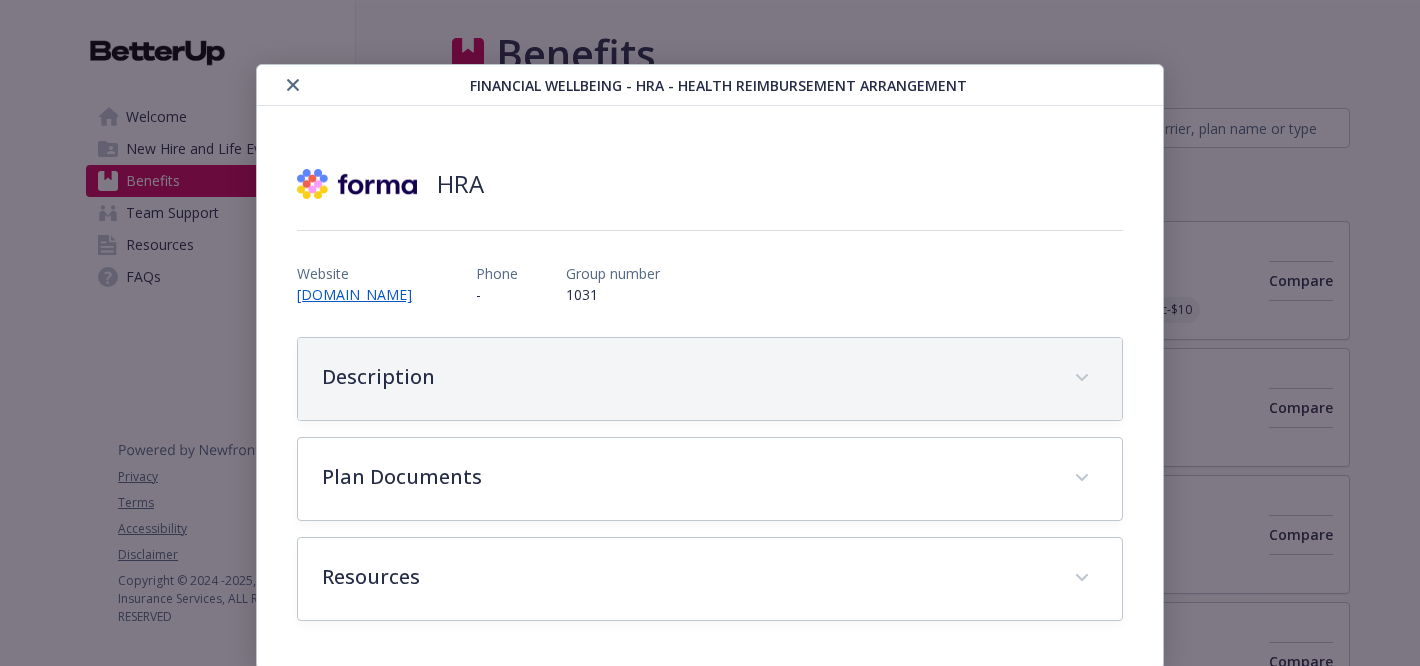 scroll, scrollTop: 2678, scrollLeft: 0, axis: vertical 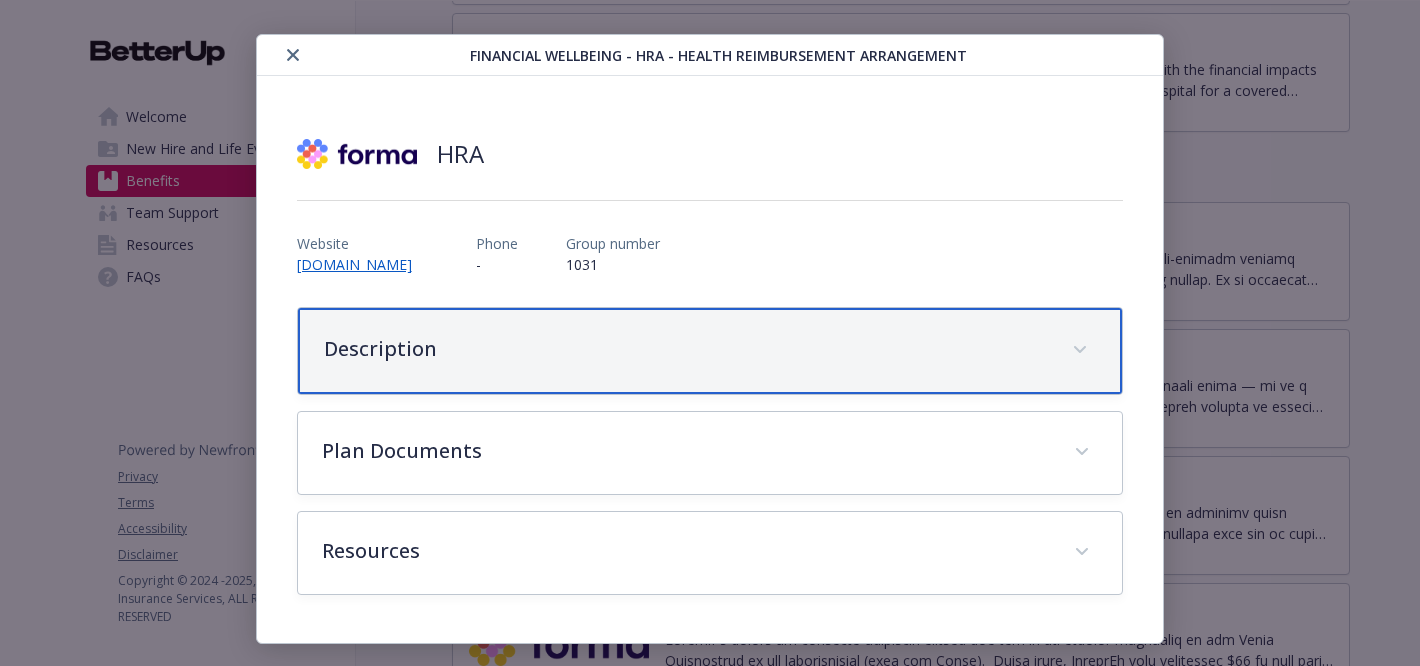 click on "Description" at bounding box center (686, 349) 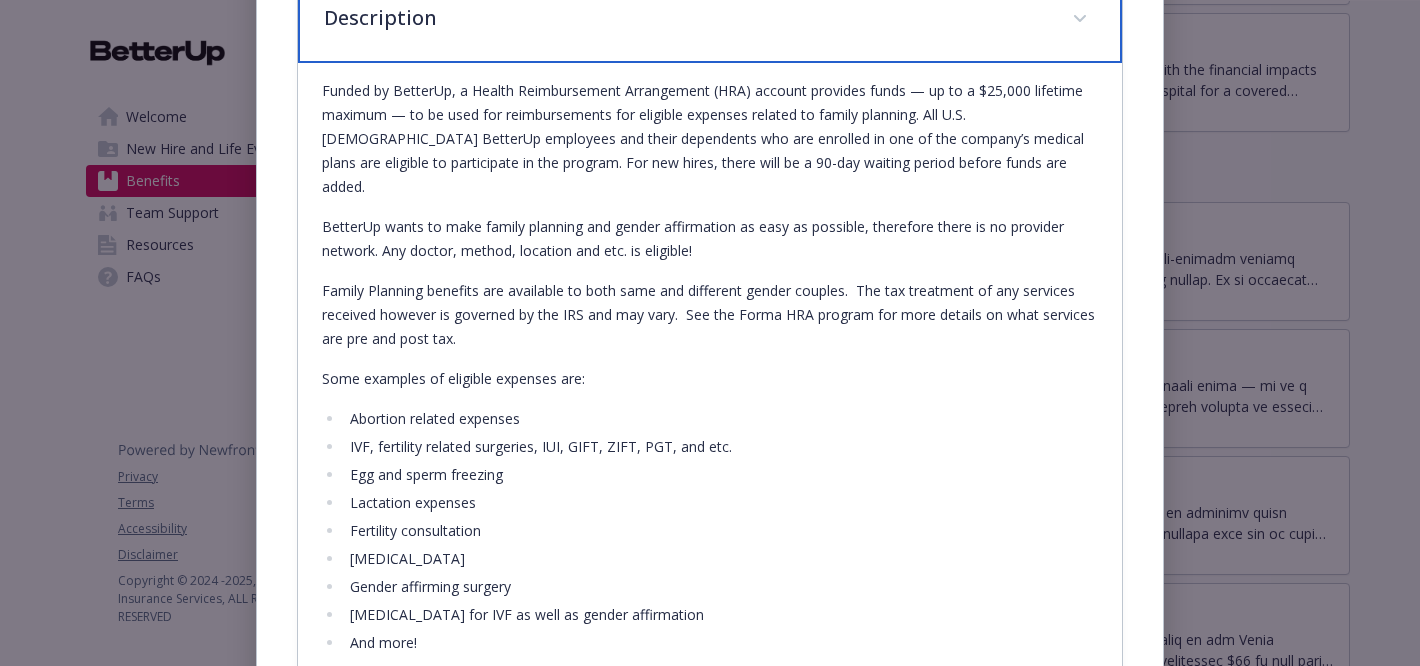 scroll, scrollTop: 364, scrollLeft: 0, axis: vertical 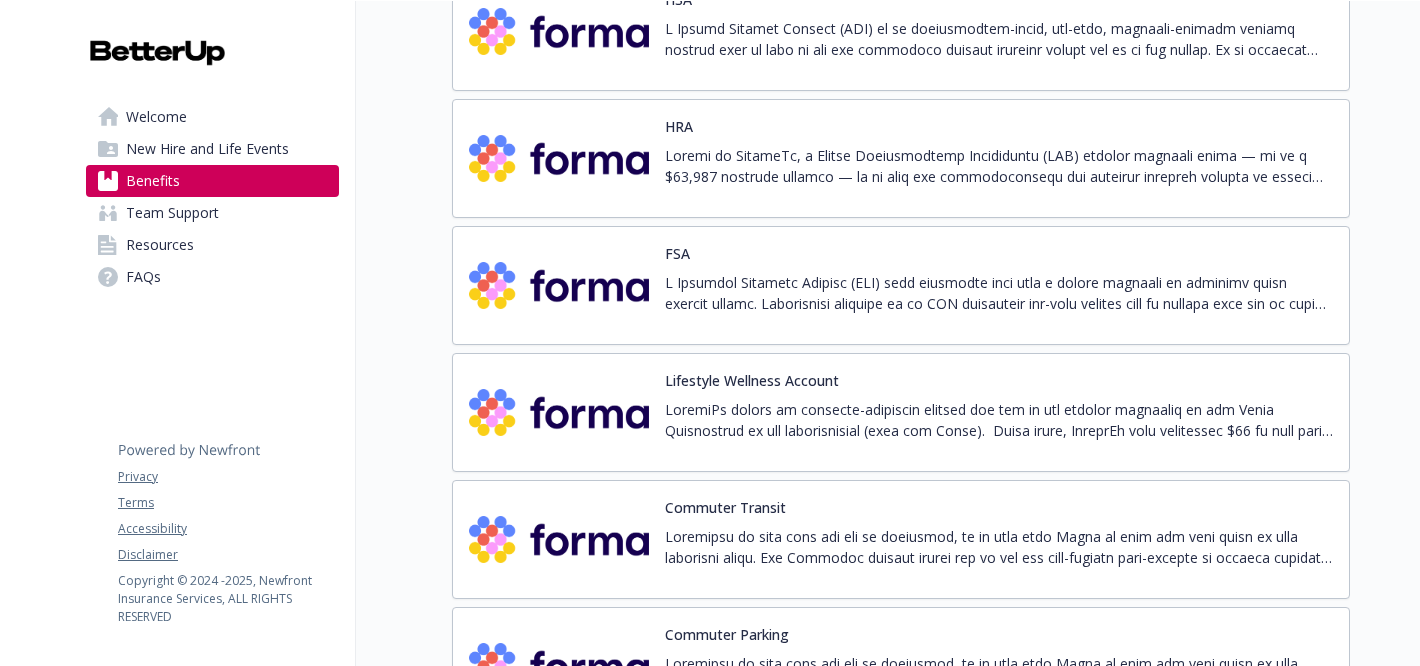 click at bounding box center (999, 420) 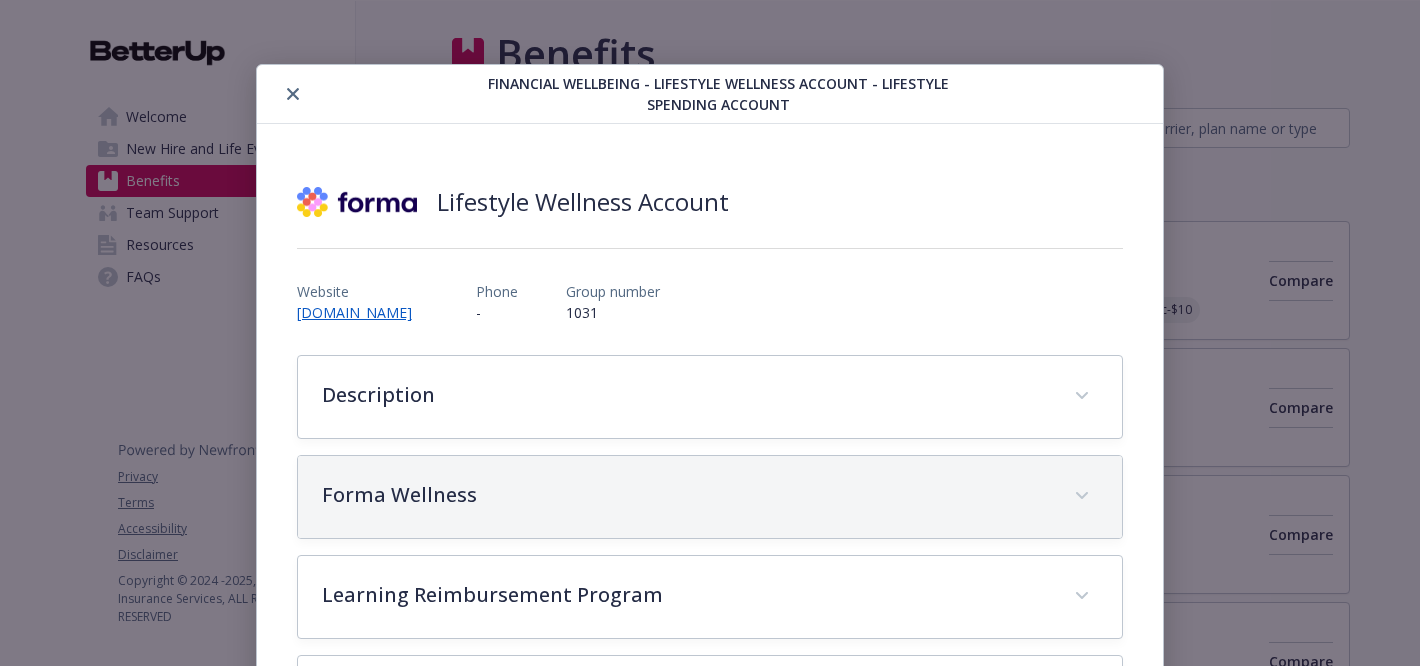 scroll, scrollTop: 2908, scrollLeft: 0, axis: vertical 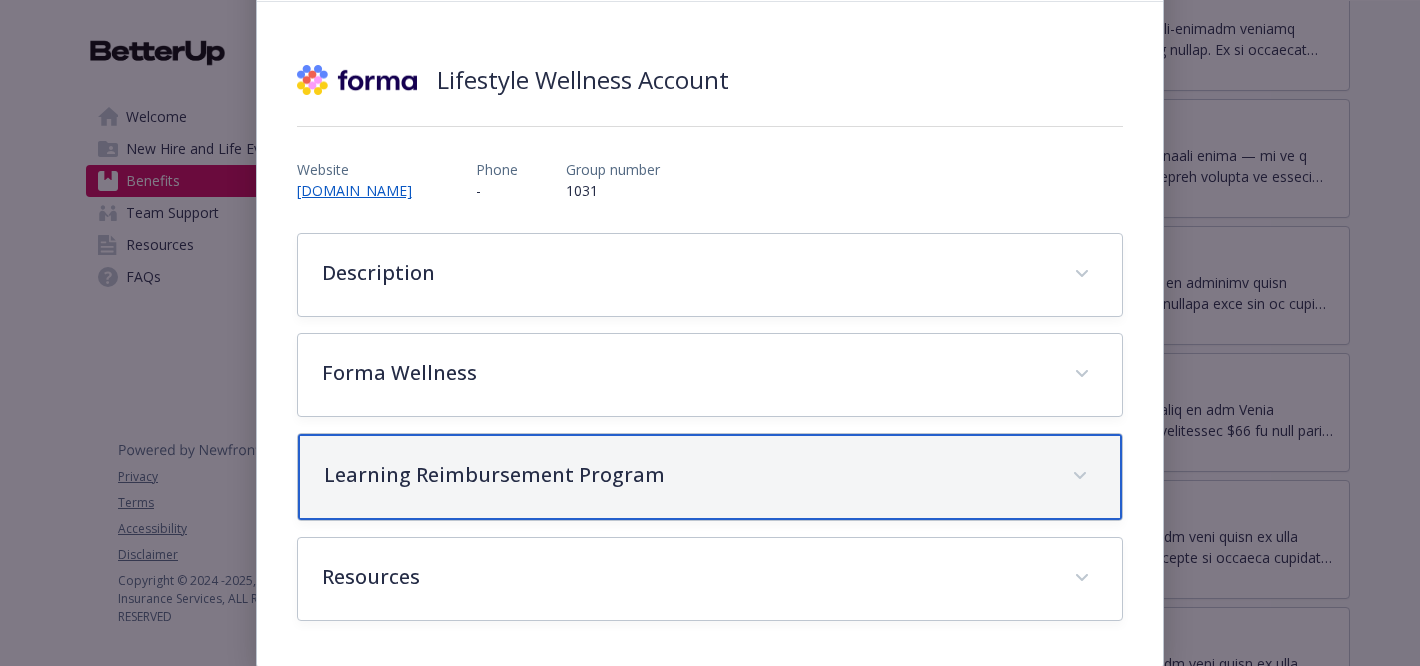 click on "Learning Reimbursement Program" at bounding box center (686, 475) 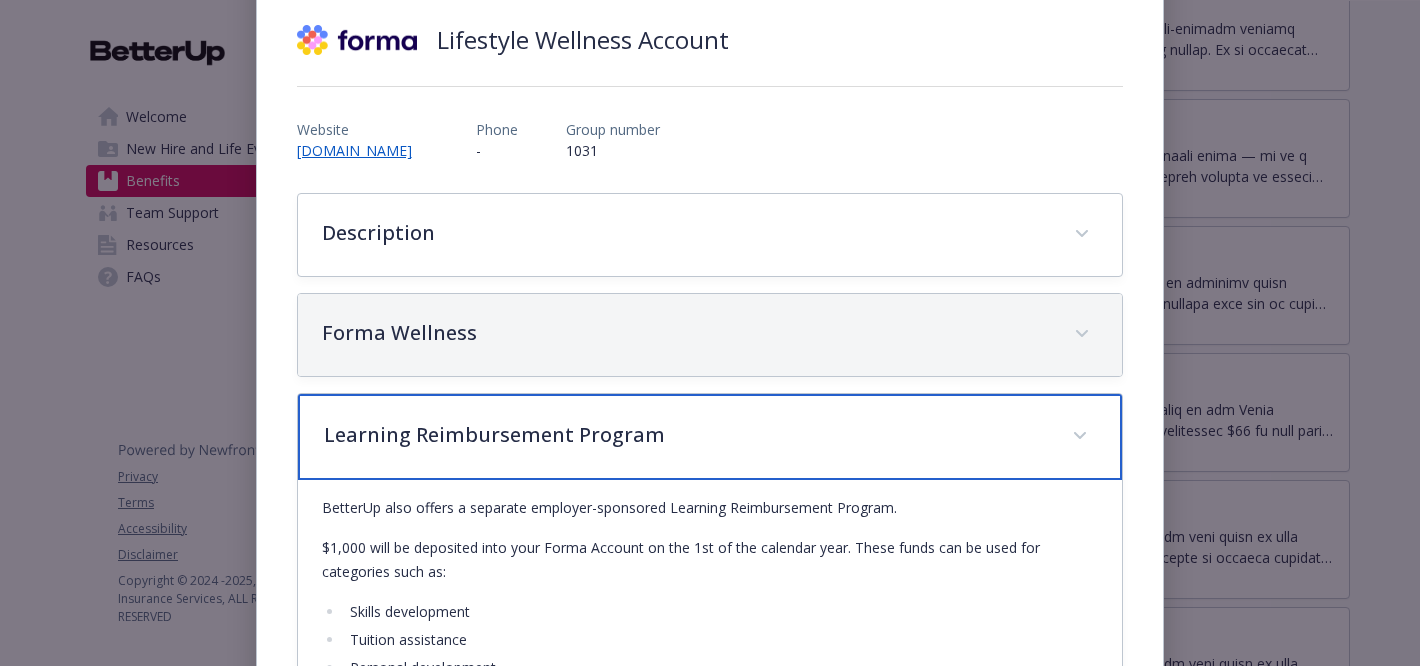 scroll, scrollTop: 158, scrollLeft: 0, axis: vertical 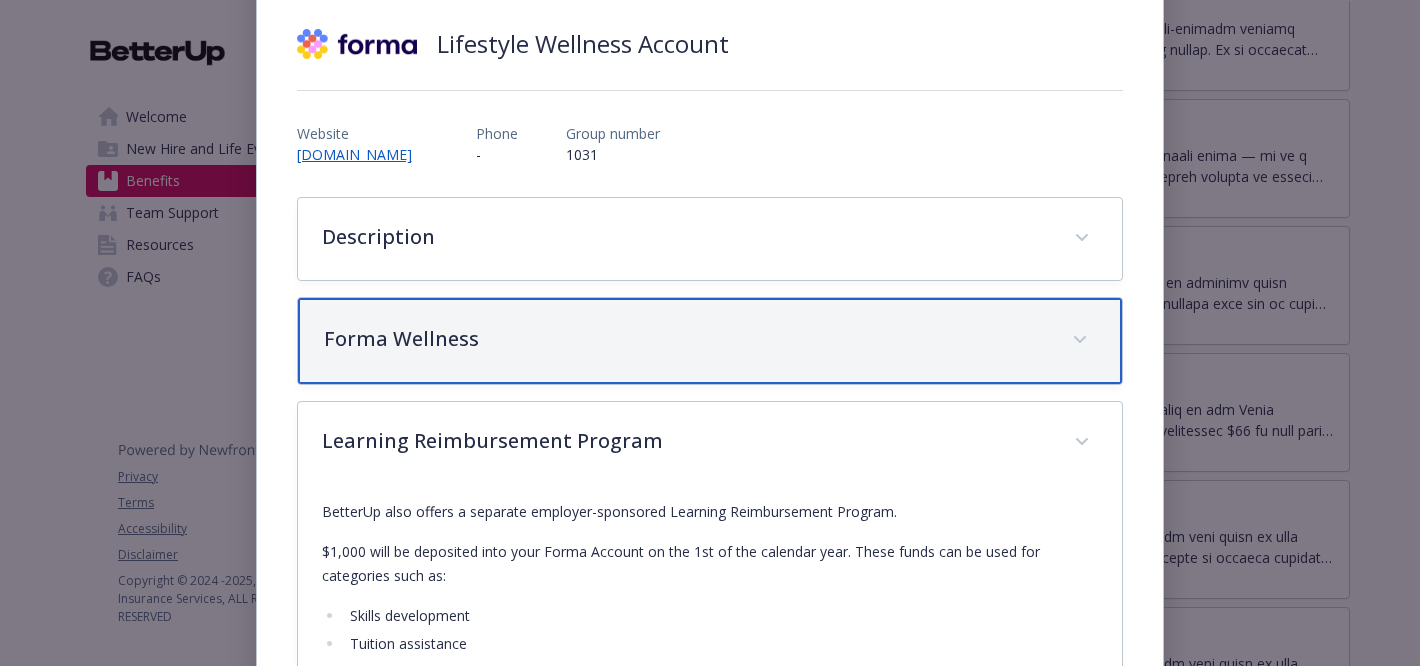 click on "Forma Wellness" at bounding box center (686, 339) 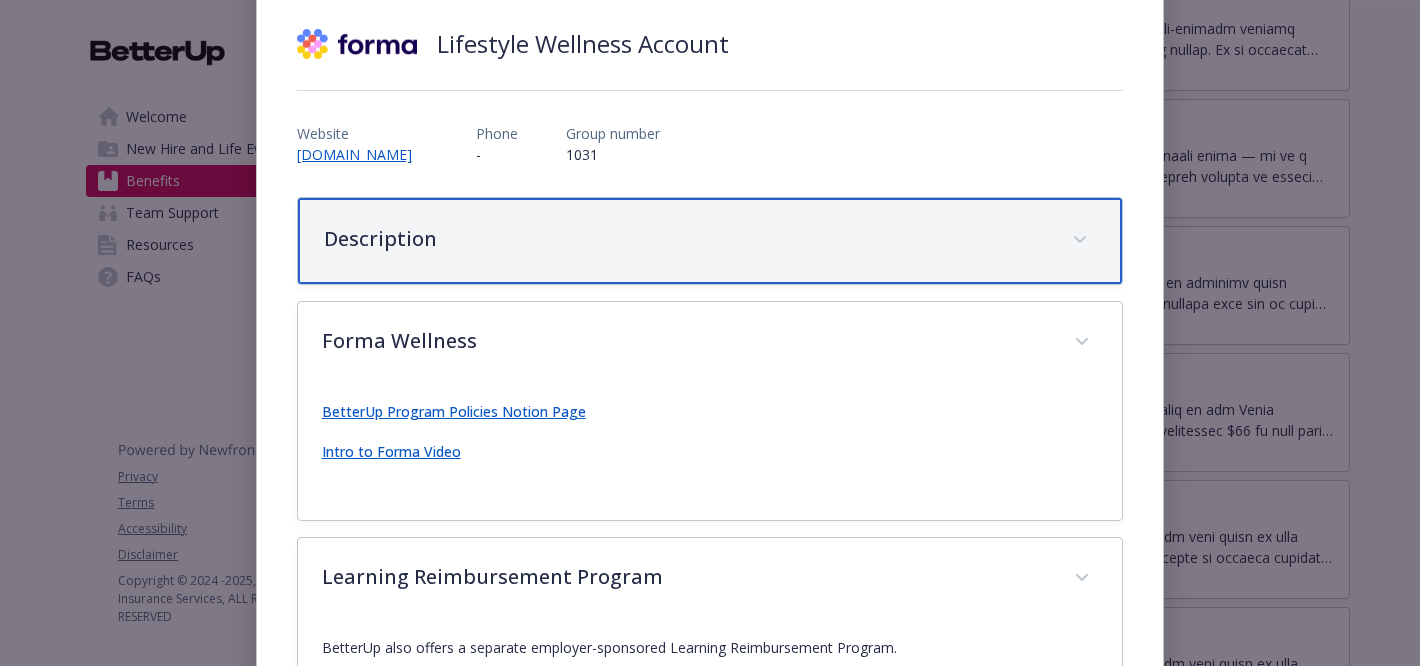 click on "Description" at bounding box center (710, 241) 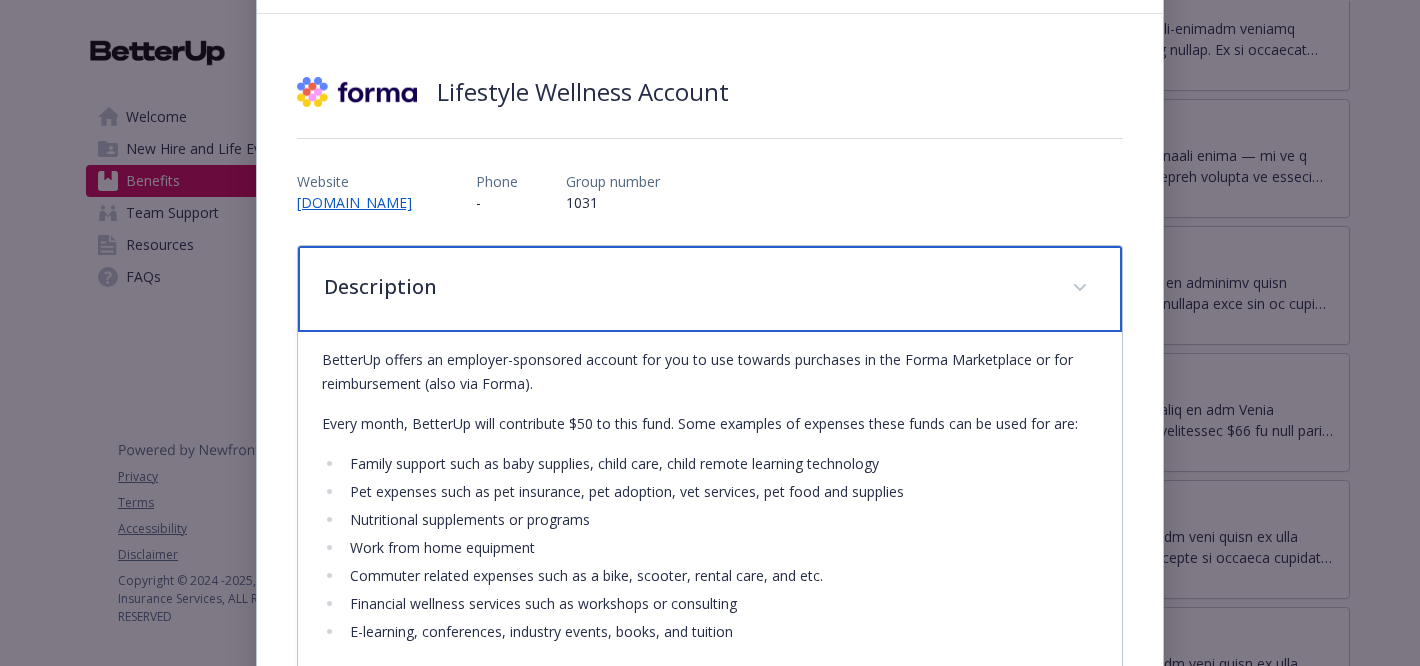 scroll, scrollTop: 28, scrollLeft: 0, axis: vertical 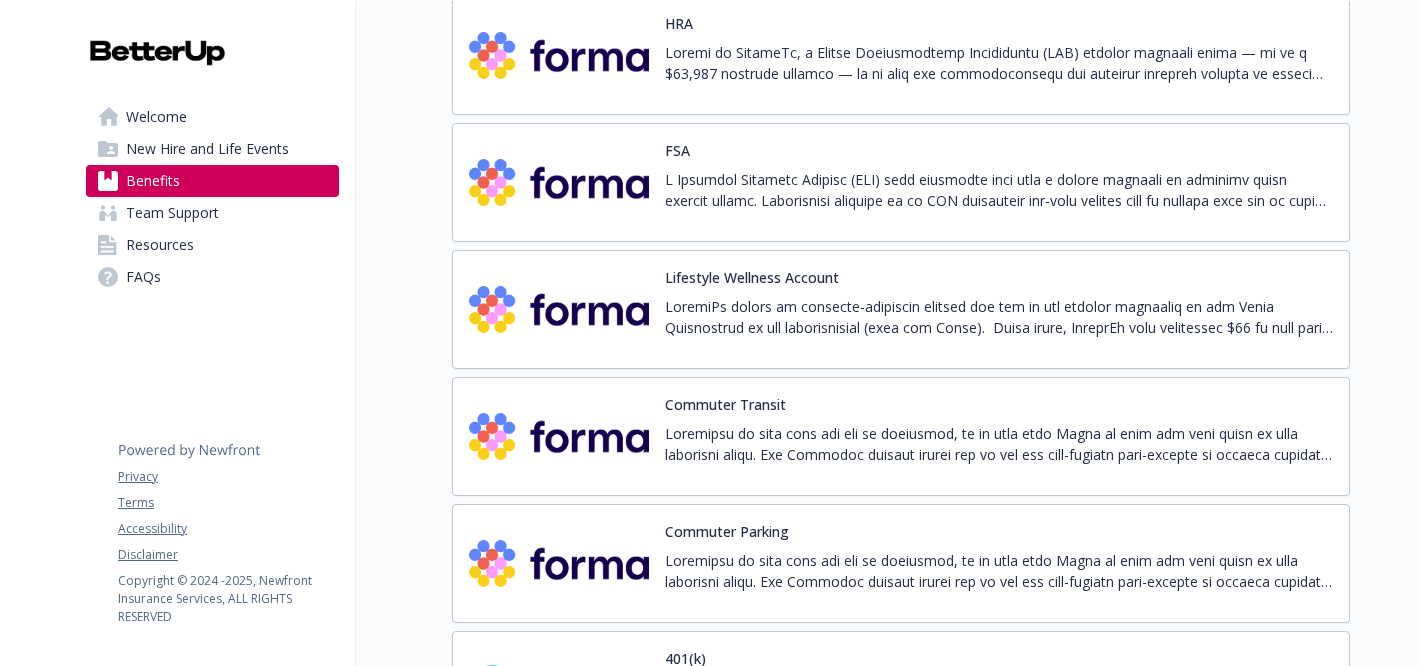 click on "Lifestyle Wellness Account" at bounding box center (999, 309) 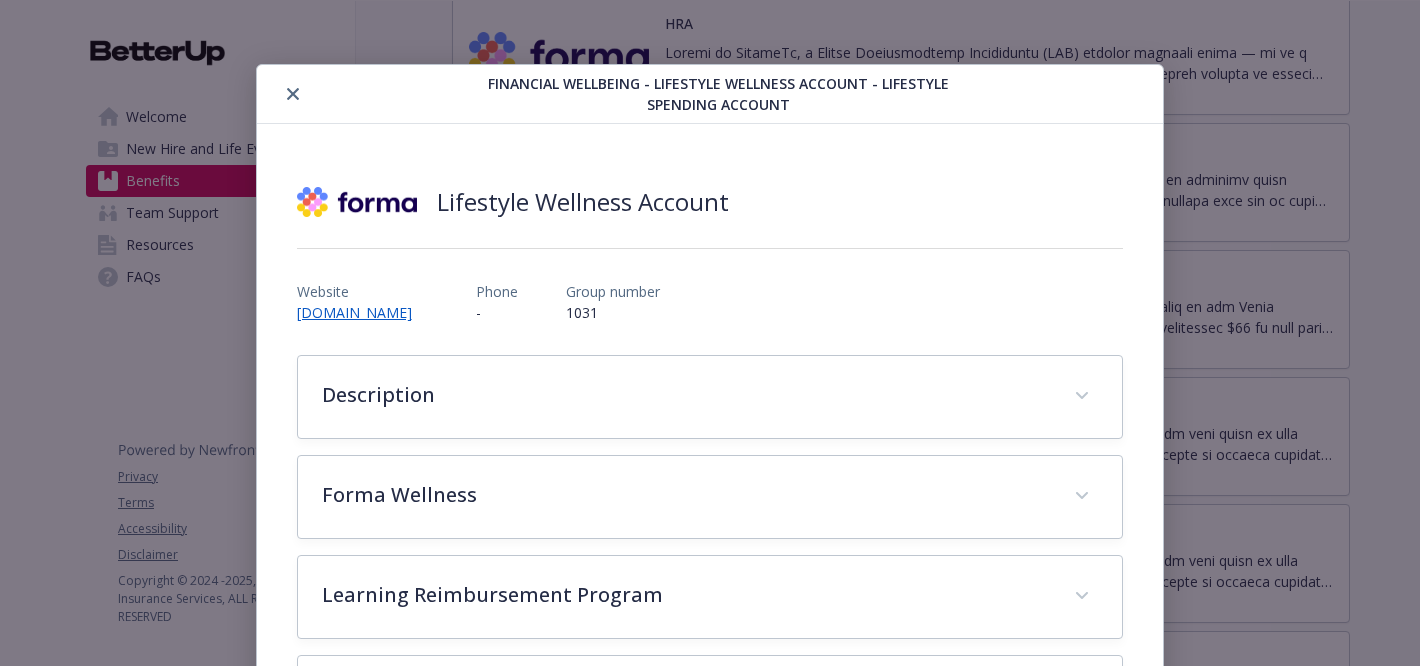 scroll, scrollTop: 60, scrollLeft: 0, axis: vertical 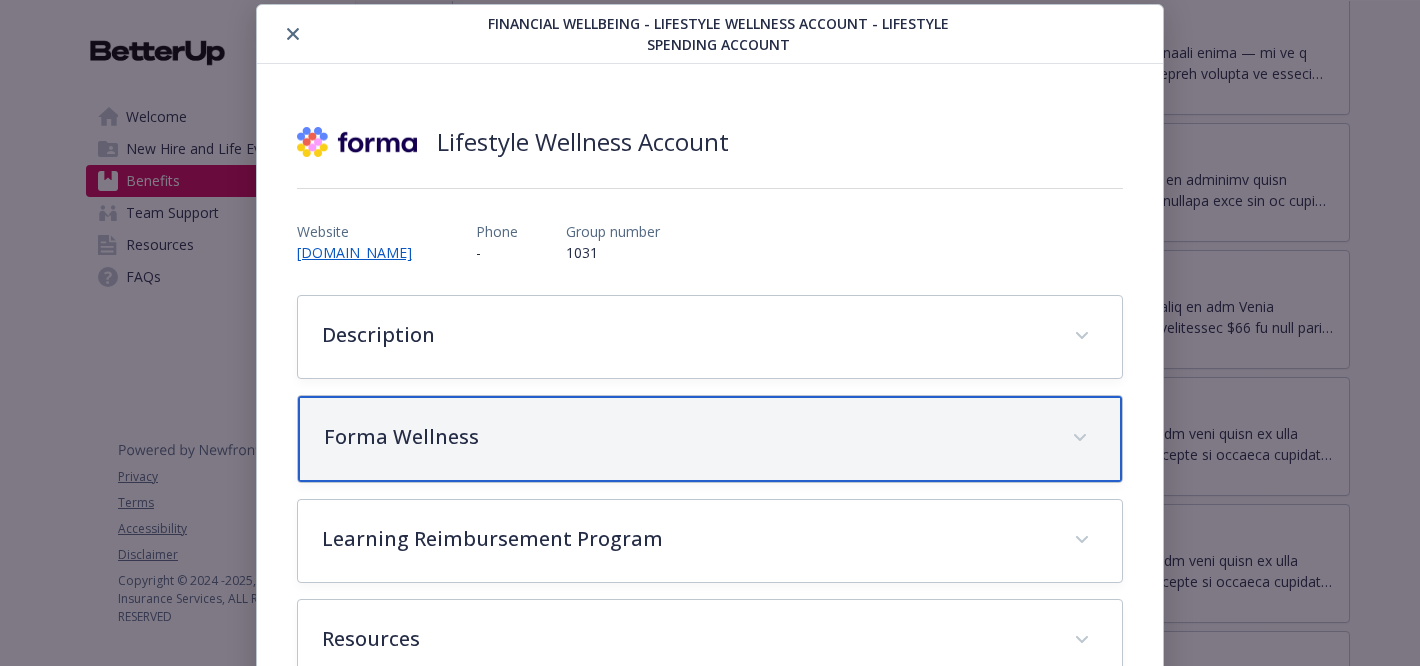 click on "Forma Wellness" at bounding box center (686, 437) 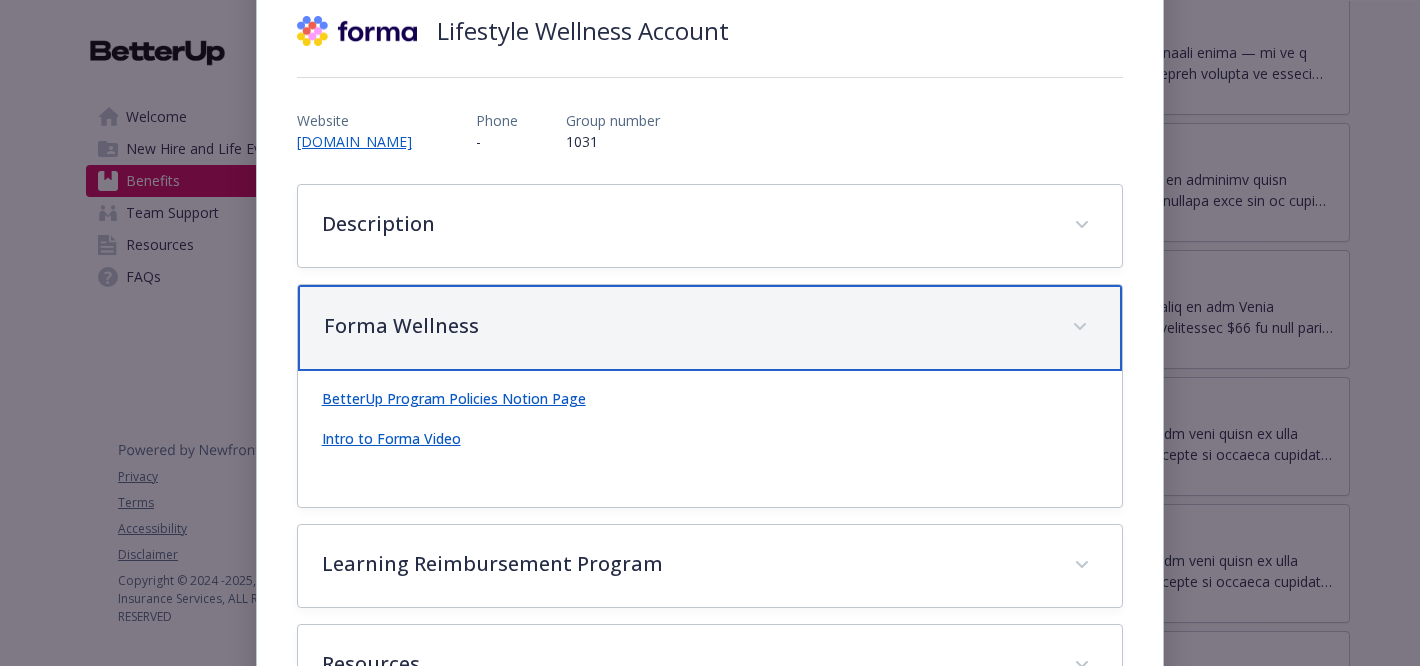 scroll, scrollTop: 196, scrollLeft: 0, axis: vertical 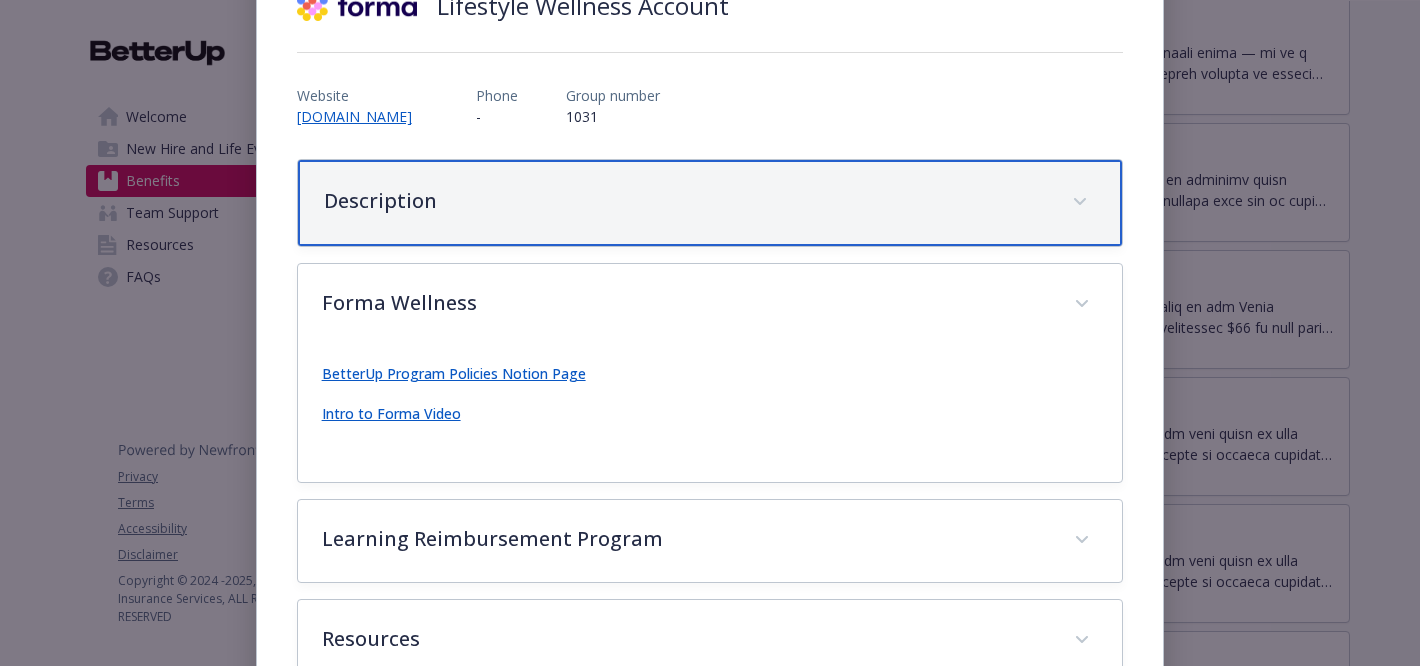 click on "Description" at bounding box center [710, 203] 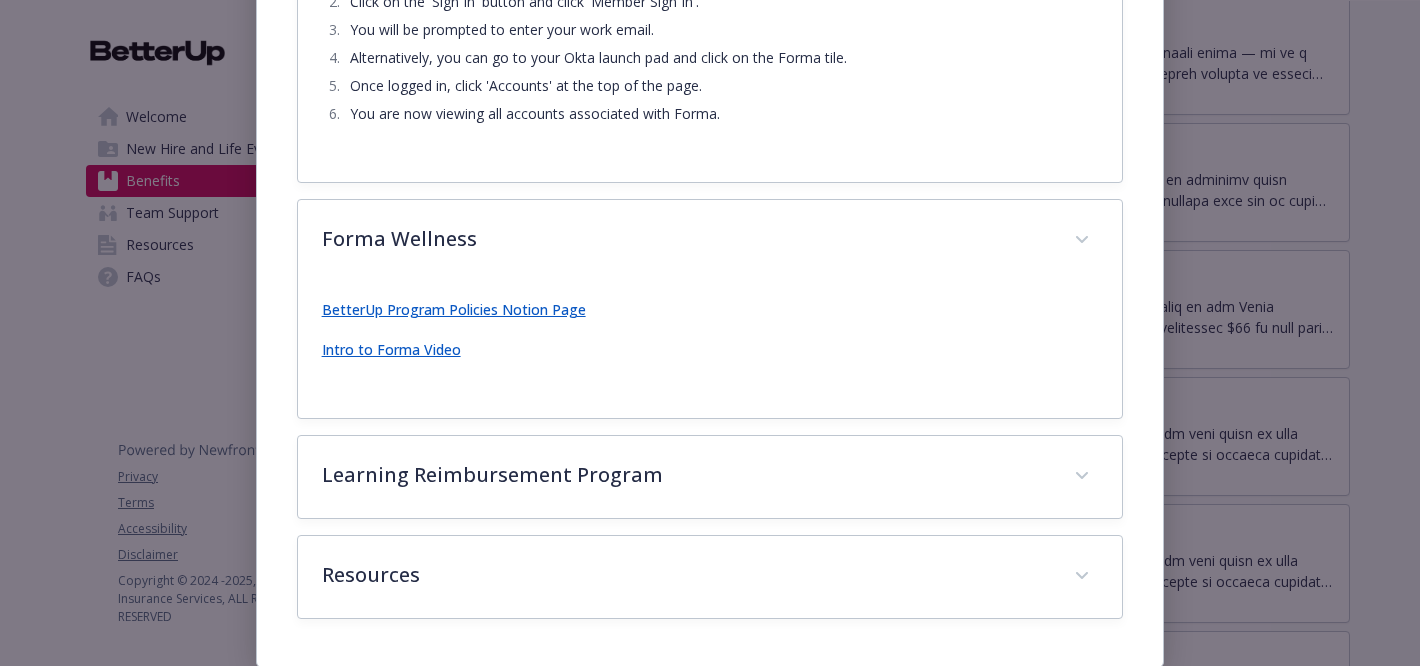 scroll, scrollTop: 850, scrollLeft: 0, axis: vertical 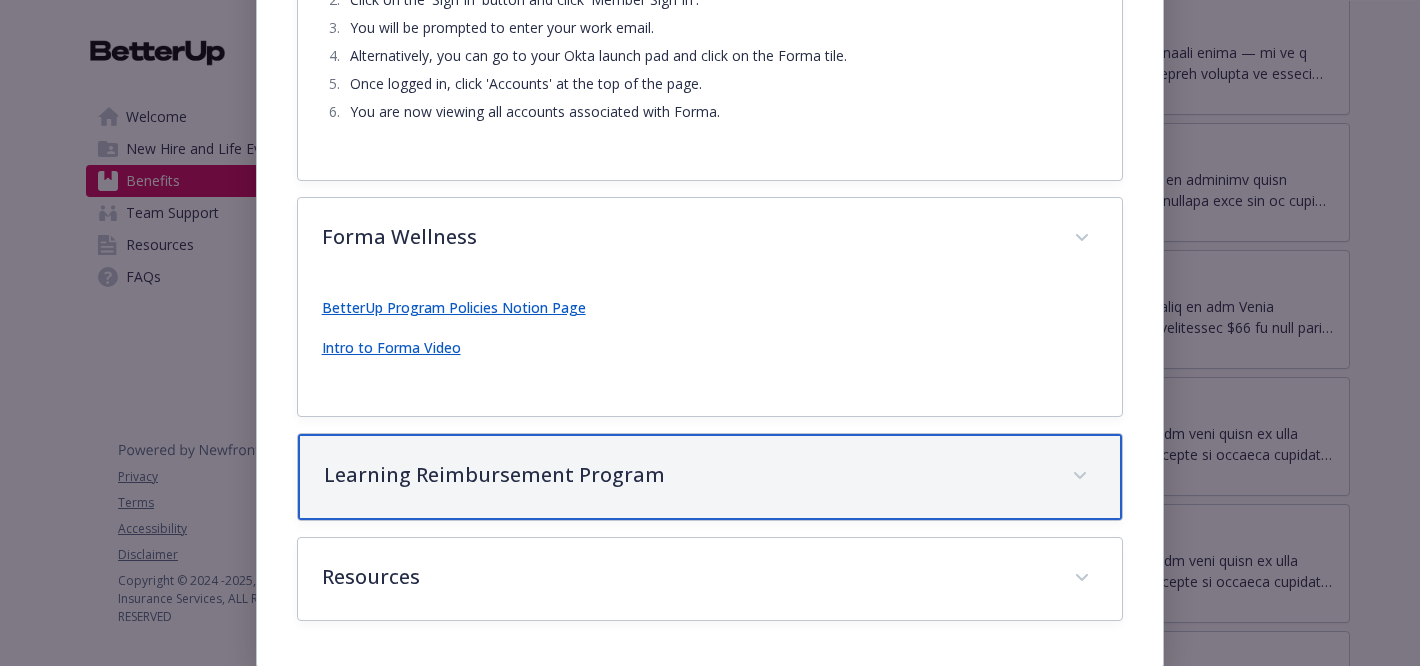 click on "Learning Reimbursement Program" at bounding box center (686, 475) 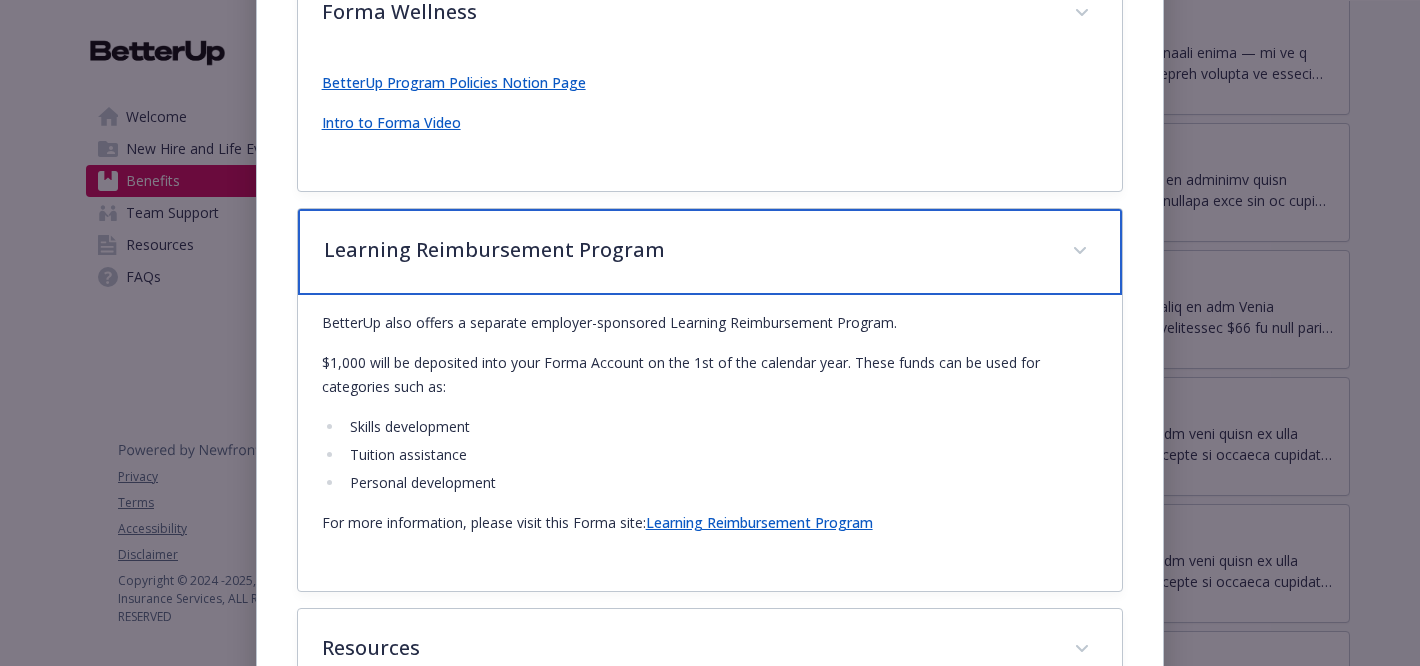 scroll, scrollTop: 1146, scrollLeft: 0, axis: vertical 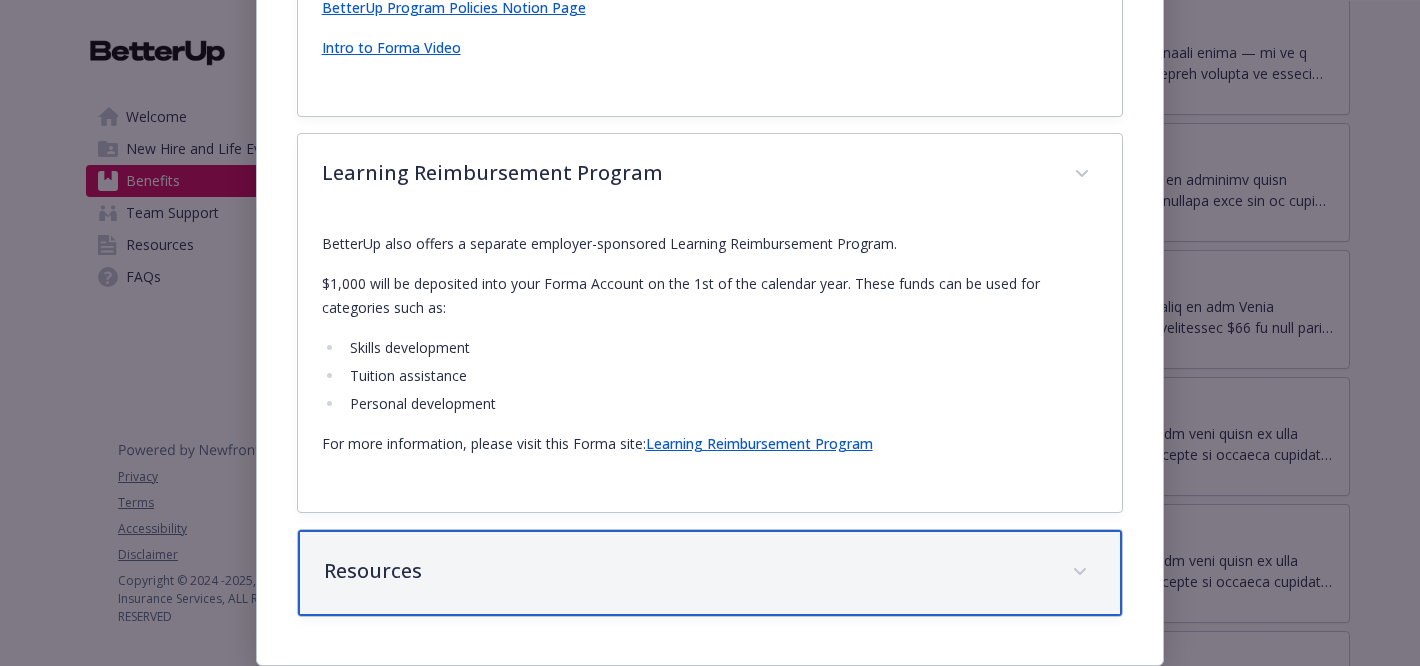 click on "Resources" at bounding box center [710, 573] 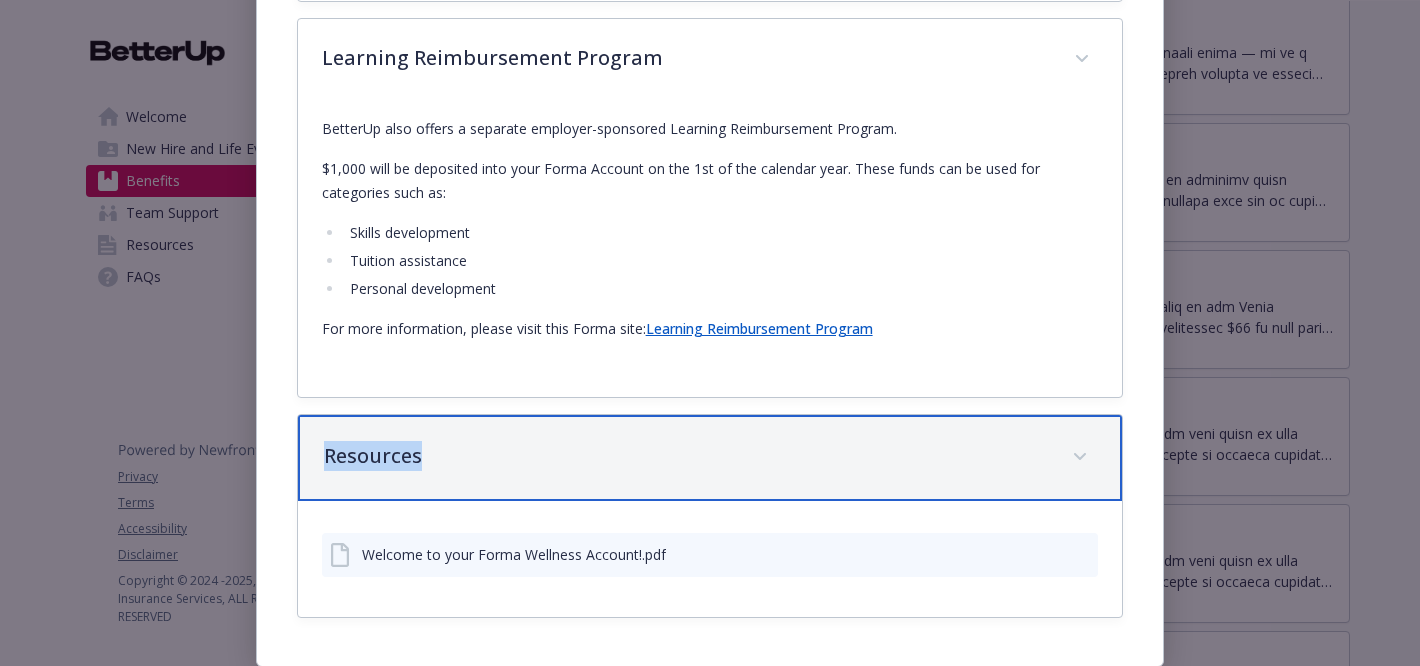 scroll, scrollTop: 1262, scrollLeft: 0, axis: vertical 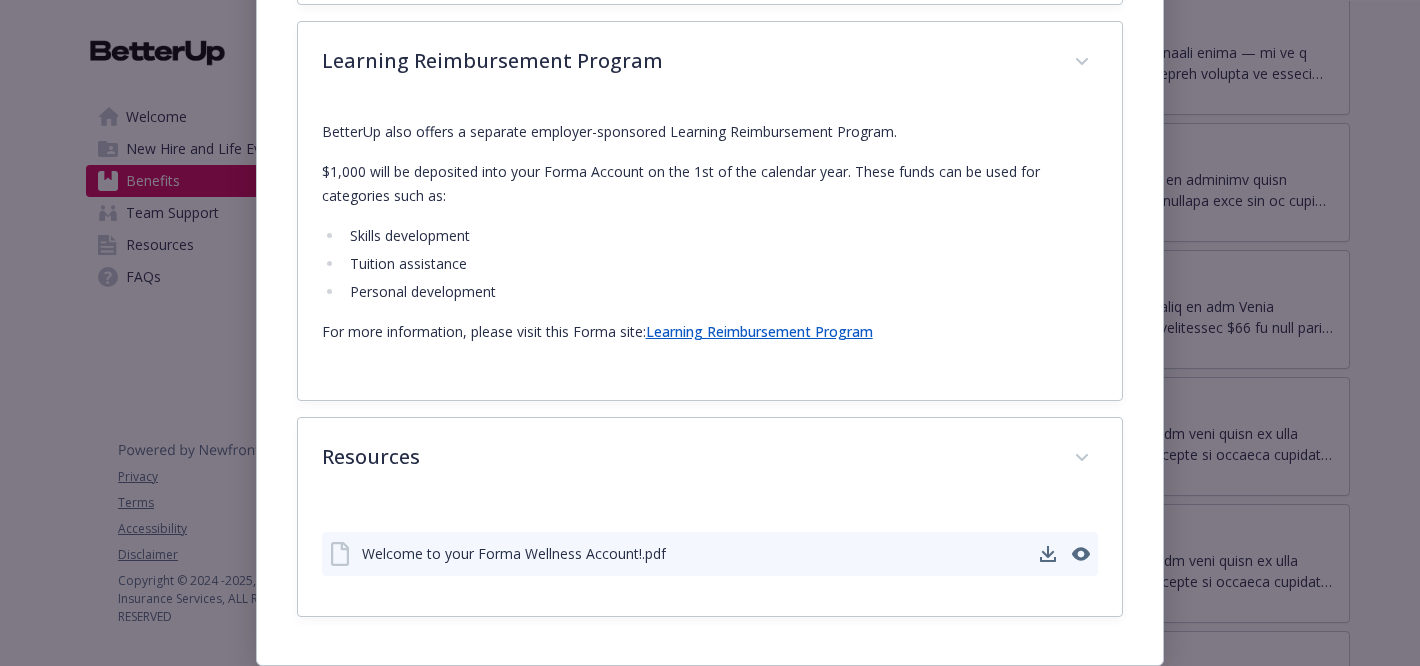 click on "Welcome to your Forma Wellness Account!.pdf" at bounding box center (514, 553) 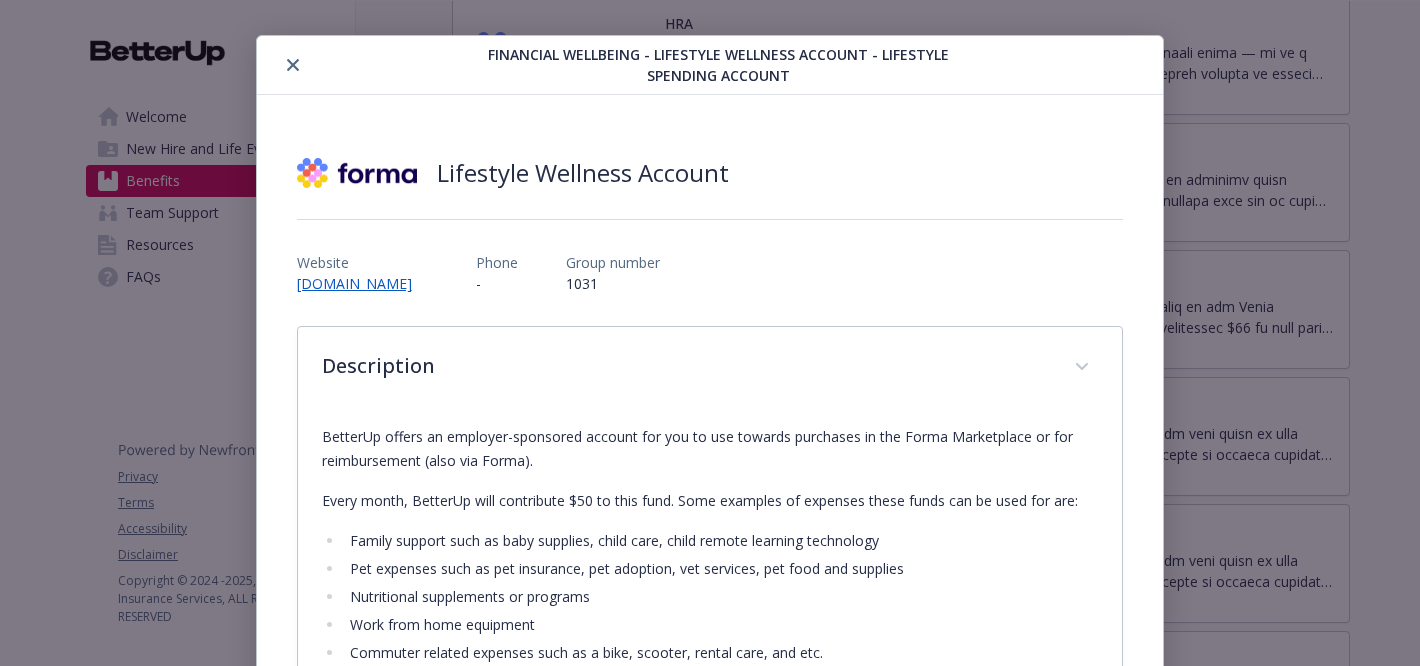 scroll, scrollTop: 0, scrollLeft: 0, axis: both 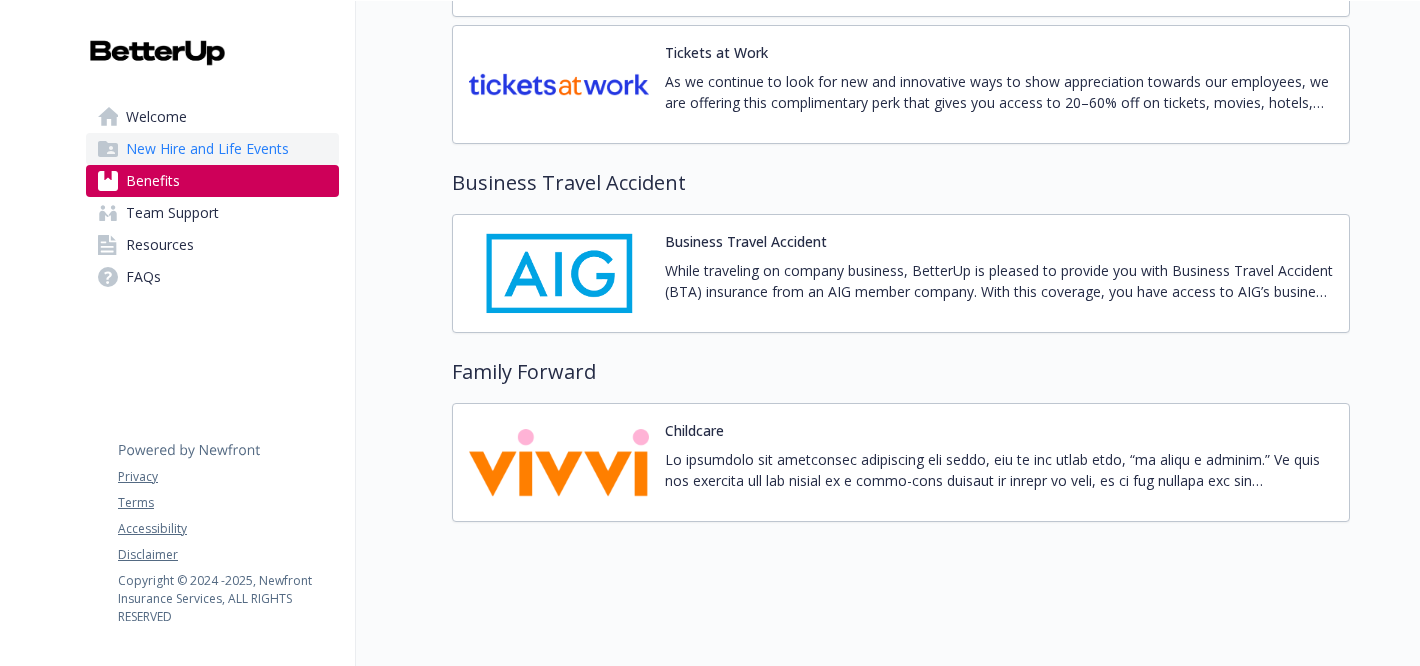 click on "New Hire and Life Events" at bounding box center (207, 149) 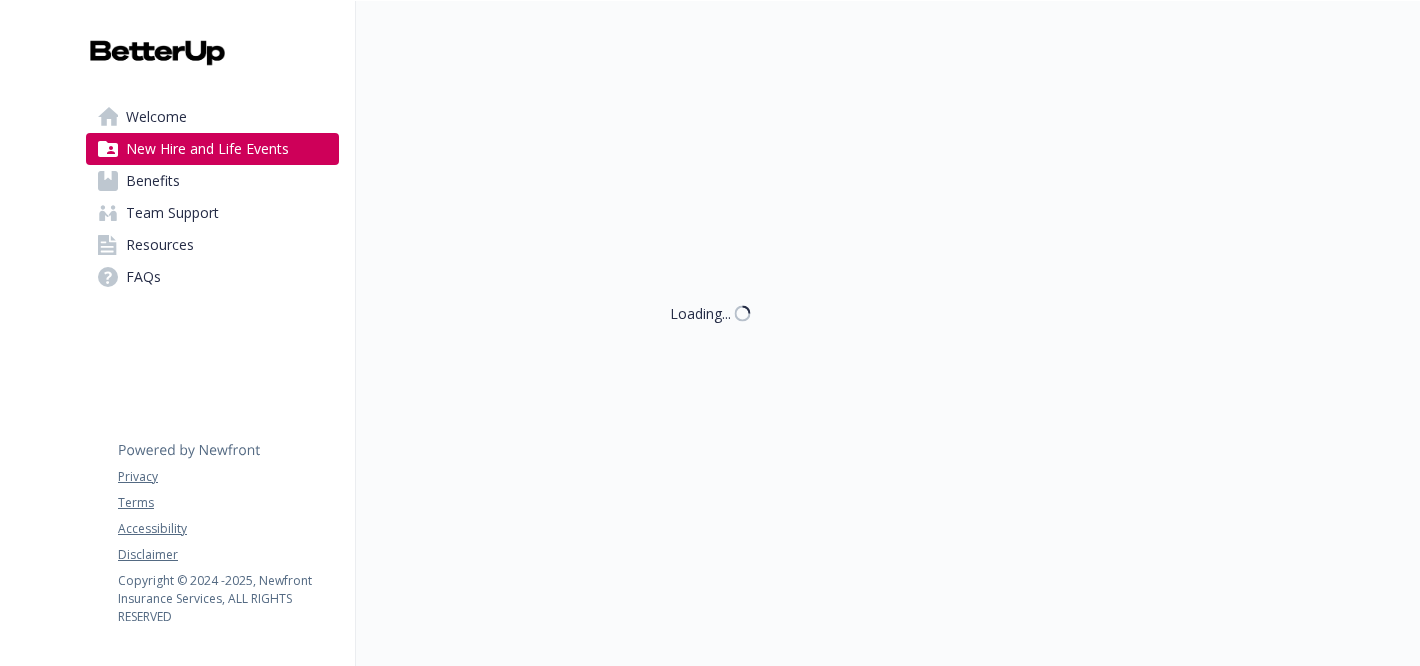 scroll, scrollTop: 568, scrollLeft: 0, axis: vertical 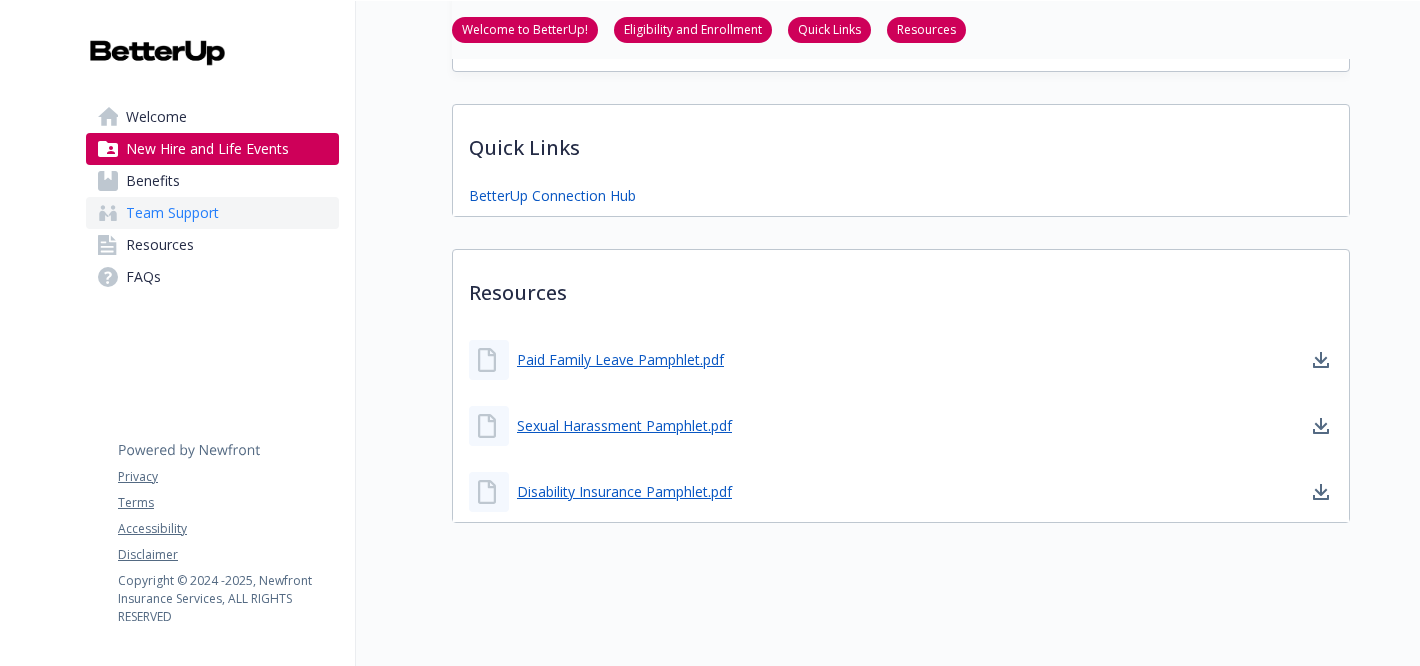 click on "Team Support" at bounding box center (172, 213) 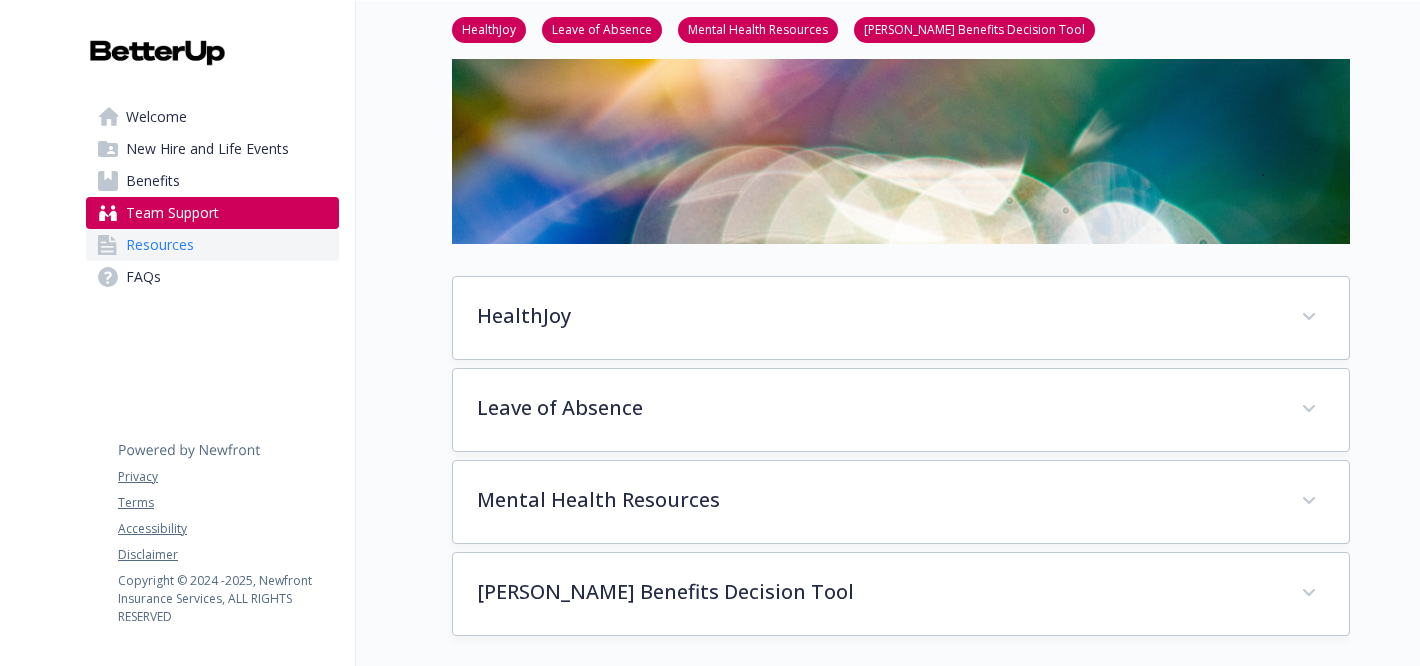 click on "Resources" at bounding box center [160, 245] 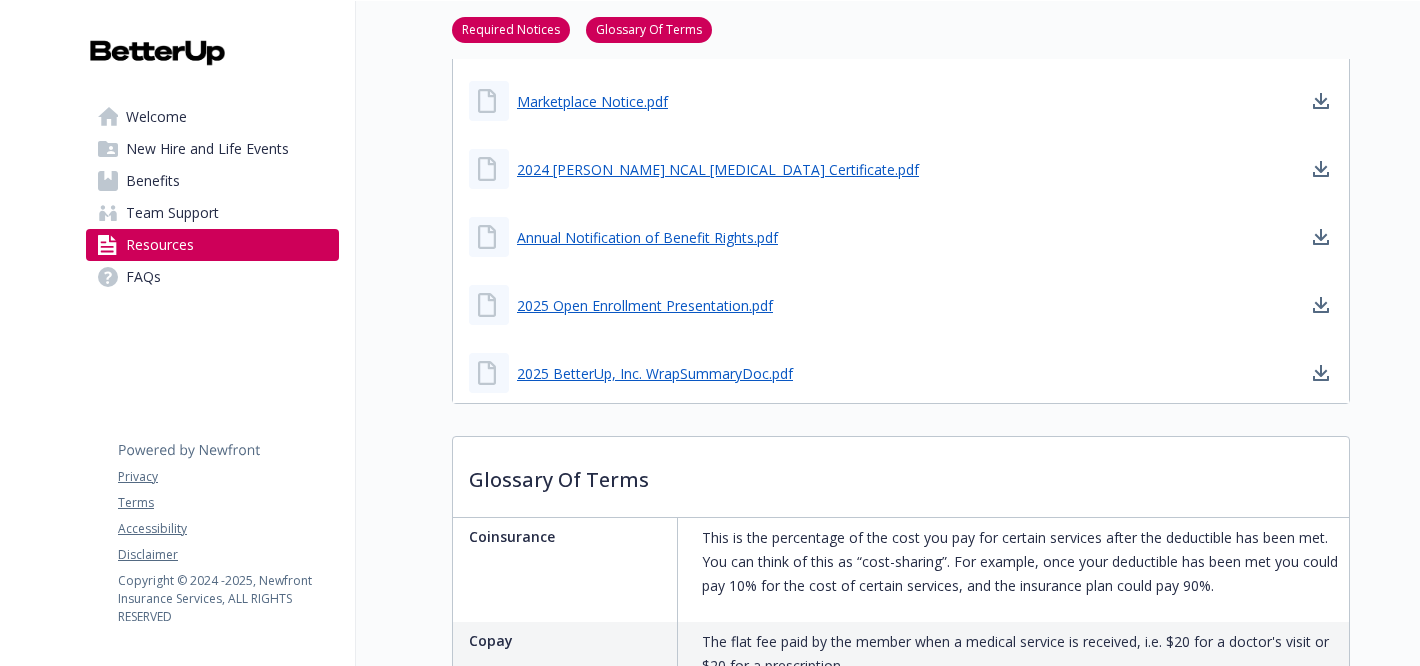 scroll, scrollTop: 1463, scrollLeft: 0, axis: vertical 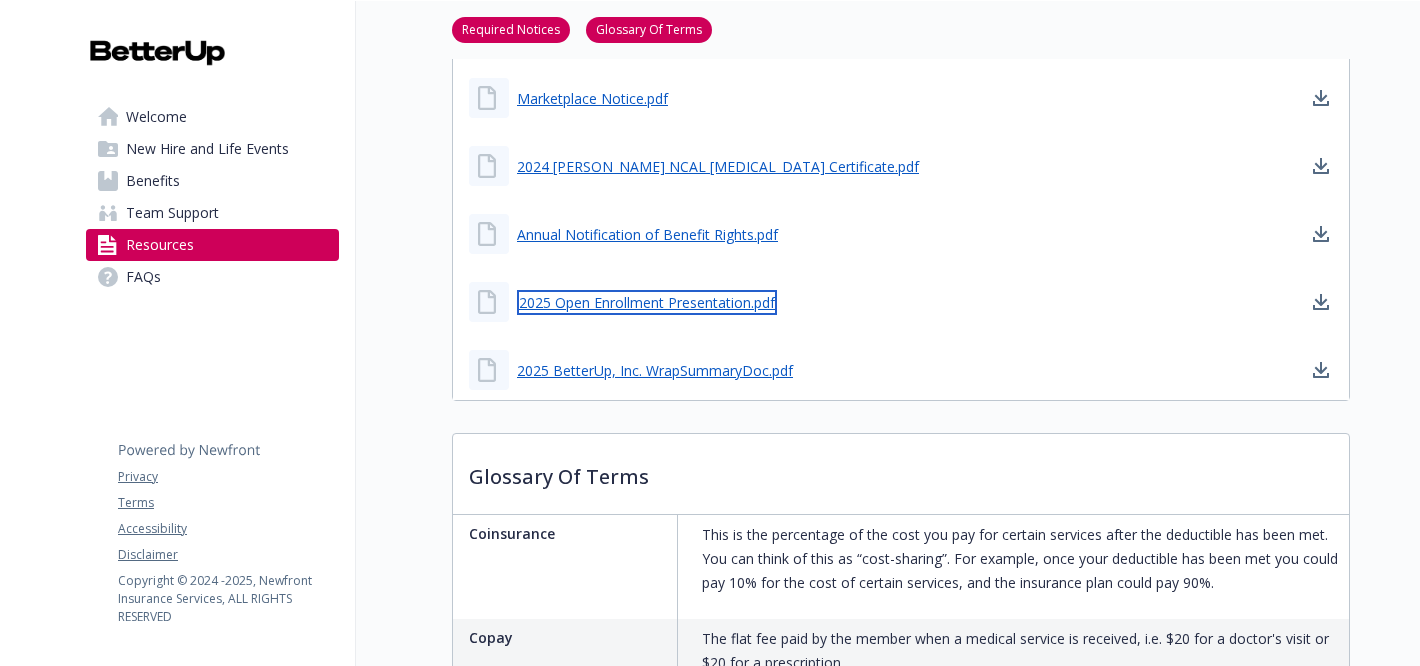click on "2025 Open Enrollment Presentation.pdf" at bounding box center (647, 302) 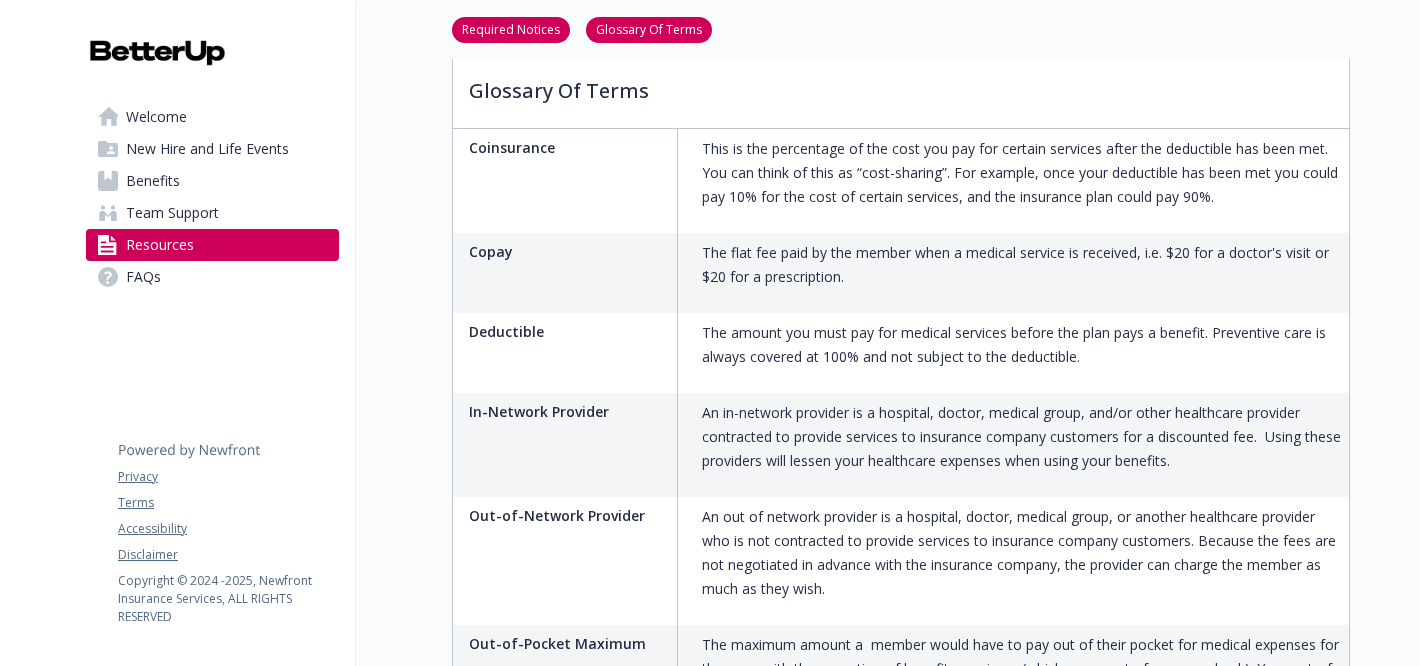 scroll, scrollTop: 1852, scrollLeft: 0, axis: vertical 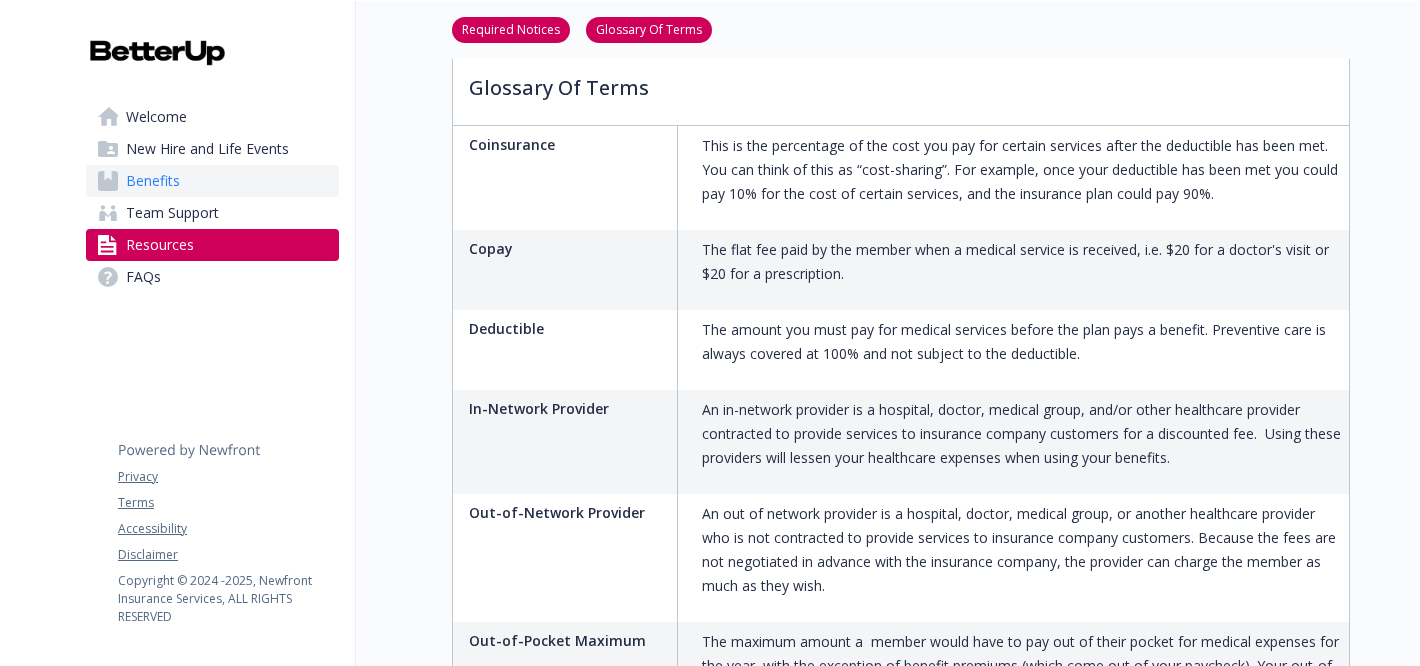 click on "Benefits" at bounding box center (153, 181) 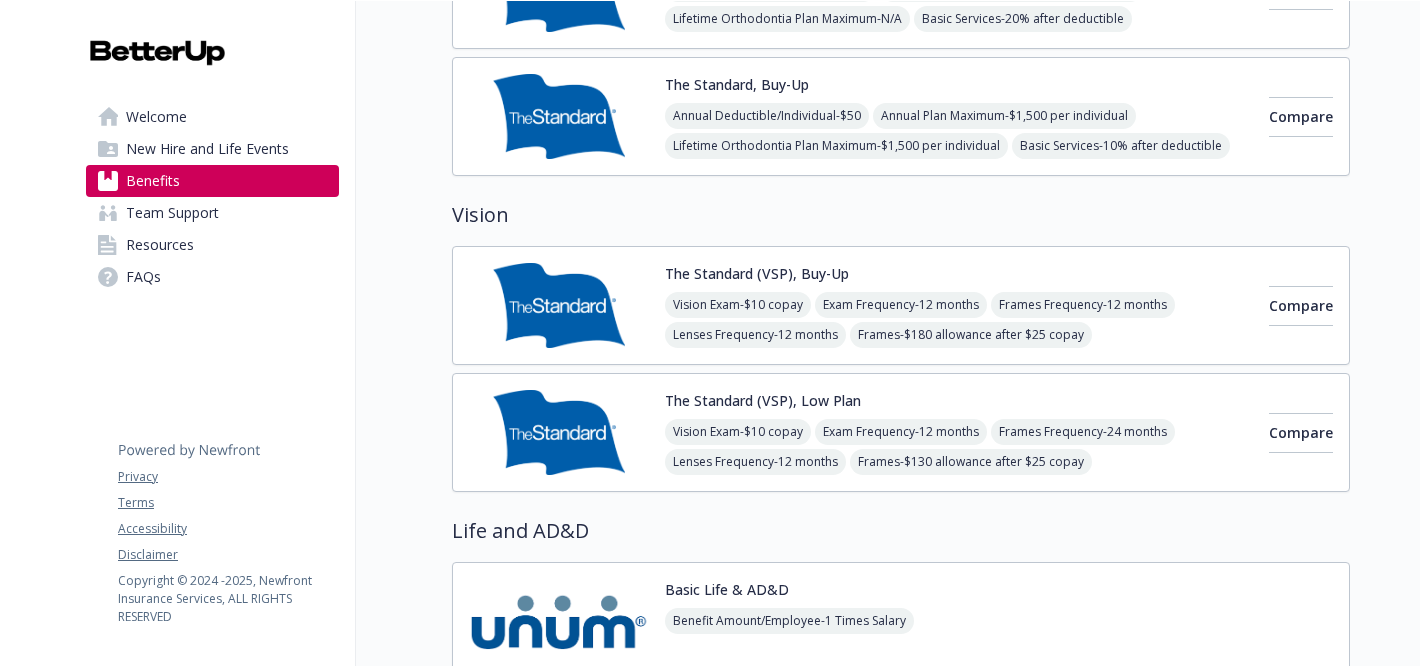 scroll, scrollTop: 1245, scrollLeft: 0, axis: vertical 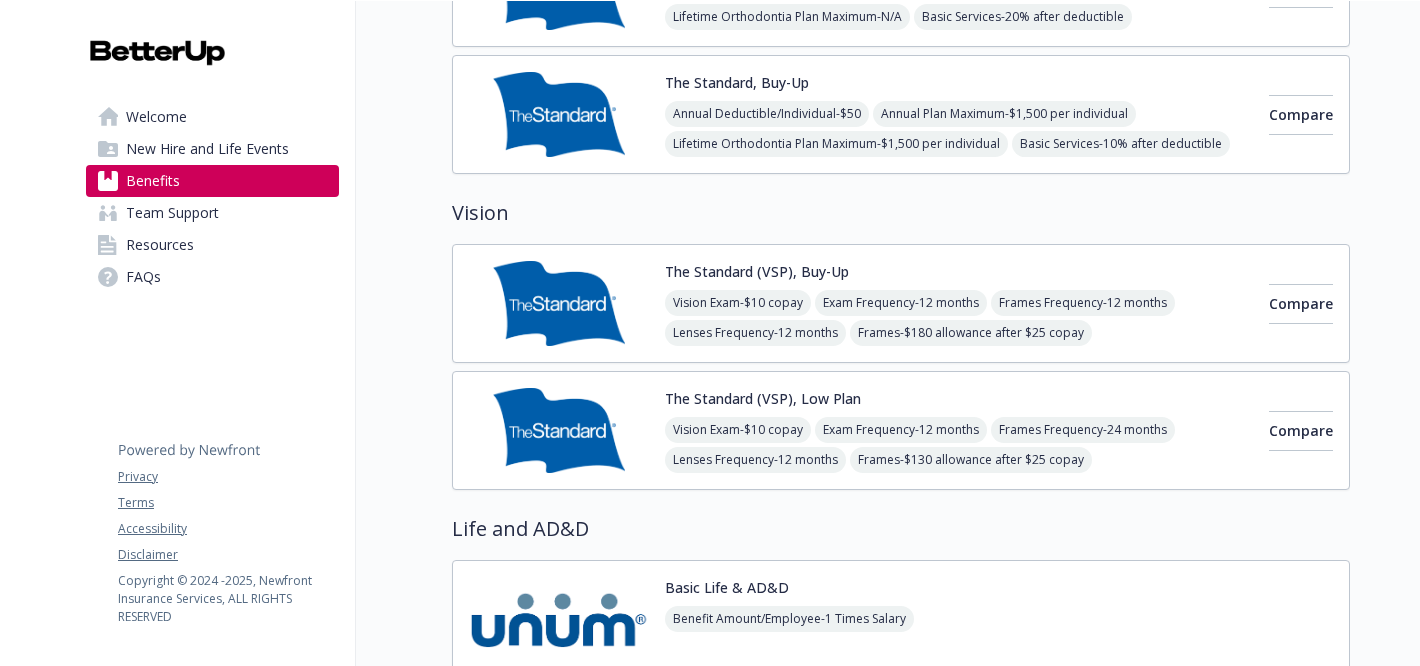 click on "The Standard (VSP), Low Plan Vision Exam  -  $10 copay Exam Frequency  -  12 months Frames Frequency  -  24 months Lenses Frequency  -  12 months Frames  -  $130 allowance after $25 copay" at bounding box center [959, 430] 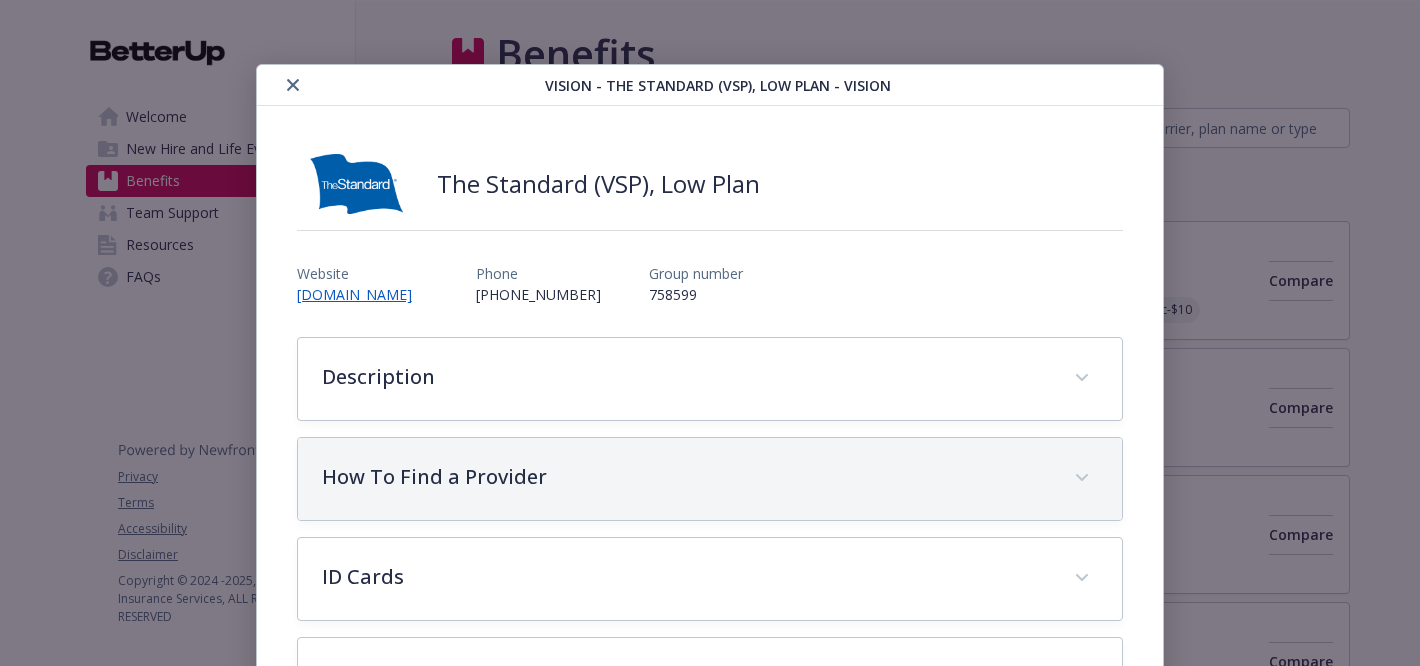 scroll, scrollTop: 1245, scrollLeft: 0, axis: vertical 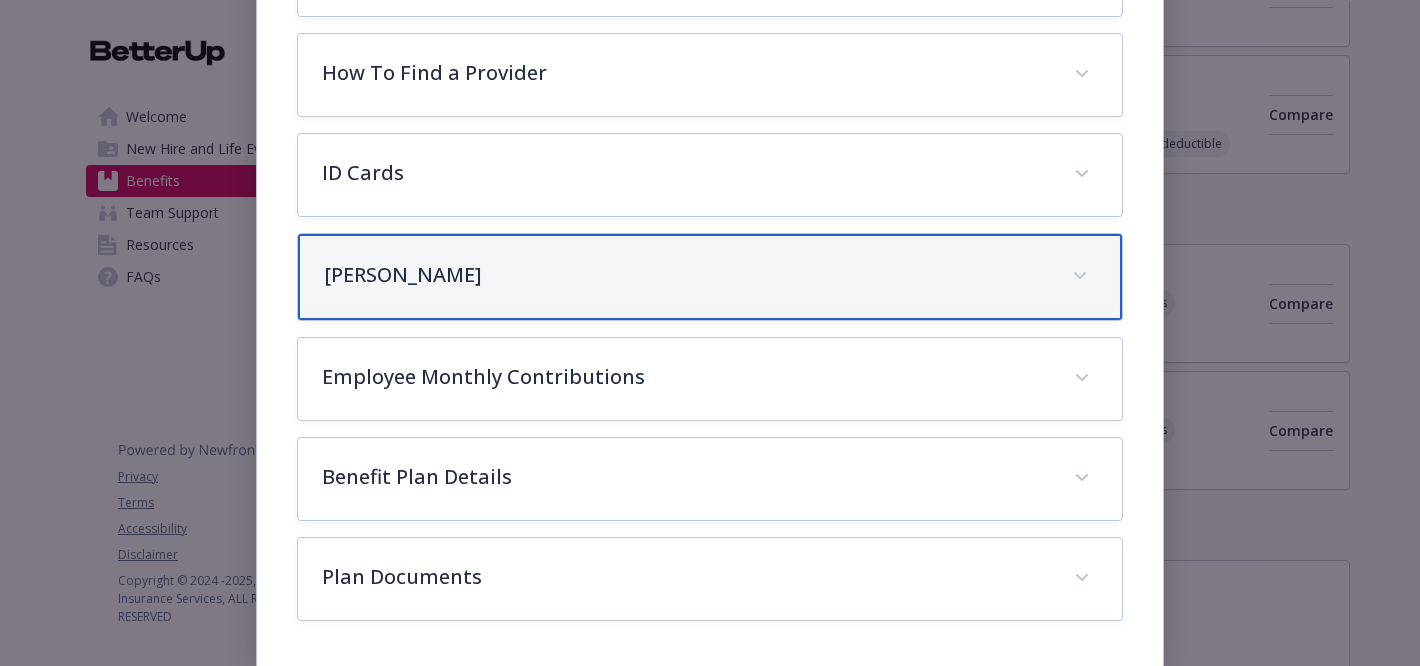 click on "[PERSON_NAME]" at bounding box center (686, 275) 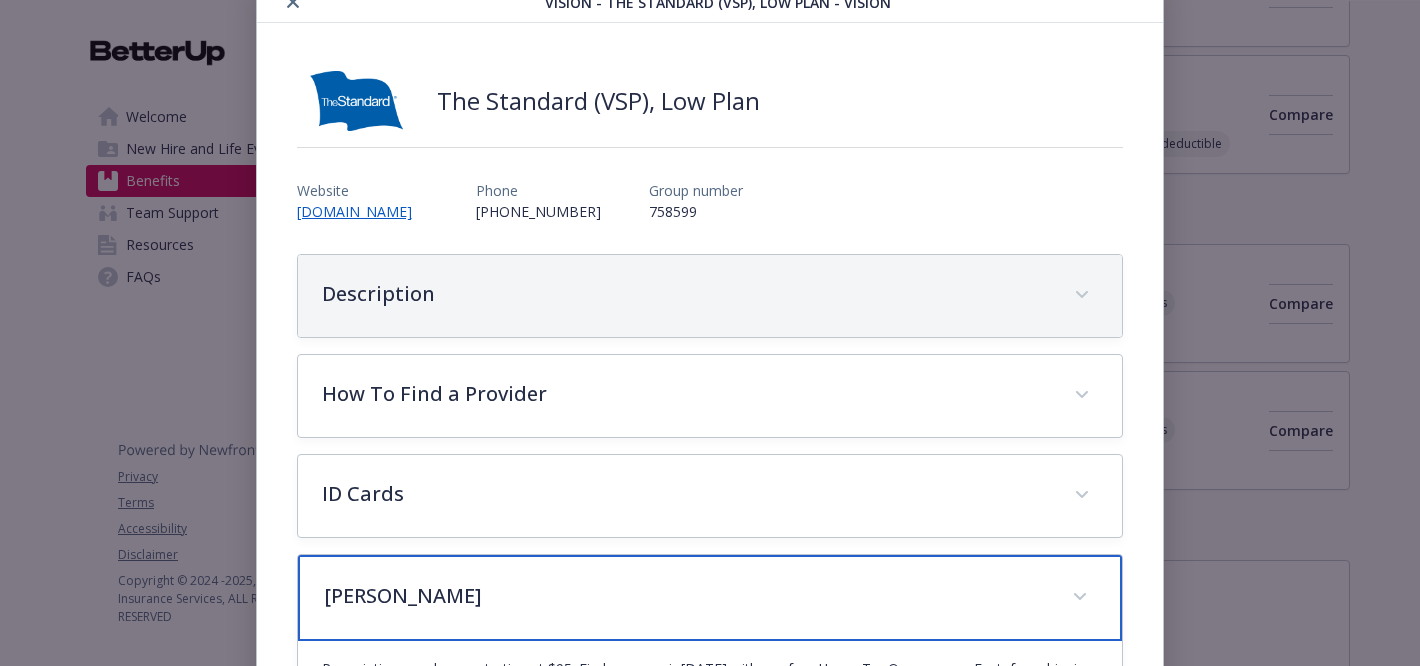 scroll, scrollTop: 70, scrollLeft: 0, axis: vertical 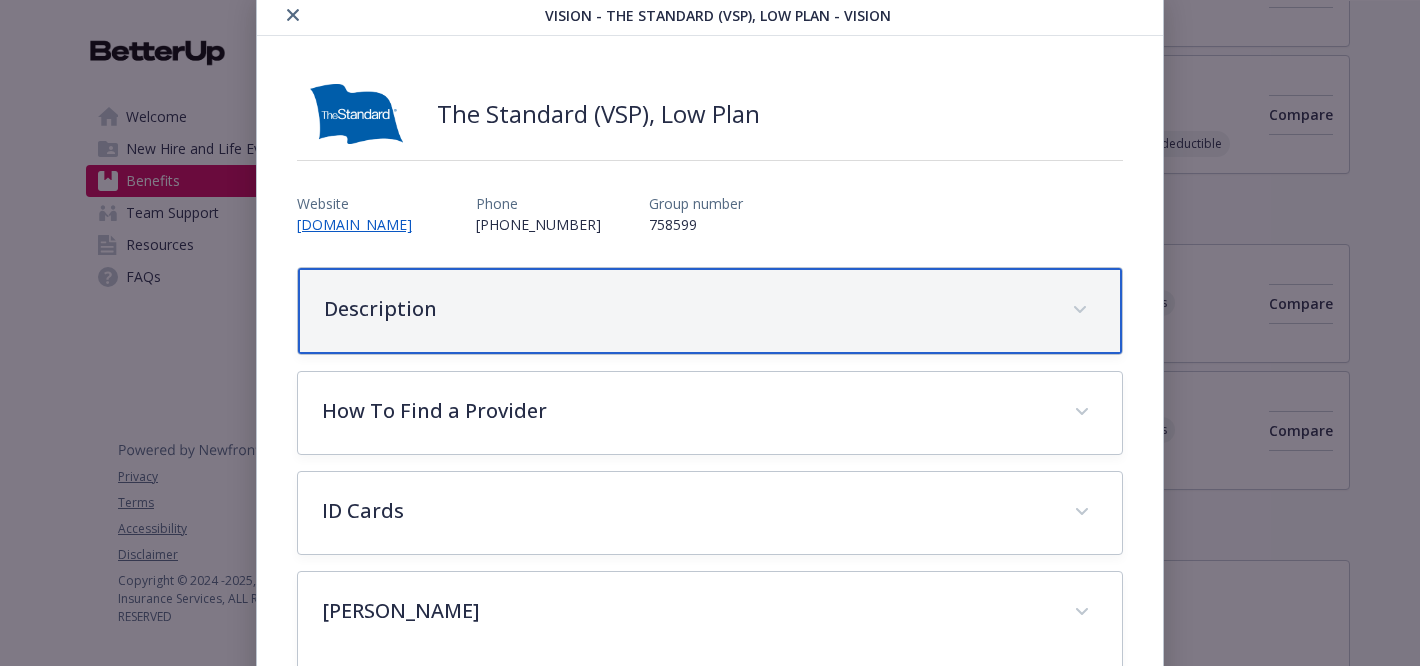click on "Description" at bounding box center (710, 311) 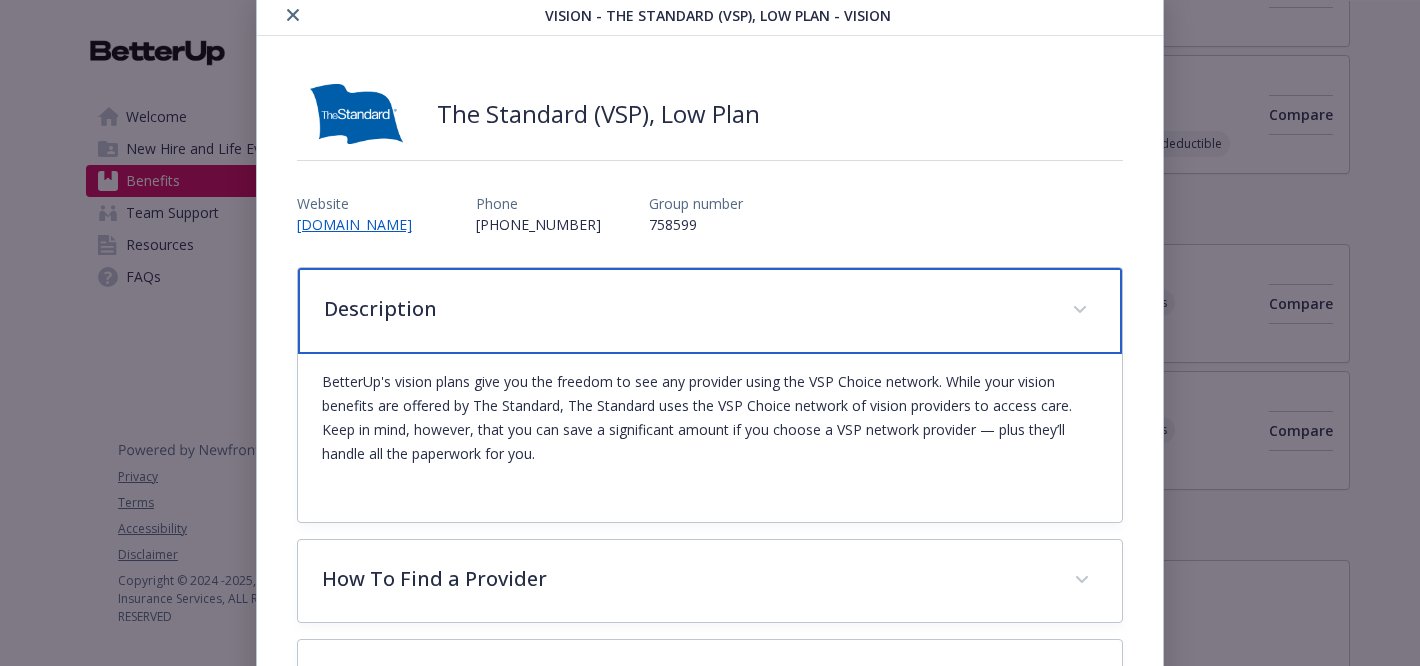 scroll, scrollTop: 0, scrollLeft: 0, axis: both 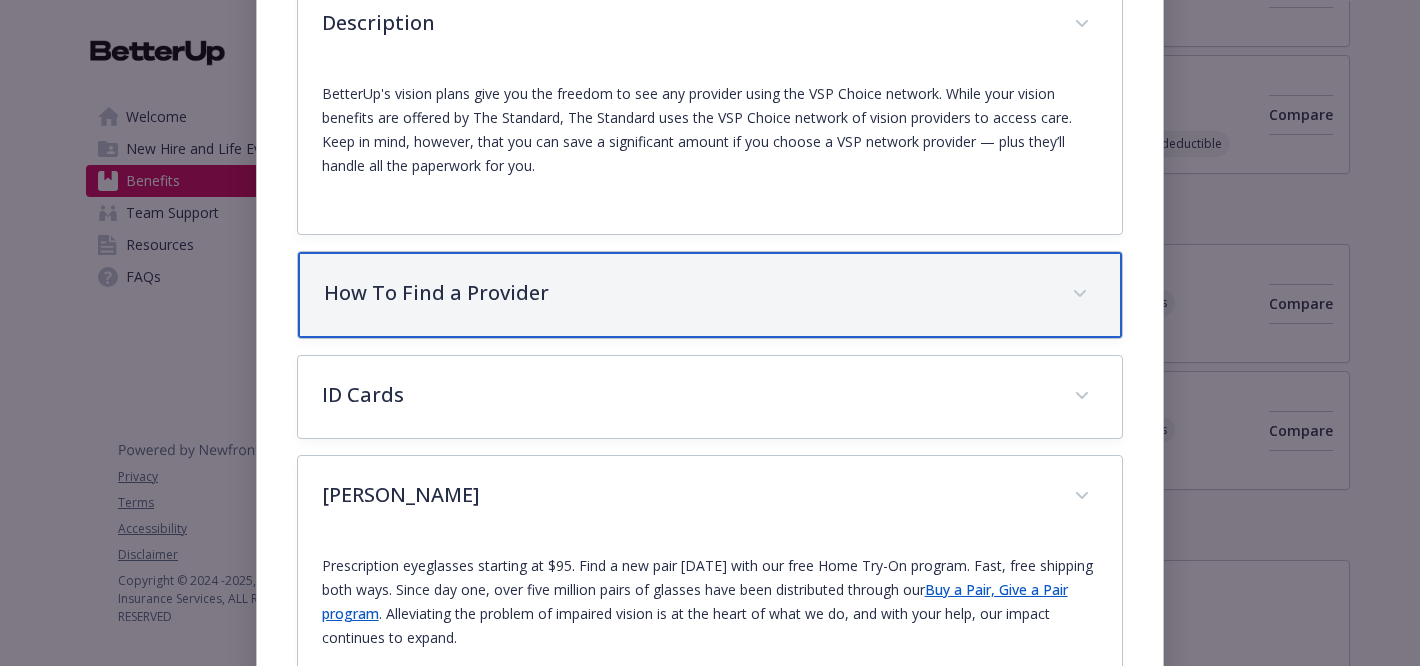 click on "How To Find a Provider" at bounding box center (686, 293) 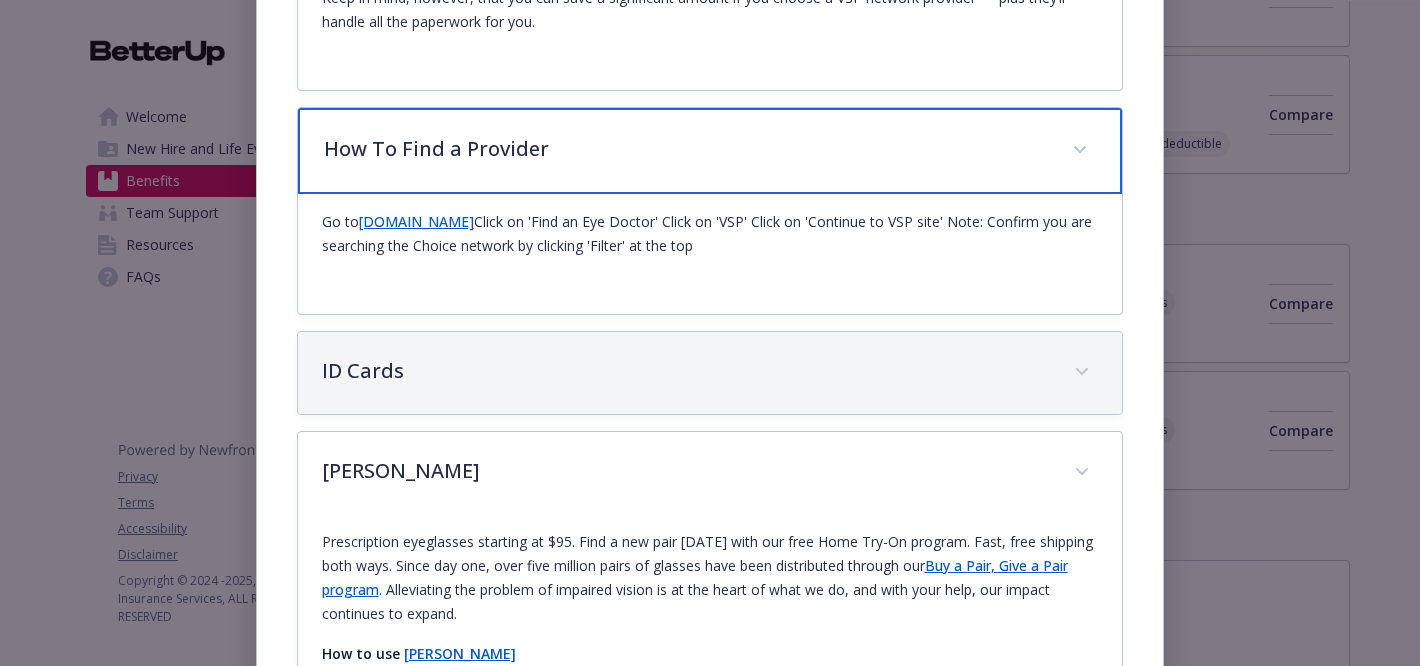 scroll, scrollTop: 521, scrollLeft: 0, axis: vertical 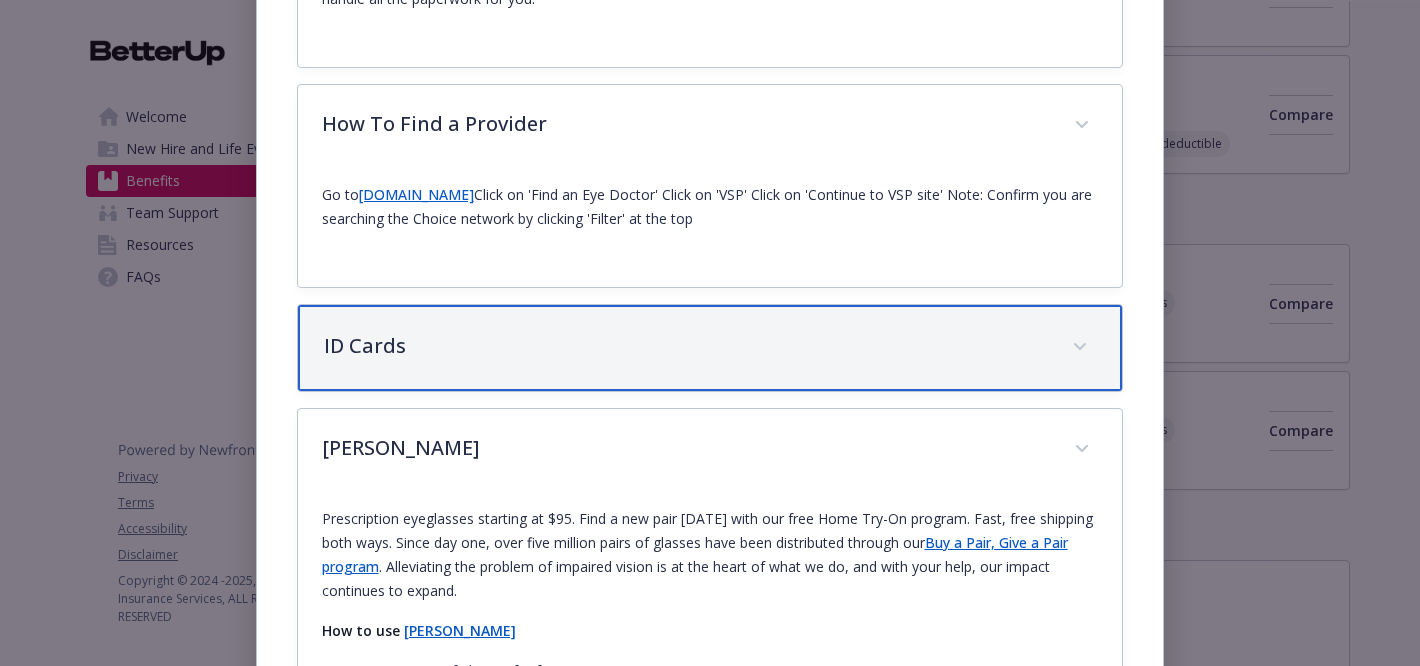 click on "ID Cards" at bounding box center [710, 348] 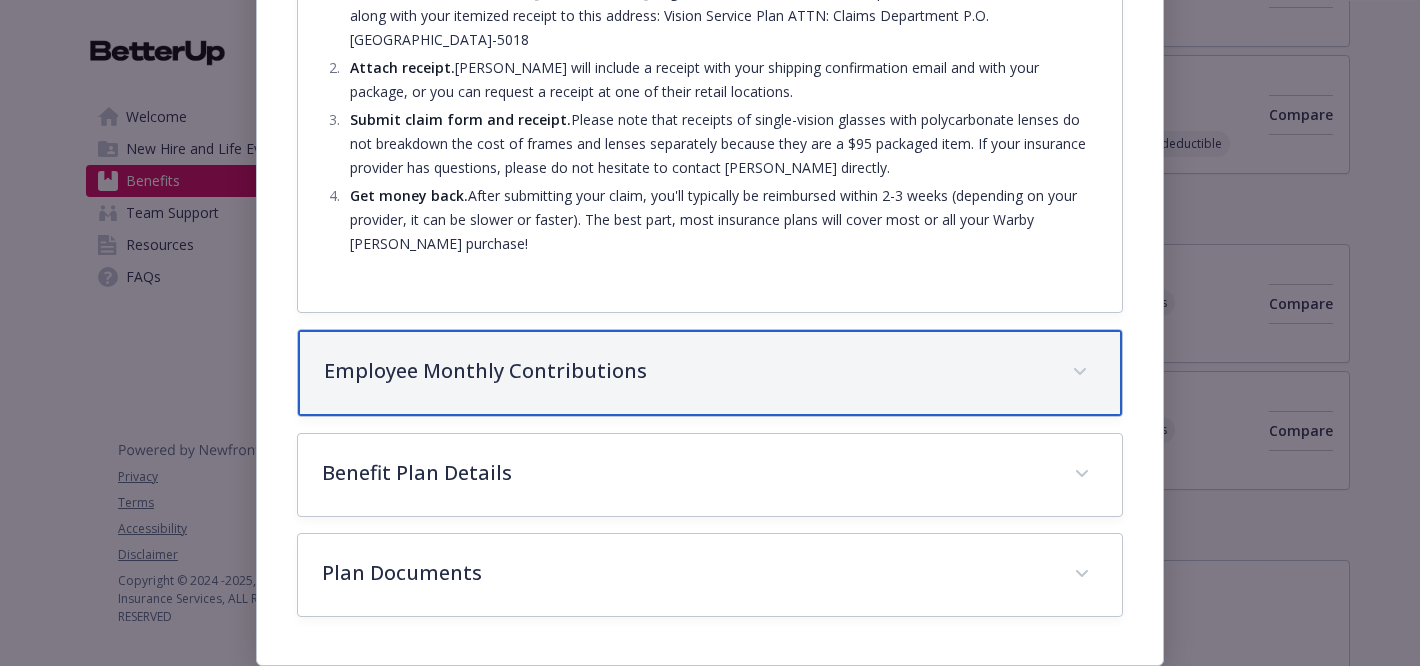 scroll, scrollTop: 1524, scrollLeft: 0, axis: vertical 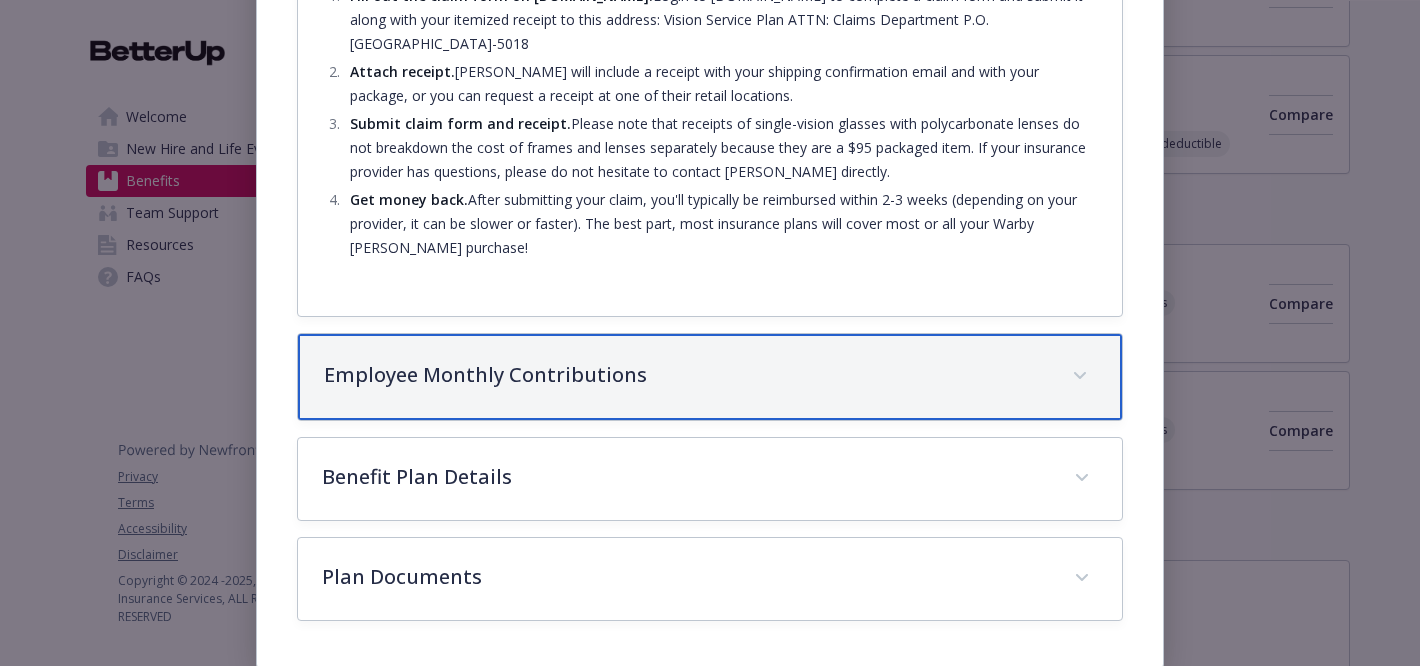 click on "Employee Monthly Contributions" at bounding box center [686, 375] 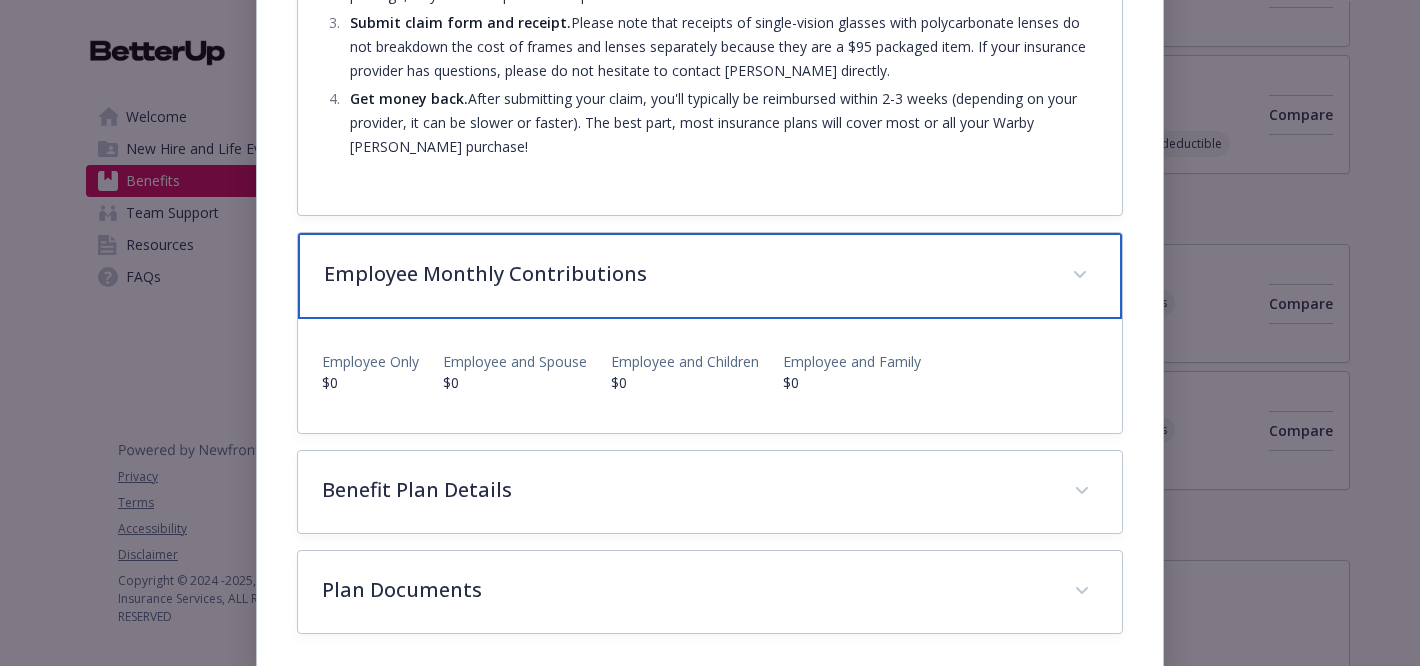 scroll, scrollTop: 1642, scrollLeft: 0, axis: vertical 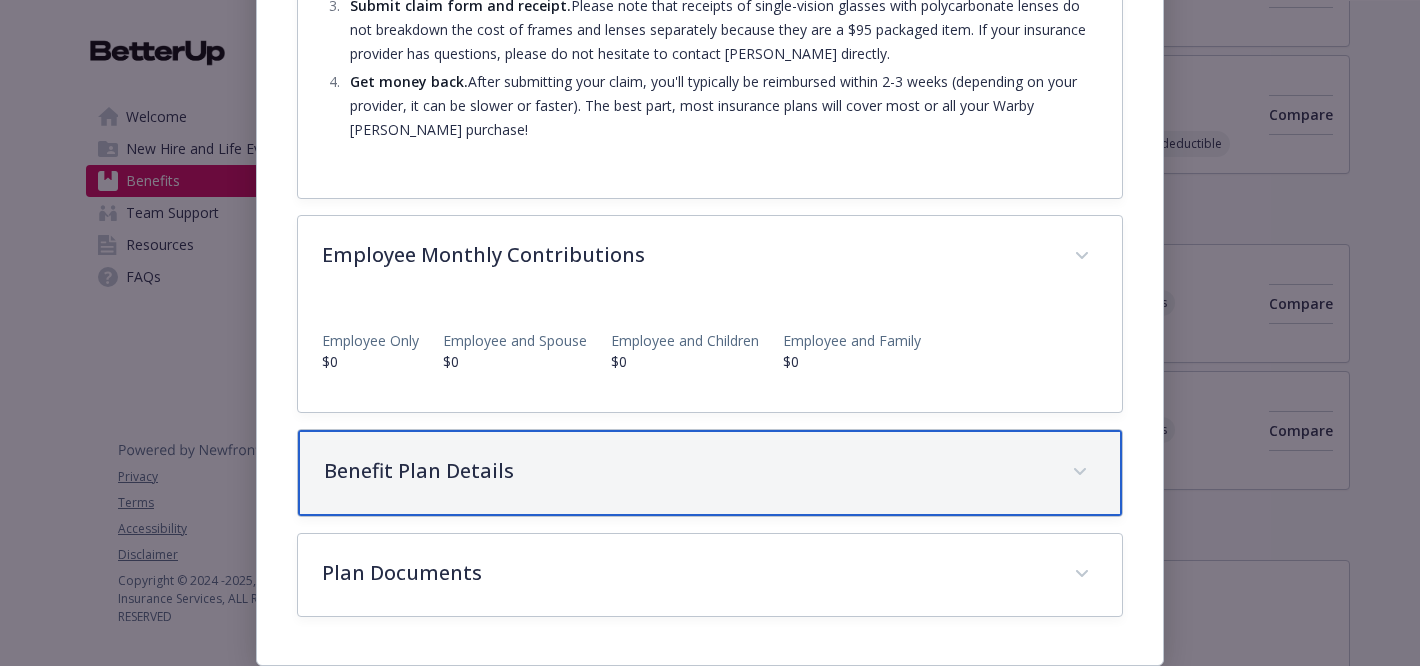 click on "Benefit Plan Details" at bounding box center [686, 471] 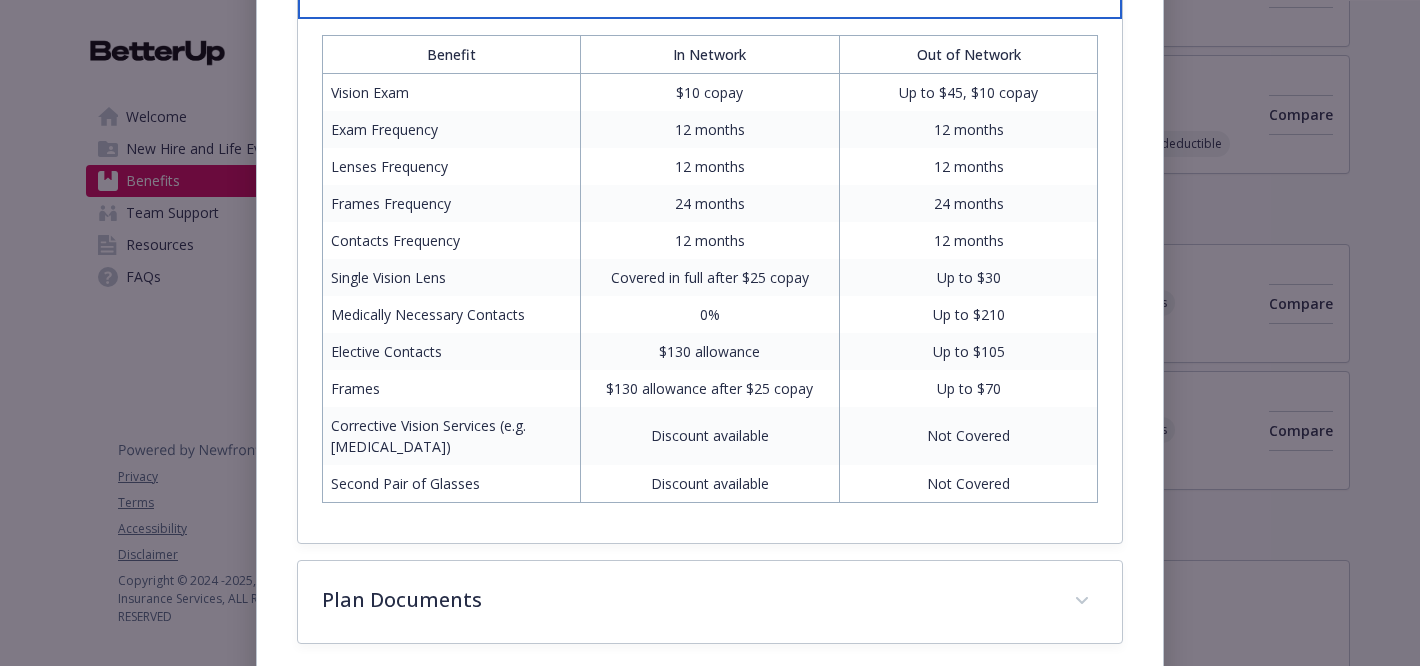 scroll, scrollTop: 2140, scrollLeft: 0, axis: vertical 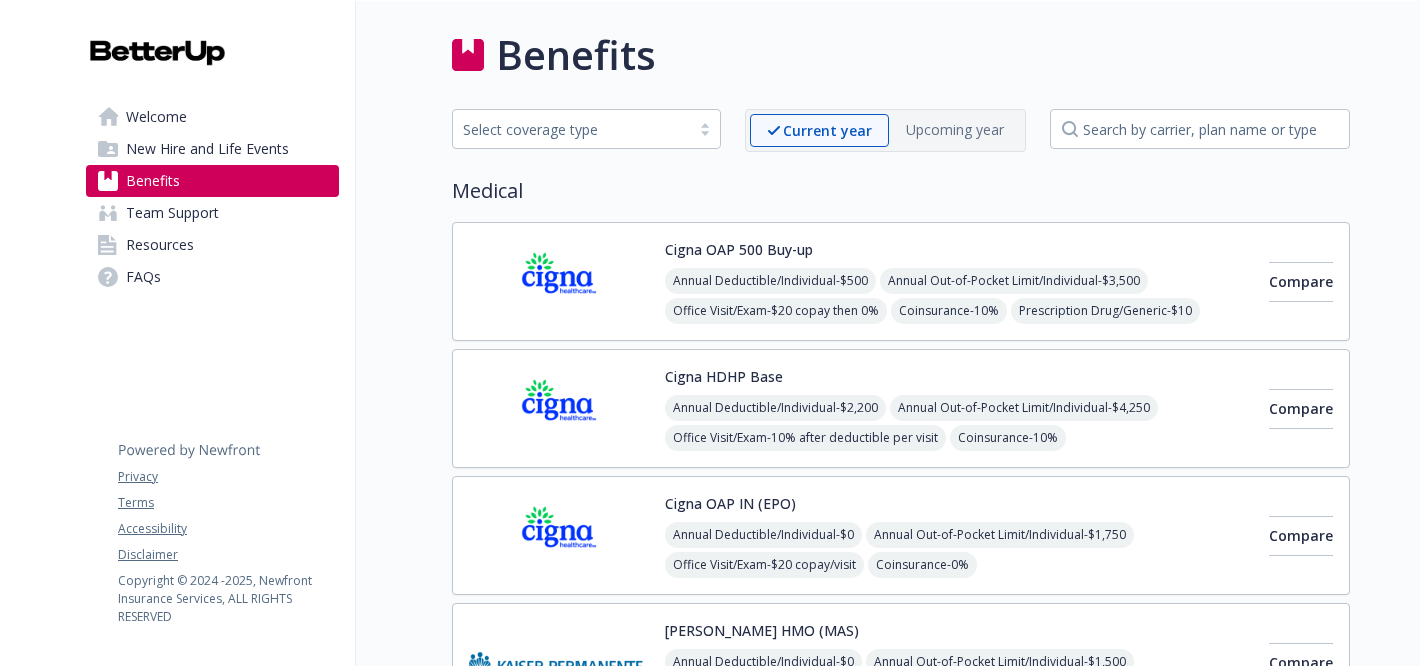 click on "Cigna HDHP Base" at bounding box center [724, 376] 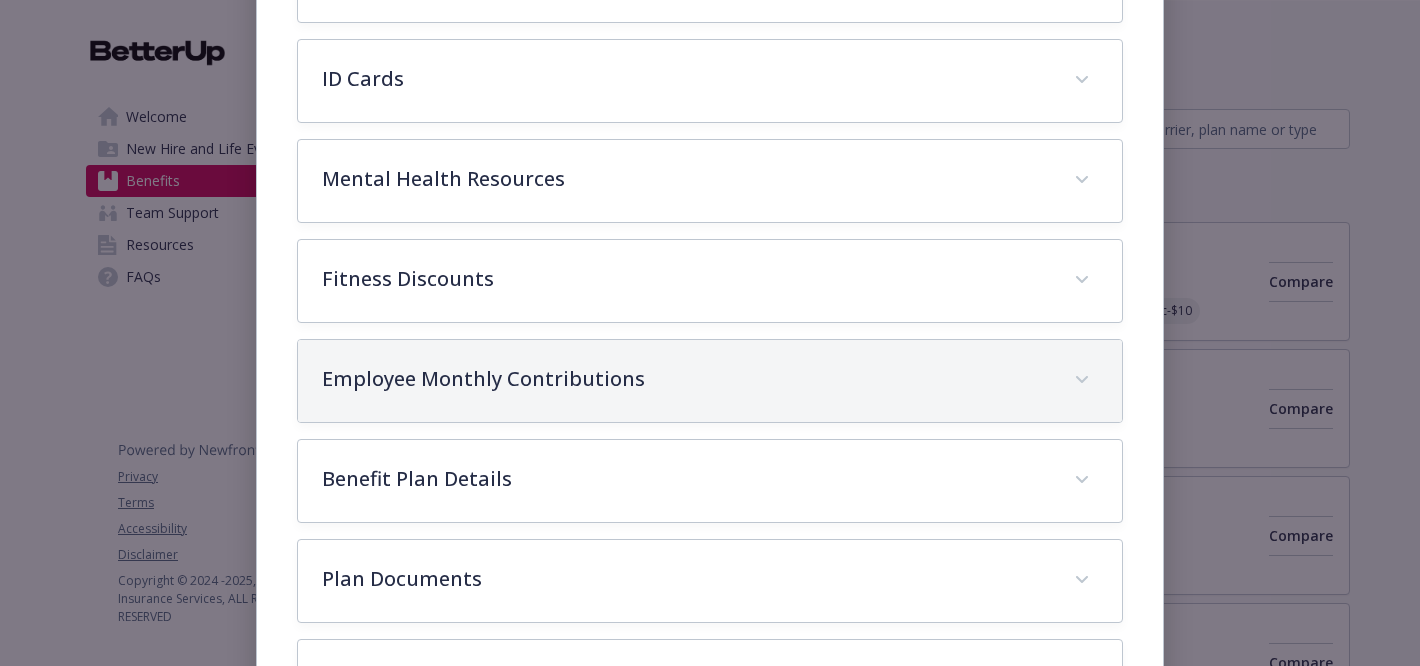 scroll, scrollTop: 599, scrollLeft: 0, axis: vertical 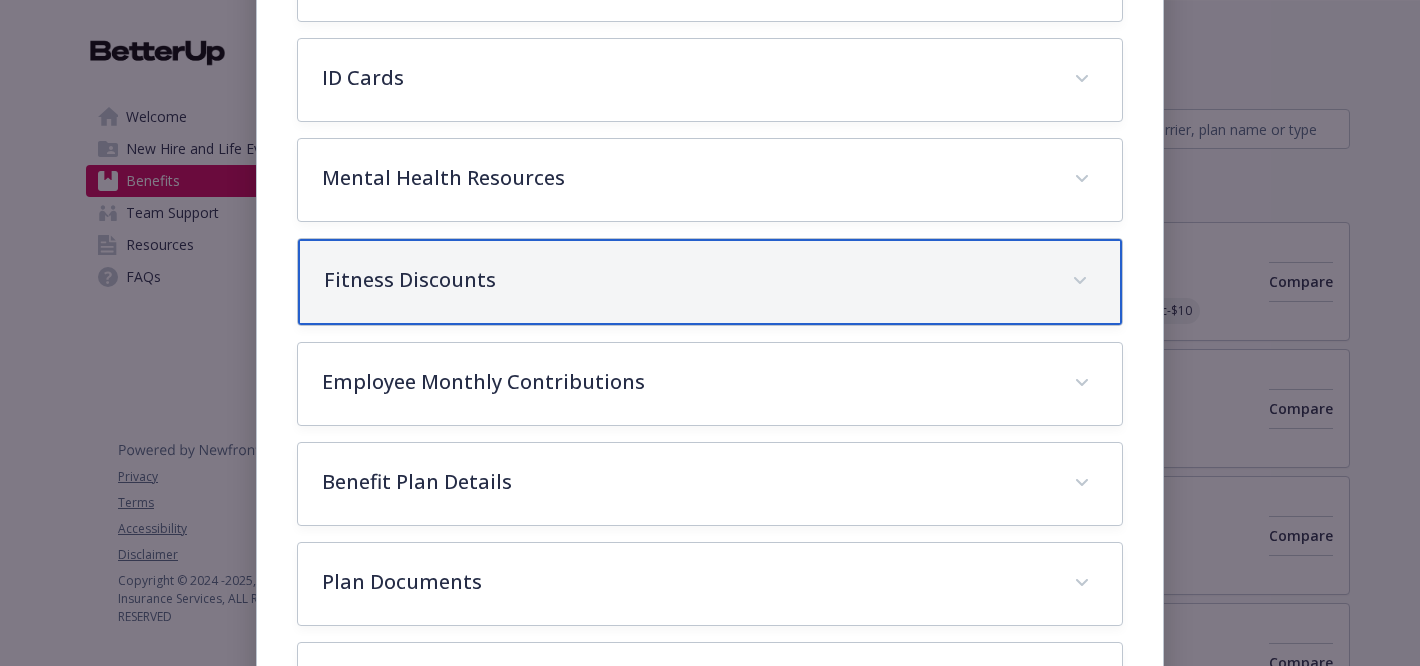 click on "Fitness Discounts" at bounding box center [710, 282] 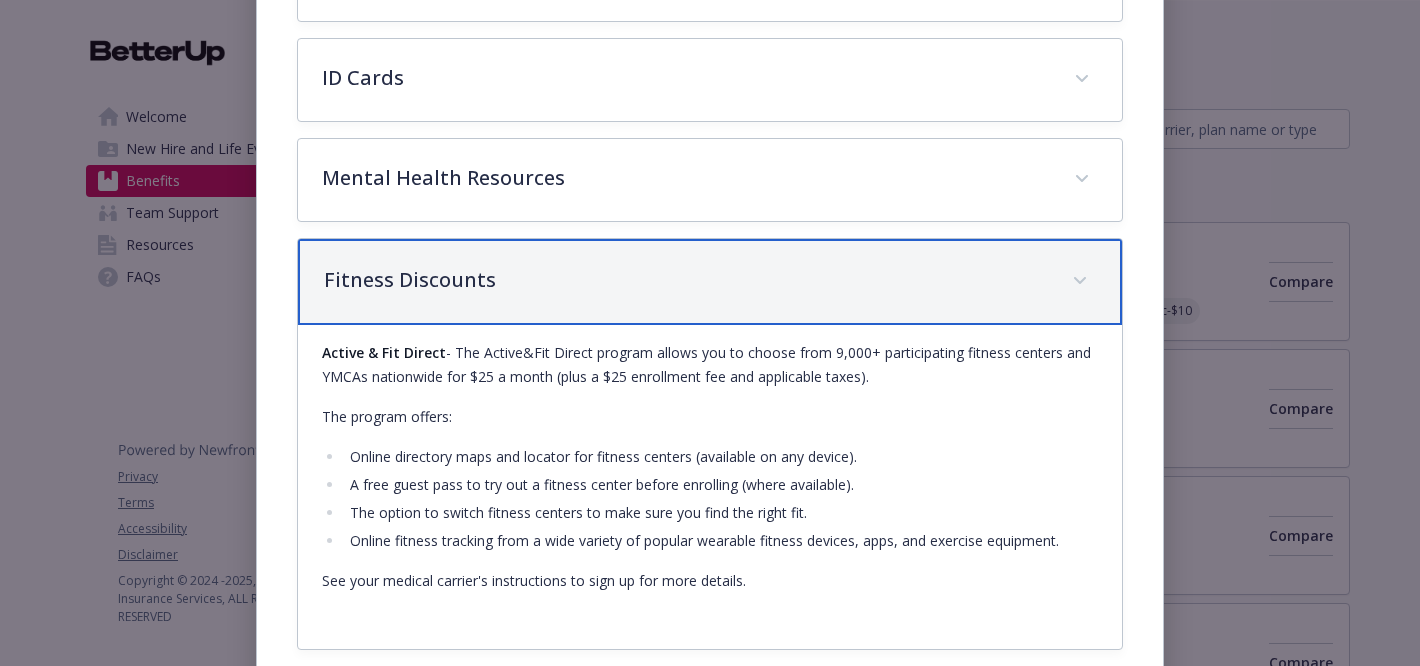 click on "Fitness Discounts" at bounding box center [710, 282] 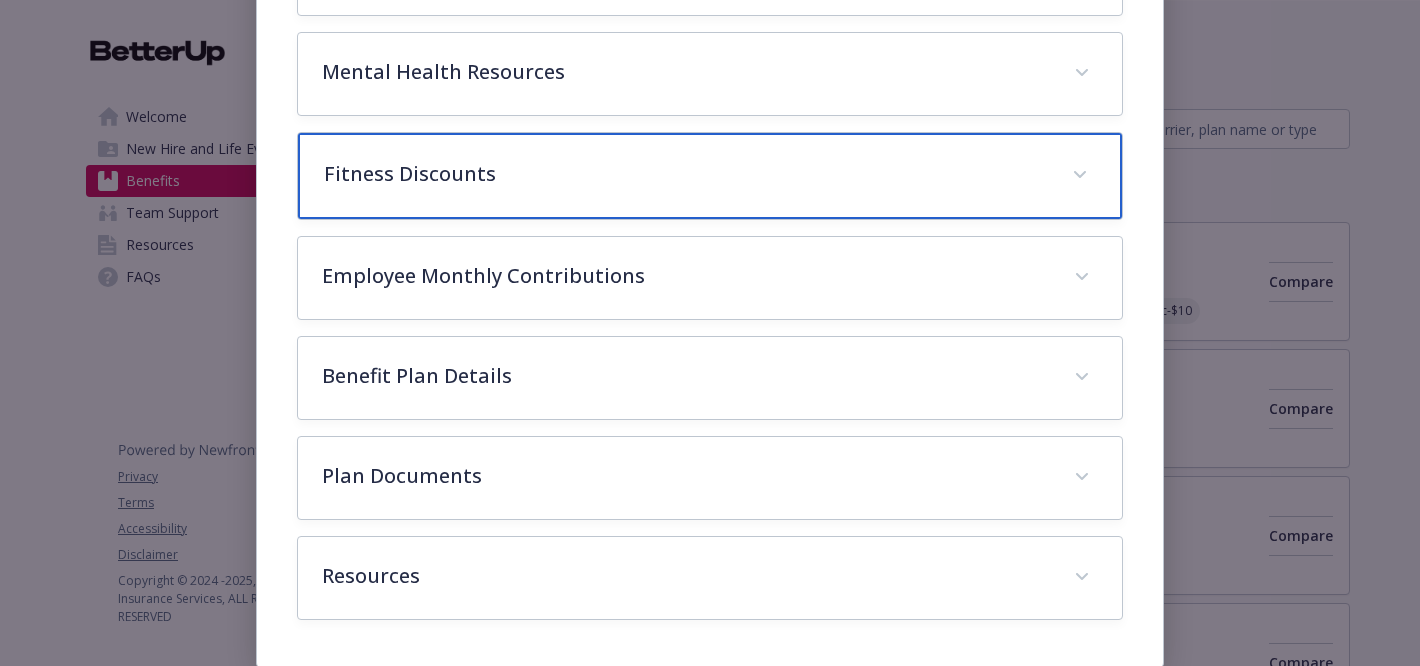 scroll, scrollTop: 708, scrollLeft: 0, axis: vertical 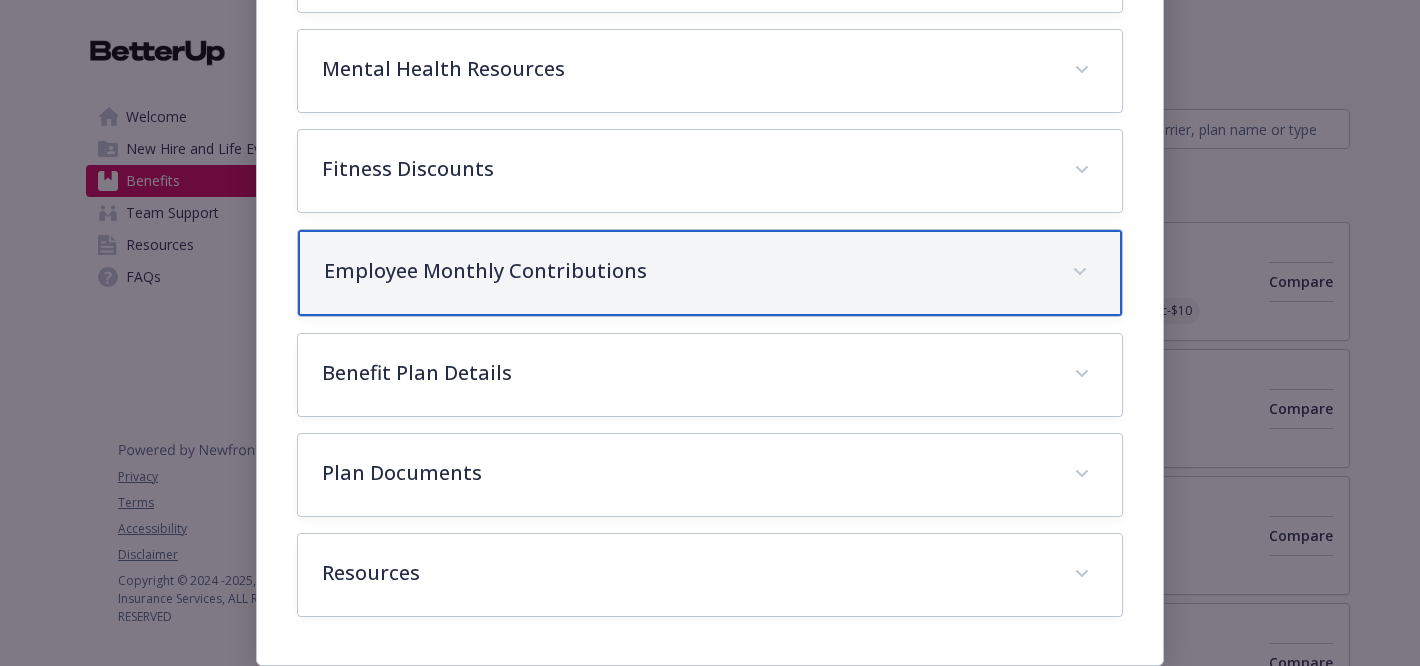 click on "Employee Monthly Contributions" at bounding box center (710, 273) 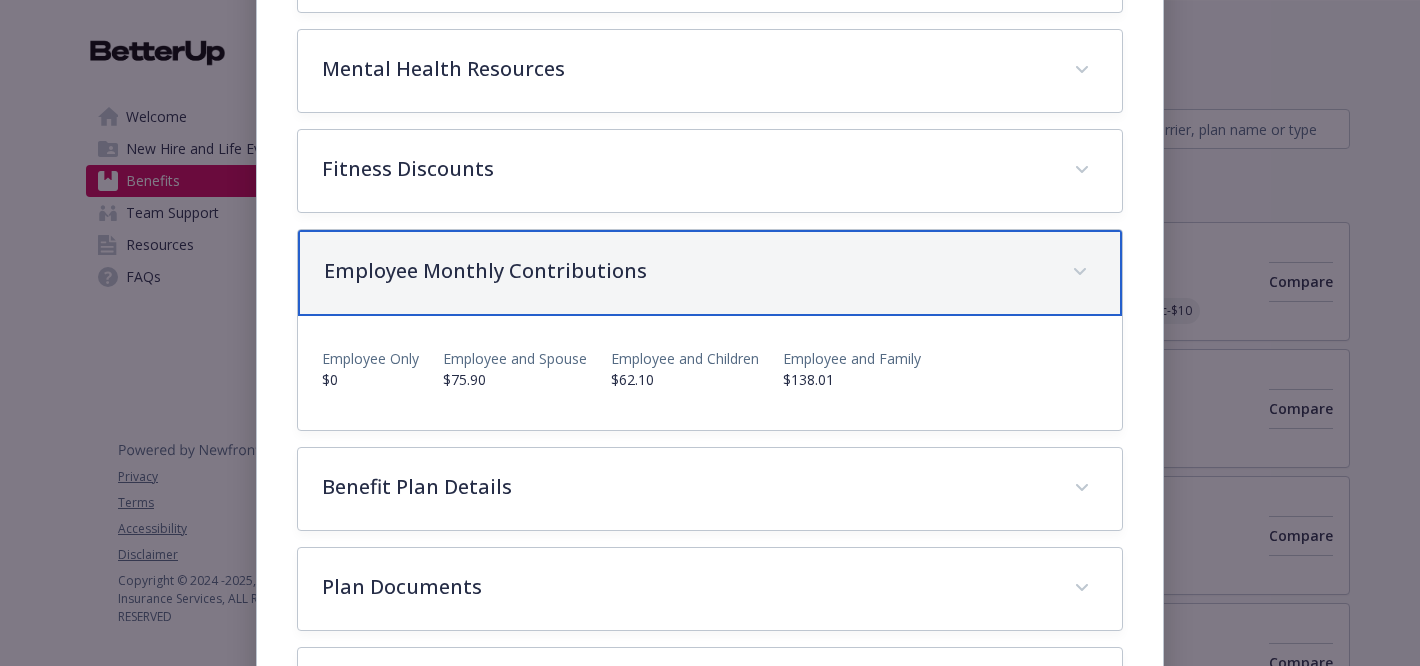 click on "Employee Monthly Contributions" at bounding box center (710, 273) 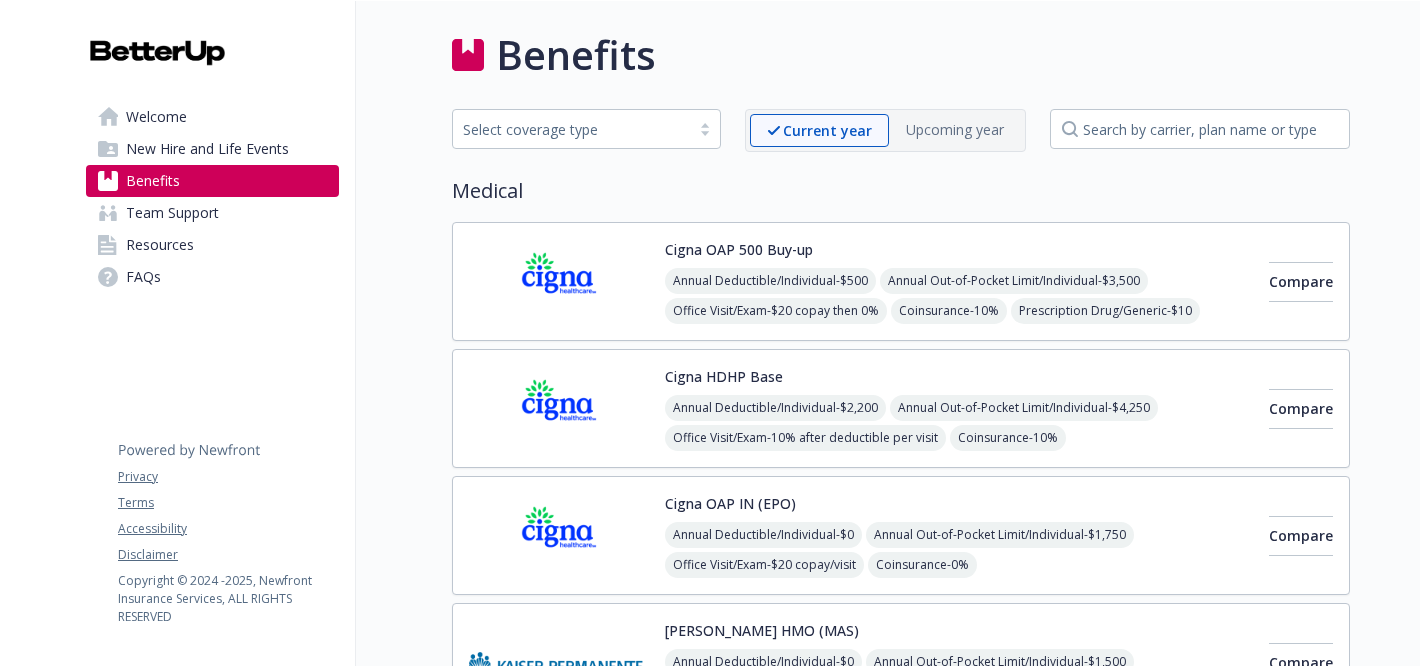click on "Cigna OAP IN (EPO)" at bounding box center [730, 503] 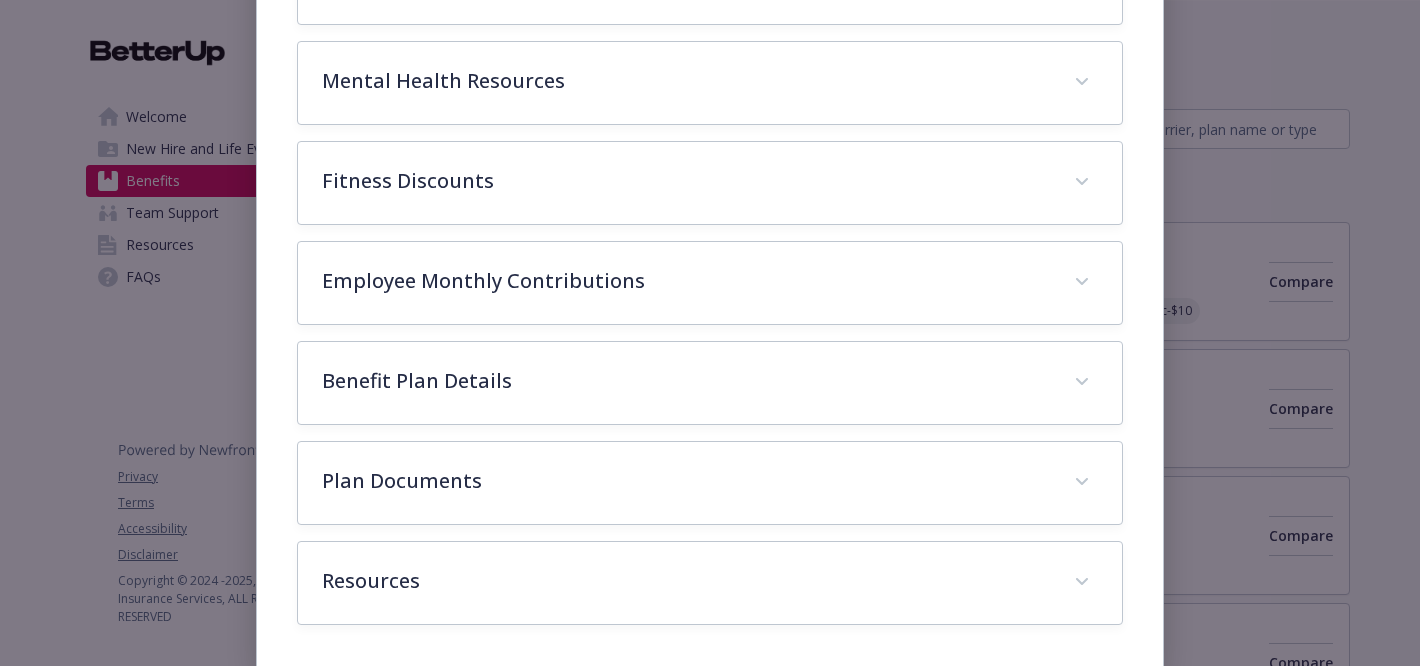scroll, scrollTop: 704, scrollLeft: 0, axis: vertical 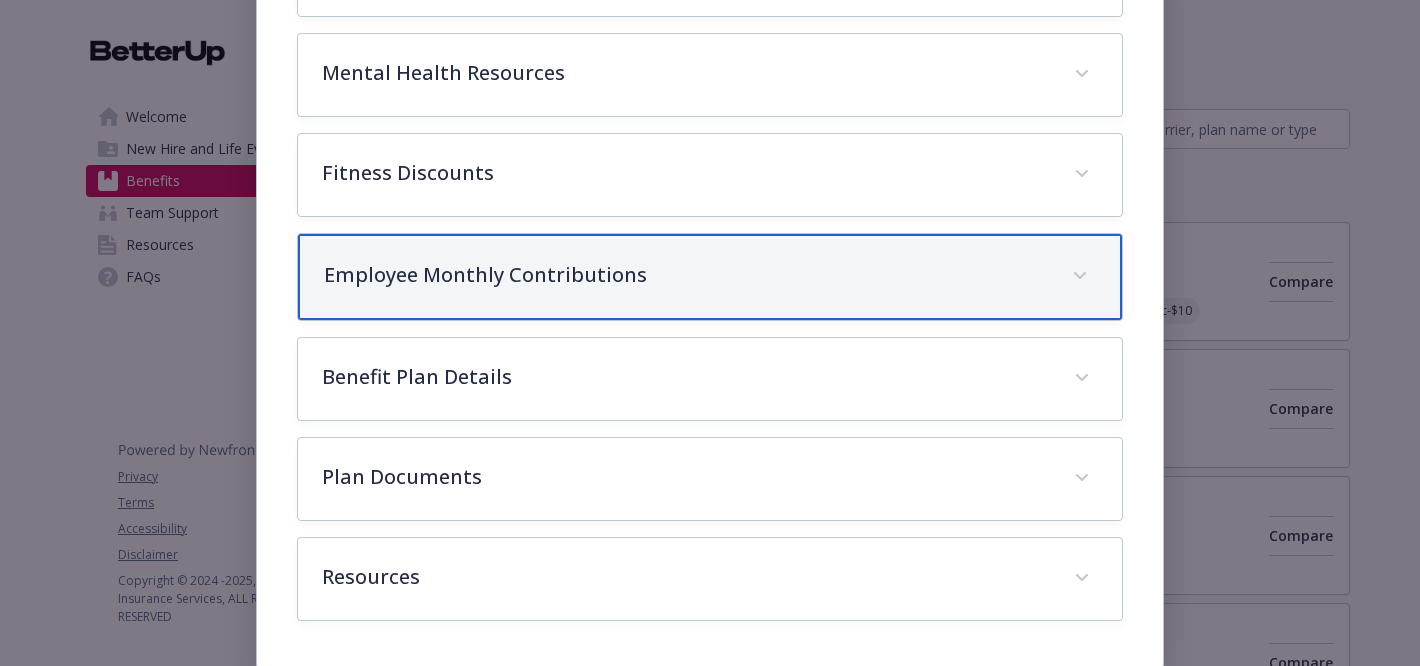 click on "Employee Monthly Contributions" at bounding box center [710, 277] 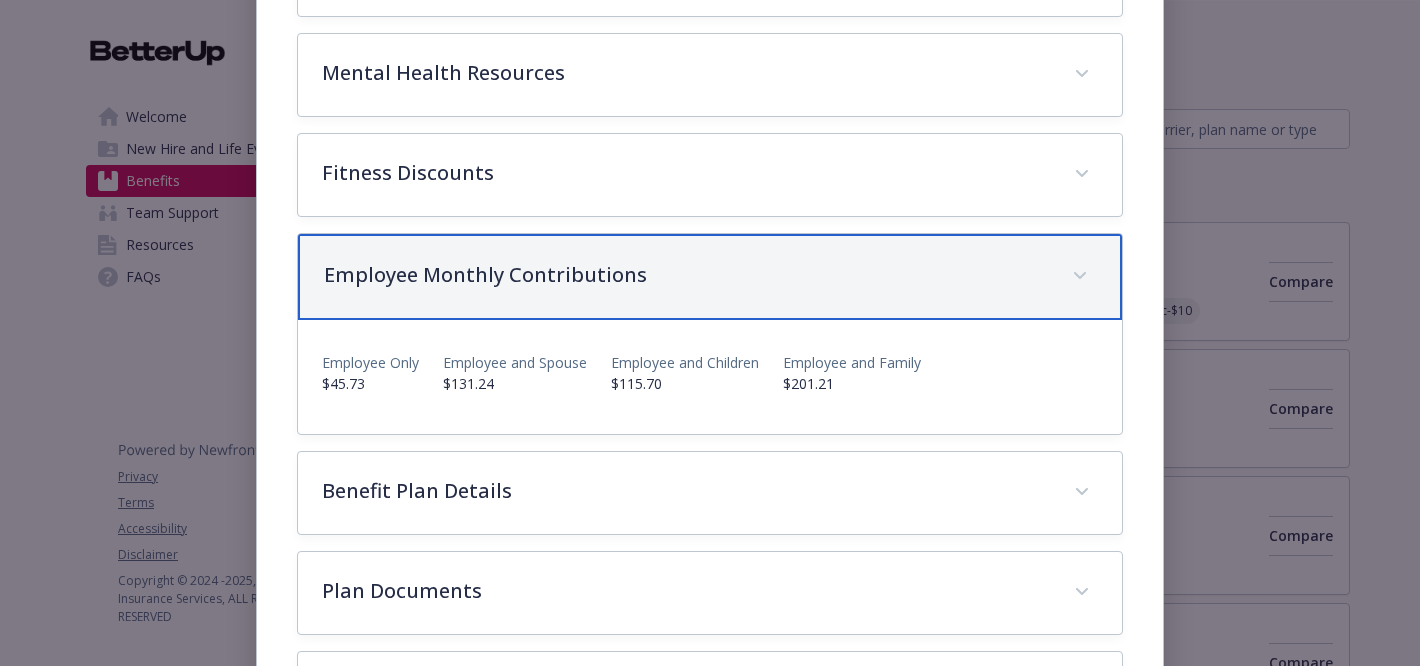 click on "Employee Monthly Contributions" at bounding box center [710, 277] 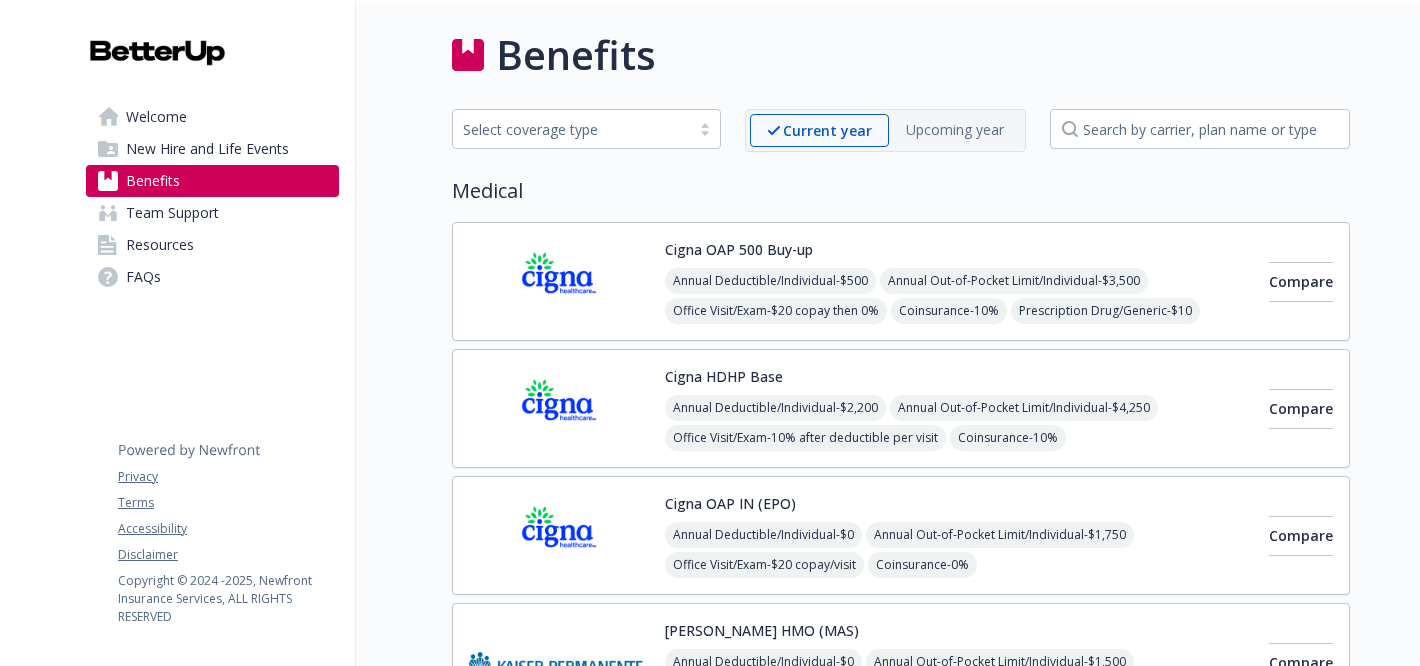 click on "Cigna OAP 500 Buy-up" at bounding box center [739, 249] 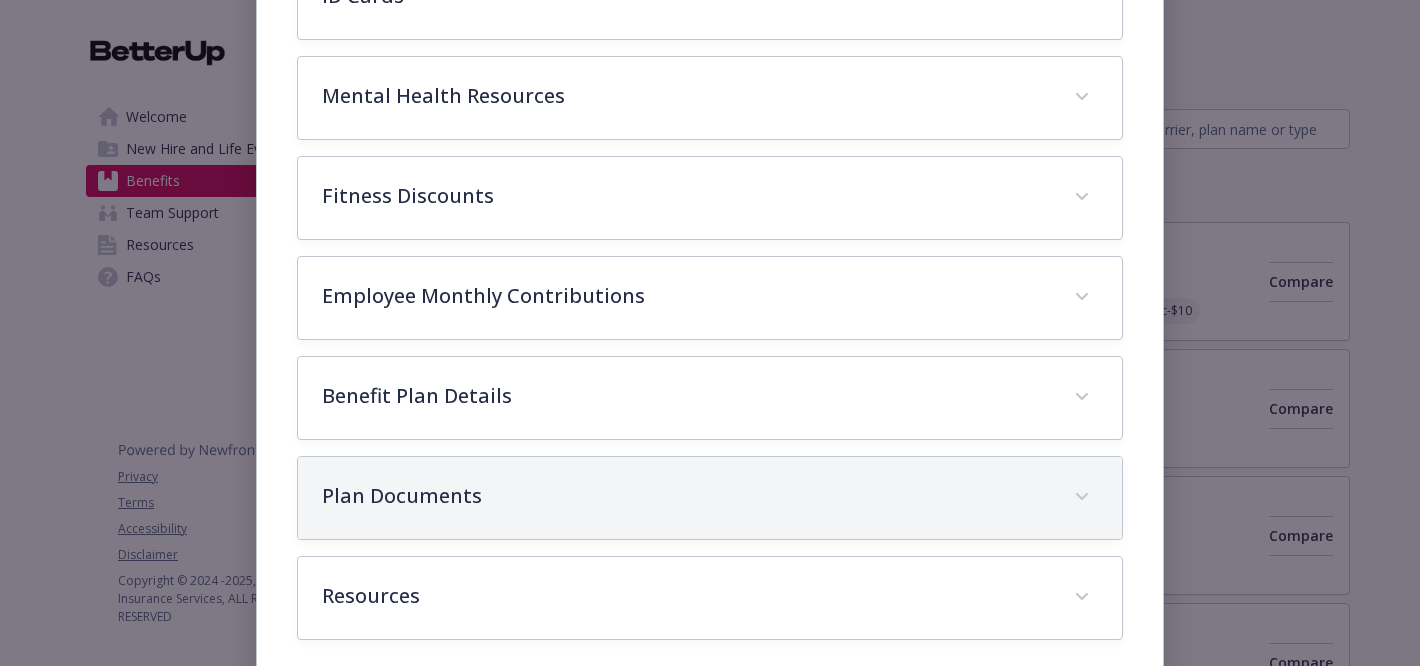 scroll, scrollTop: 704, scrollLeft: 0, axis: vertical 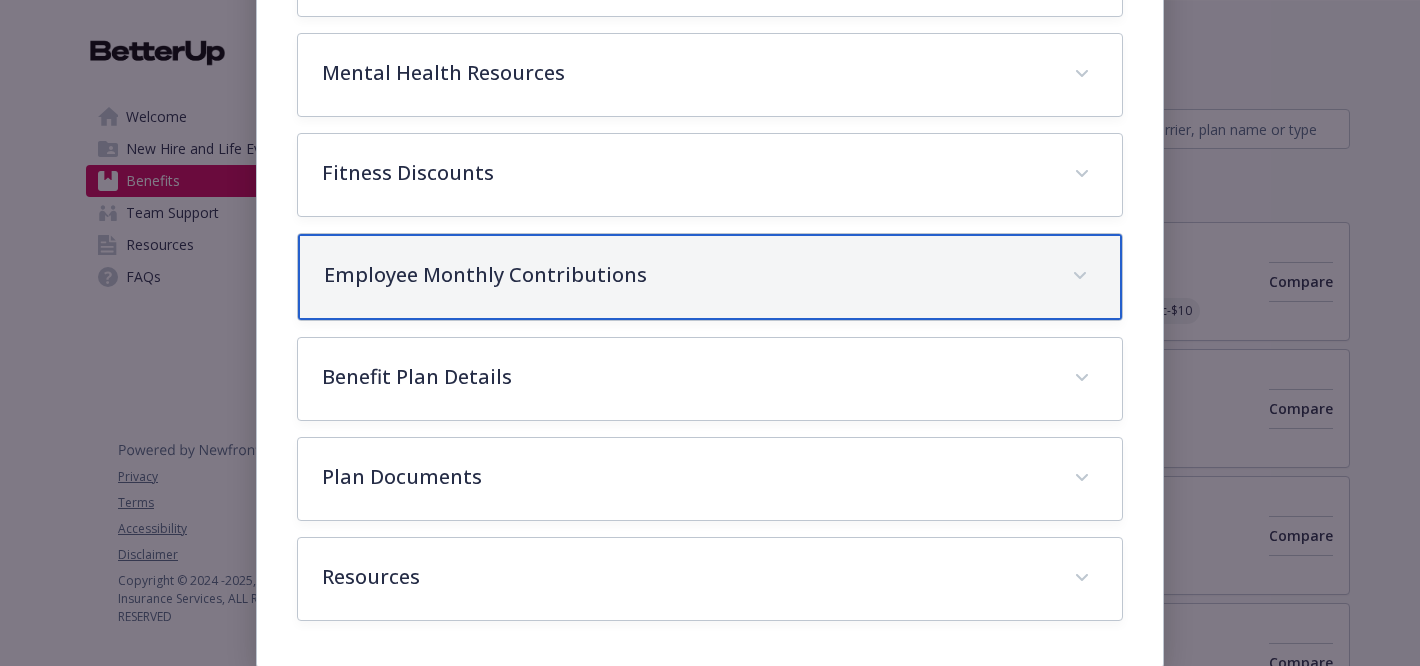 click on "Employee Monthly Contributions" at bounding box center (710, 277) 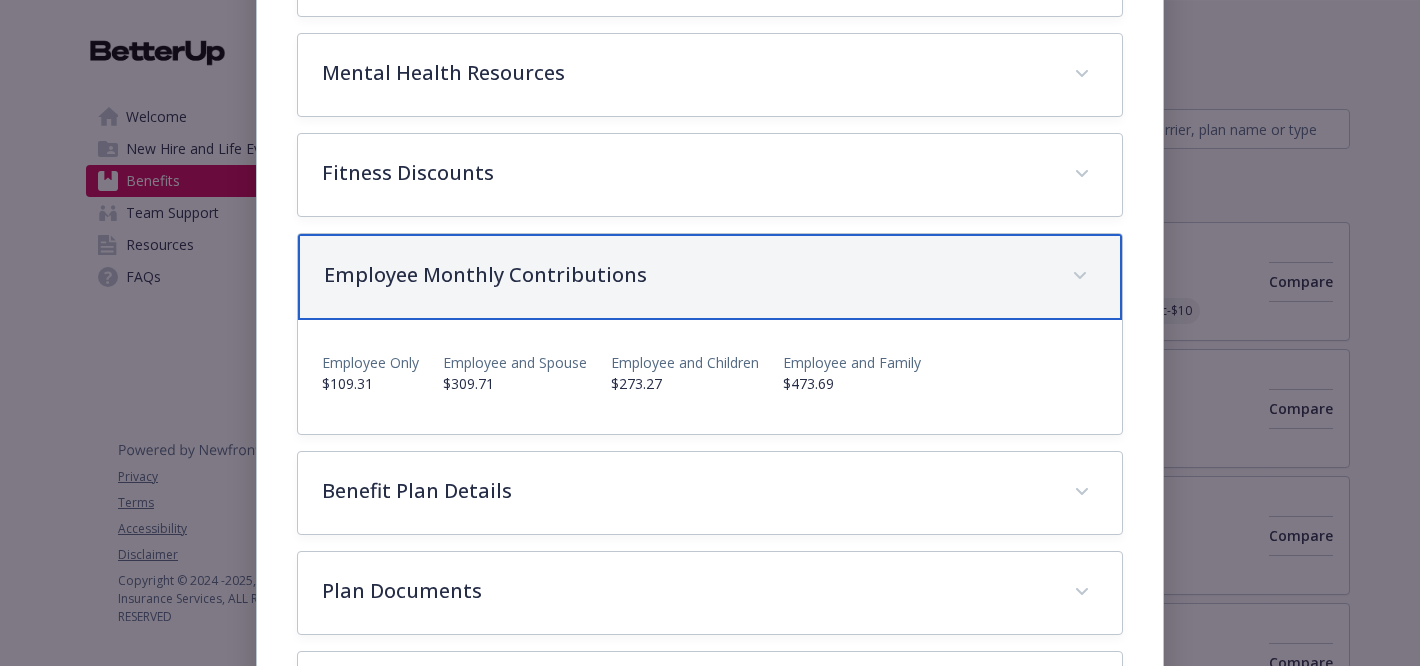 click on "Employee Monthly Contributions" at bounding box center (686, 275) 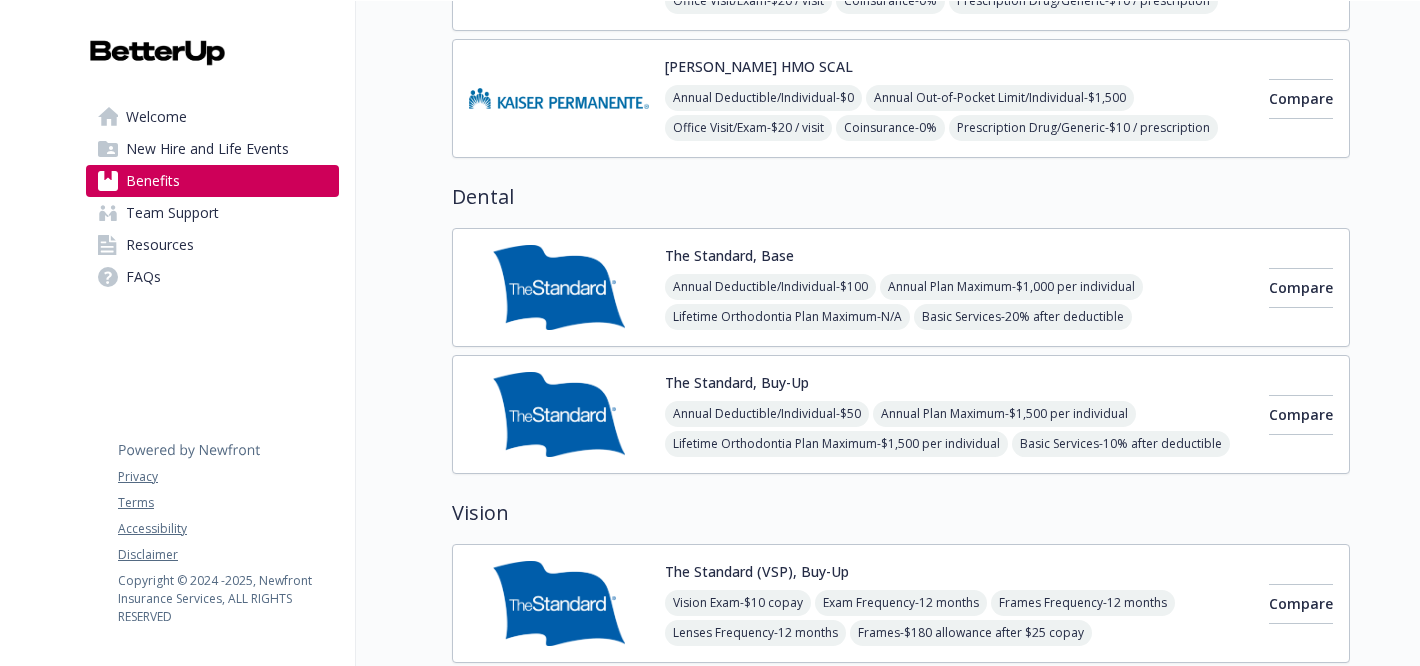 scroll, scrollTop: 954, scrollLeft: 0, axis: vertical 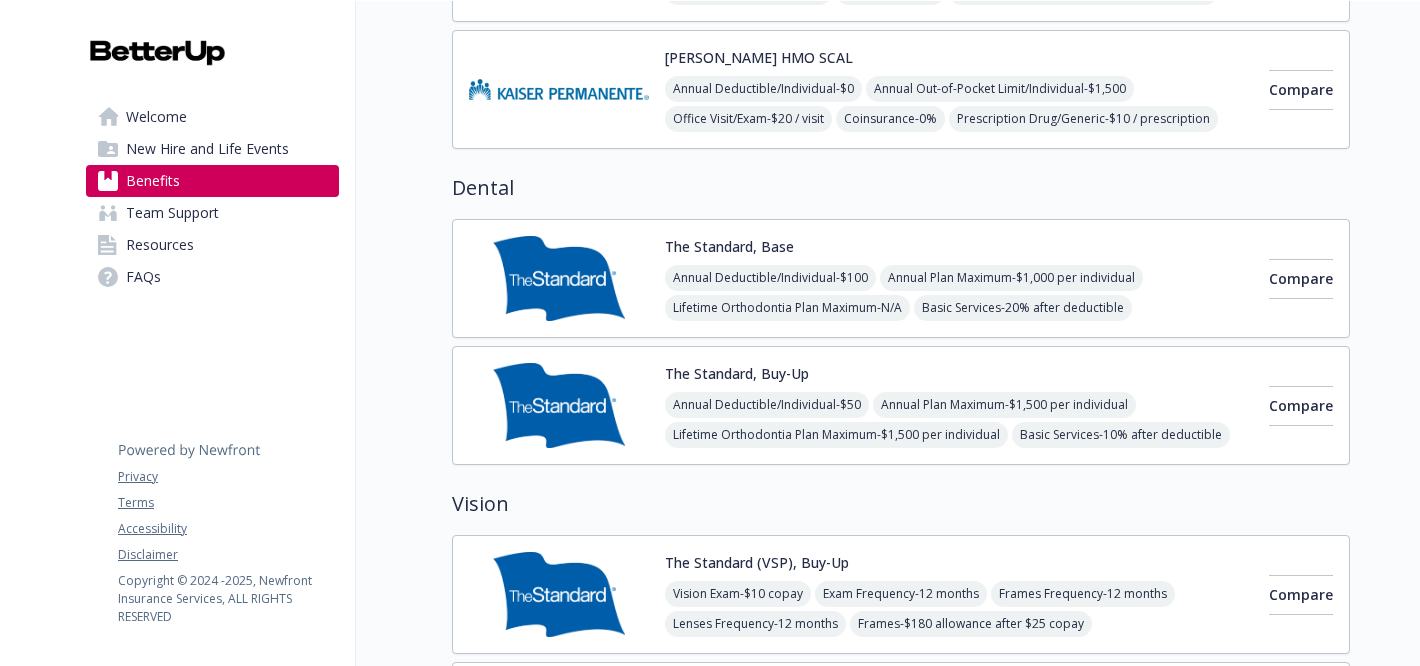 click on "The Standard, Buy-Up" at bounding box center [737, 373] 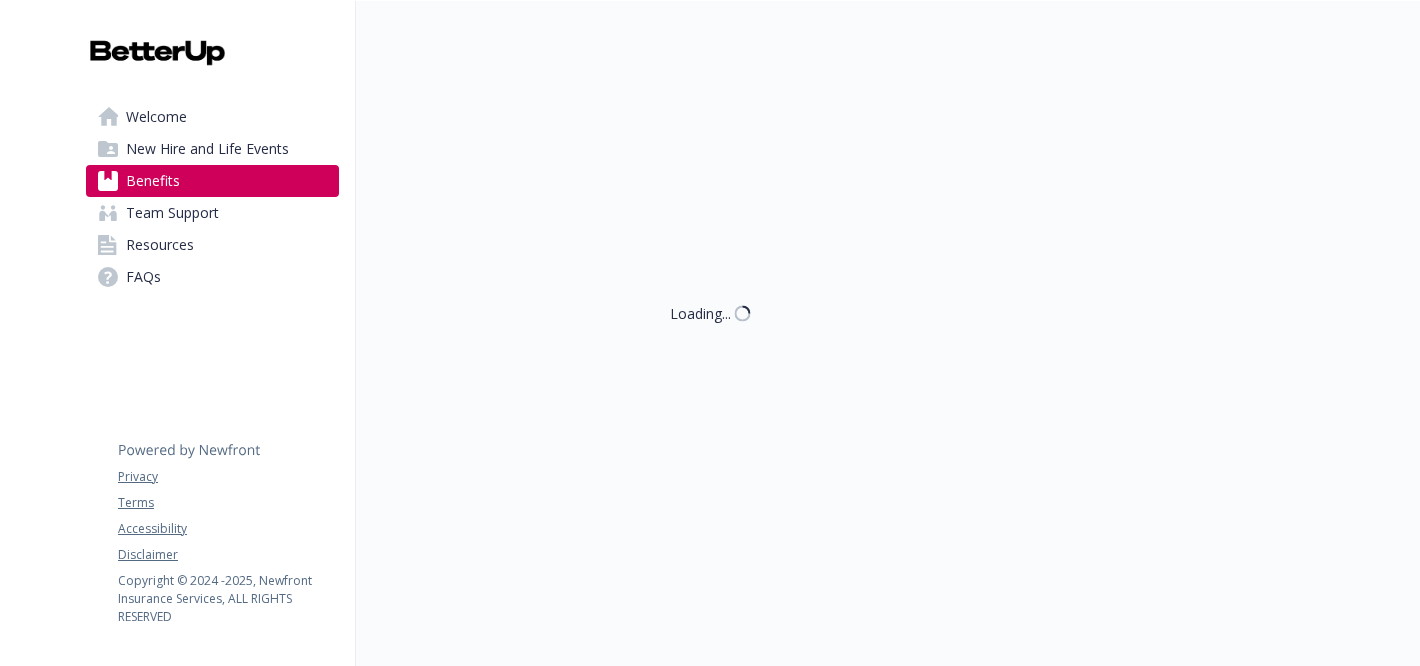 scroll, scrollTop: 954, scrollLeft: 0, axis: vertical 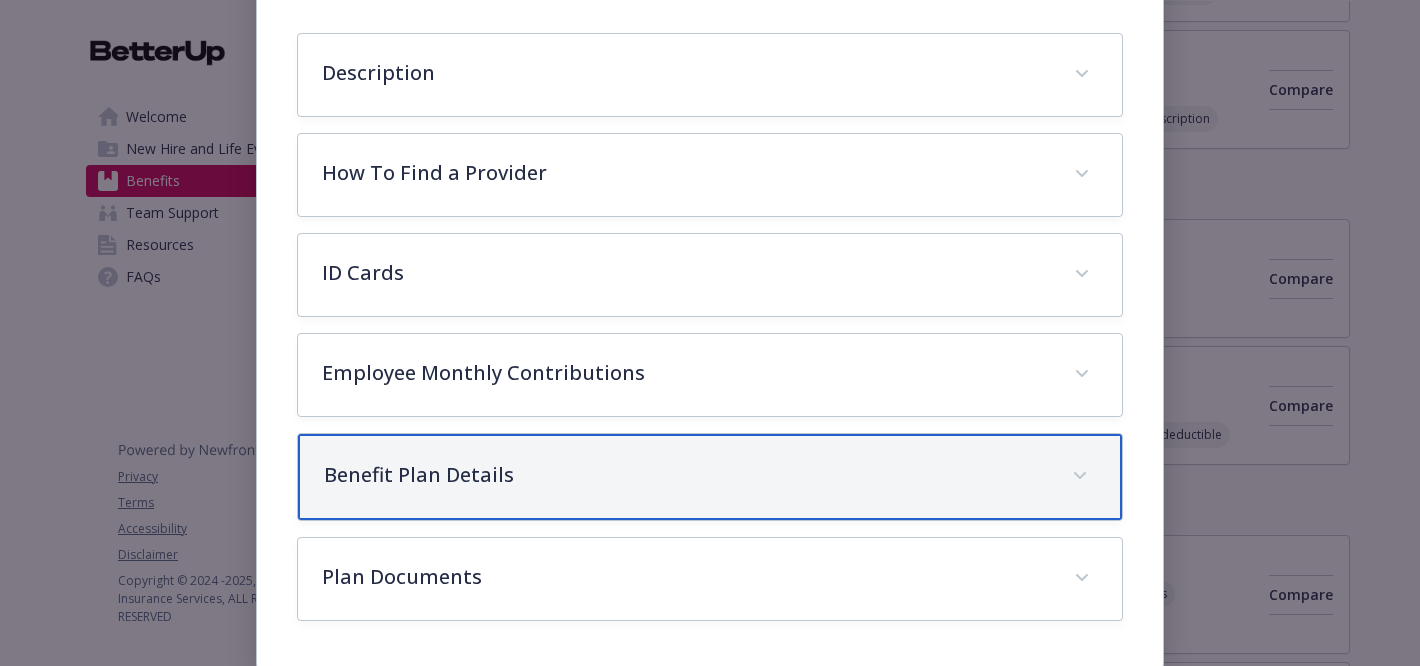 click on "Benefit Plan Details" at bounding box center [686, 475] 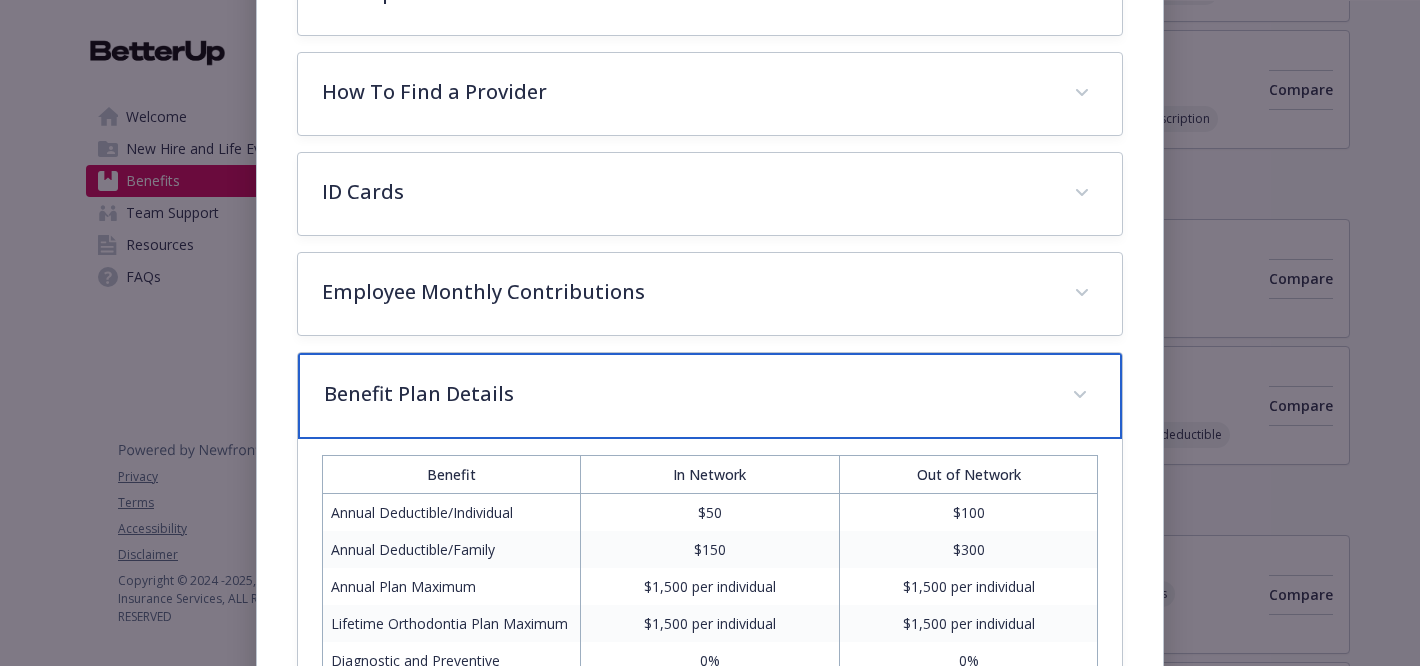 scroll, scrollTop: 294, scrollLeft: 0, axis: vertical 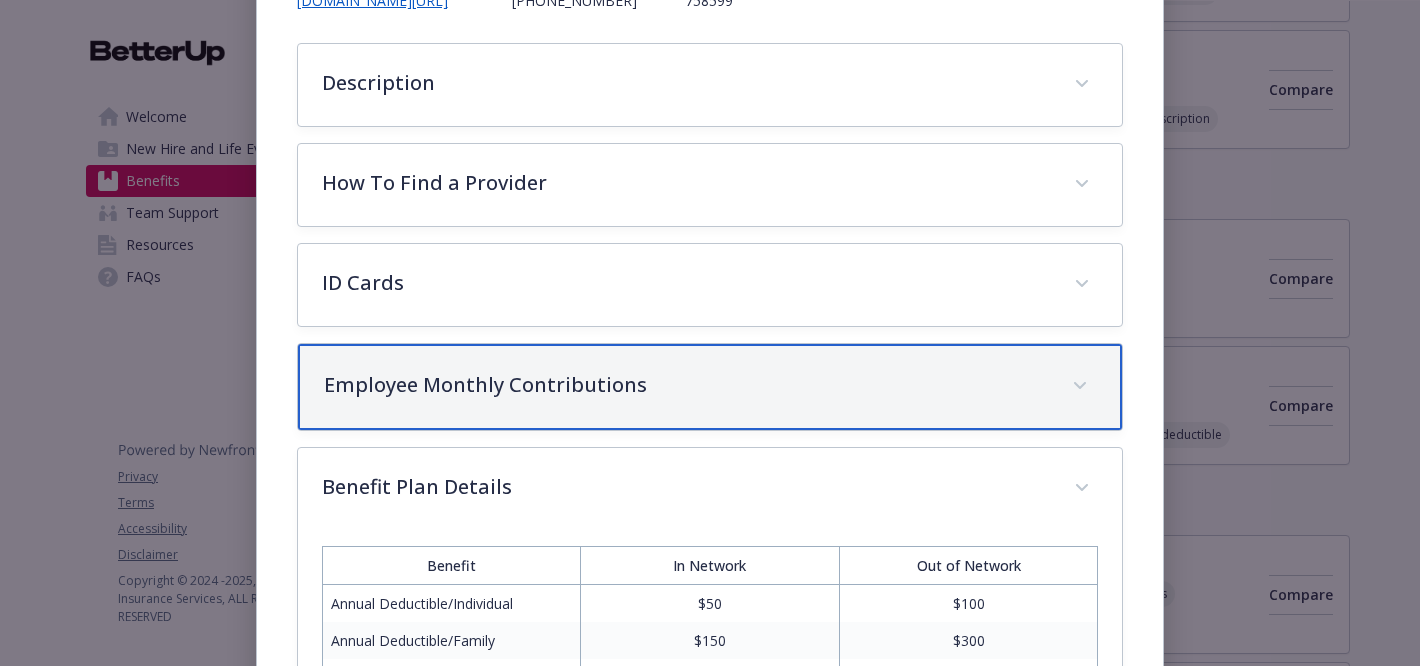 click on "Employee Monthly Contributions" at bounding box center [686, 385] 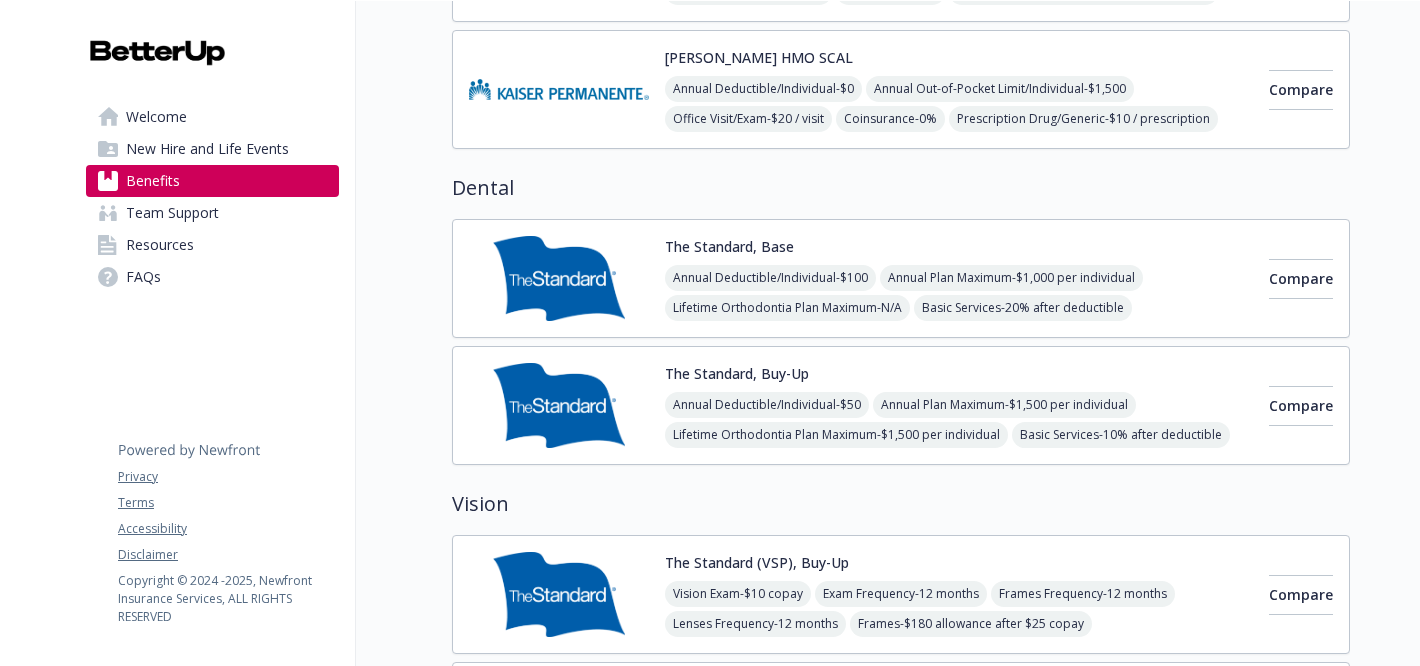 click on "The Standard, Base Annual Deductible/Individual  -  $100 Annual Plan Maximum  -  $1,000 per individual Lifetime Orthodontia Plan Maximum  -  N/A Basic Services  -  20% after deductible Major Services  -  50% after deductible Orthodontia Services  -  N/A" at bounding box center (959, 278) 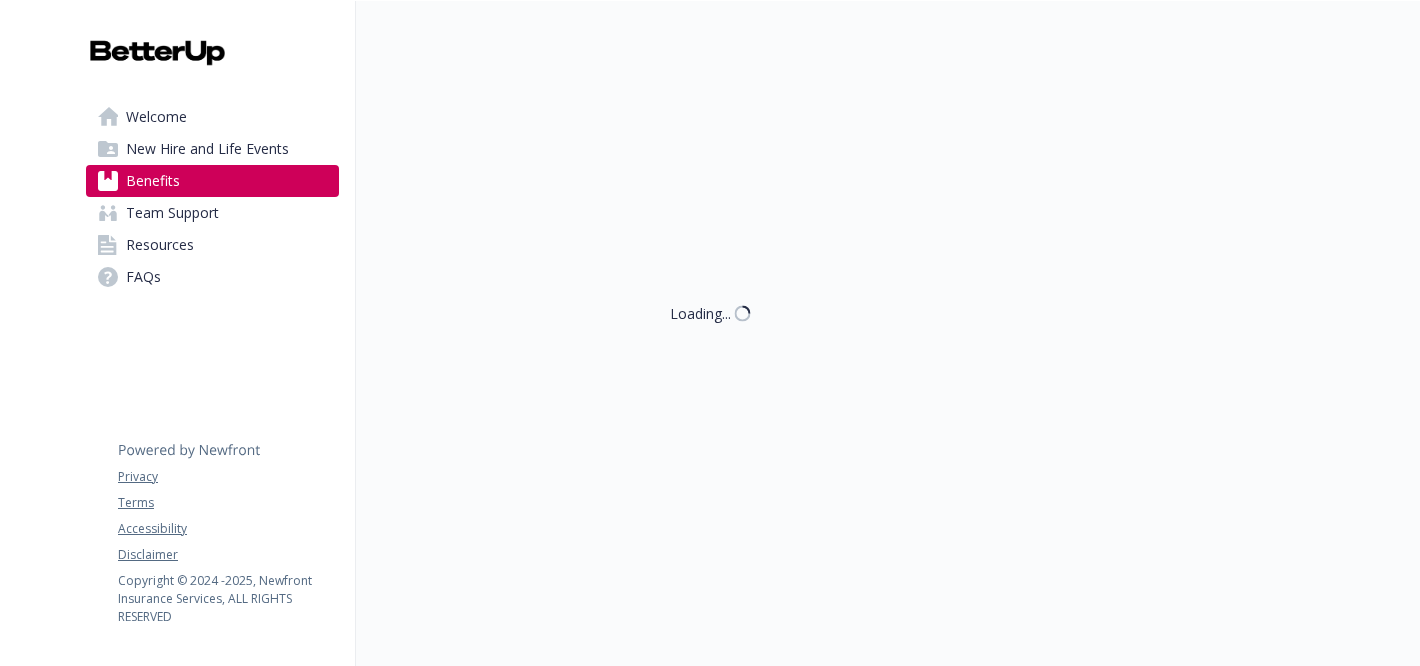 scroll, scrollTop: 954, scrollLeft: 0, axis: vertical 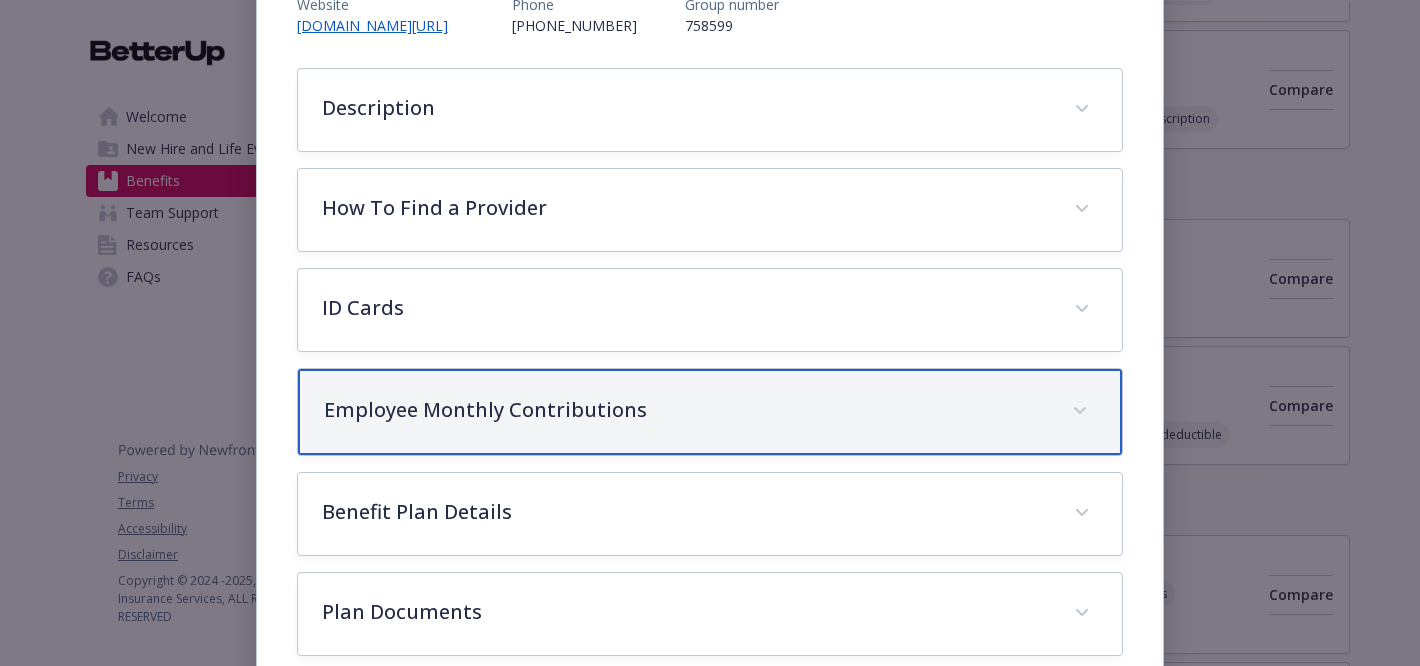click on "Employee Monthly Contributions" at bounding box center [686, 410] 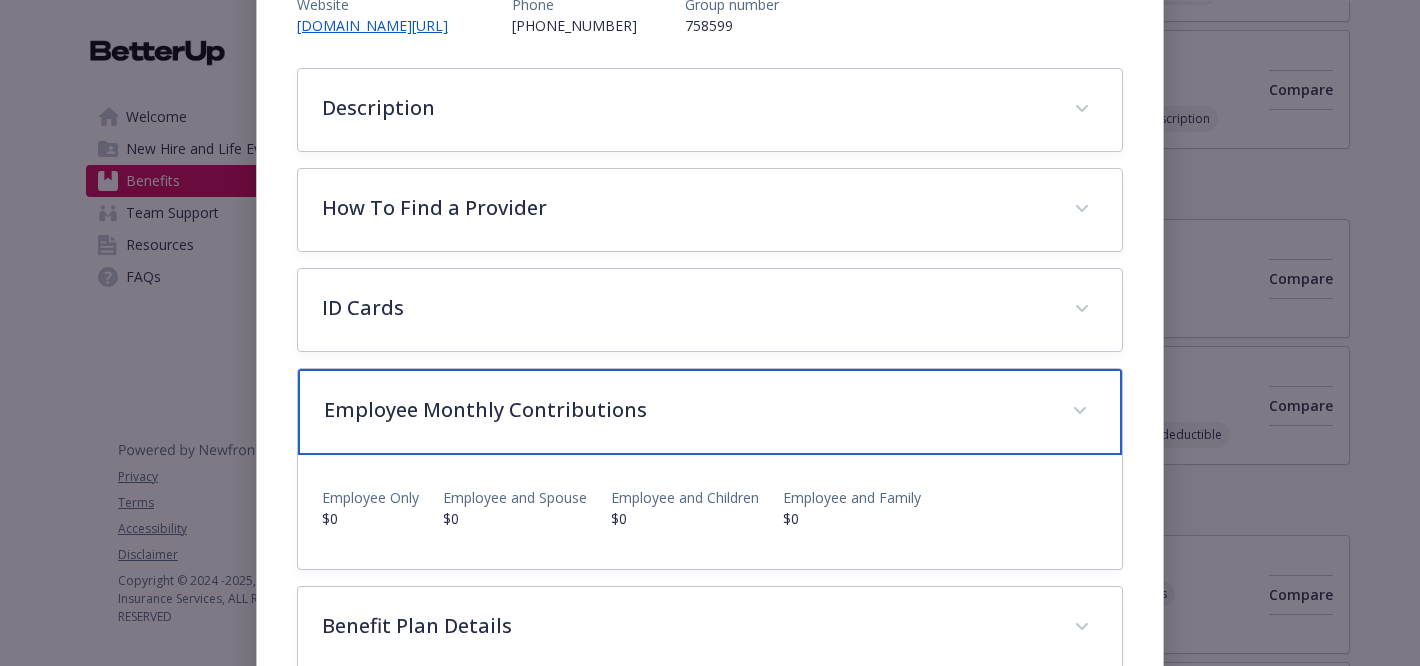 scroll, scrollTop: 340, scrollLeft: 0, axis: vertical 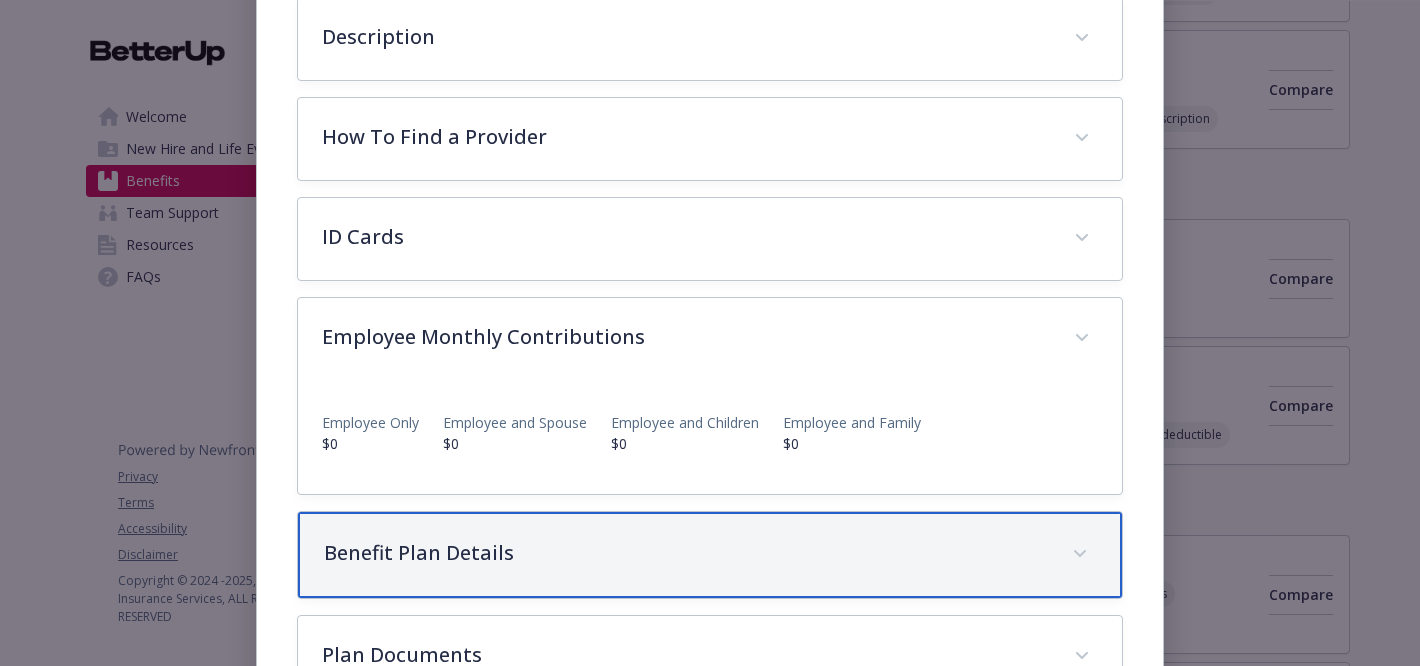 click on "Benefit Plan Details" at bounding box center [710, 555] 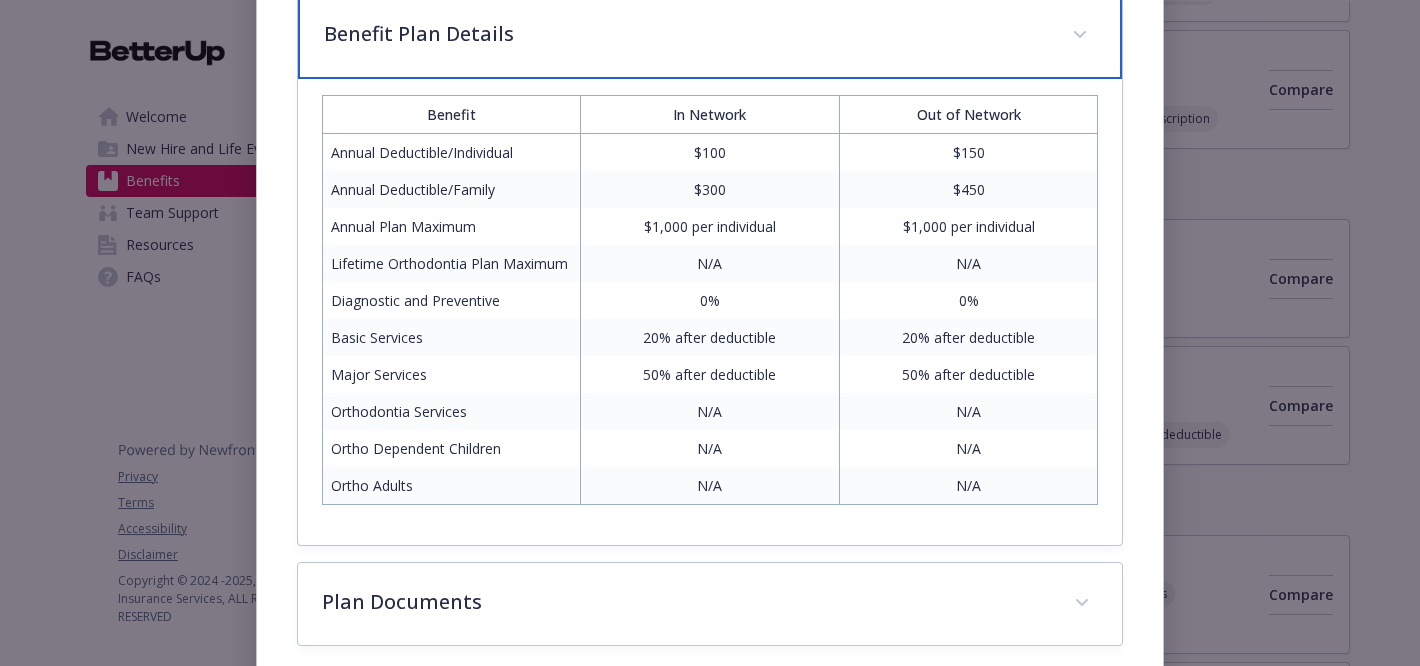 scroll, scrollTop: 861, scrollLeft: 0, axis: vertical 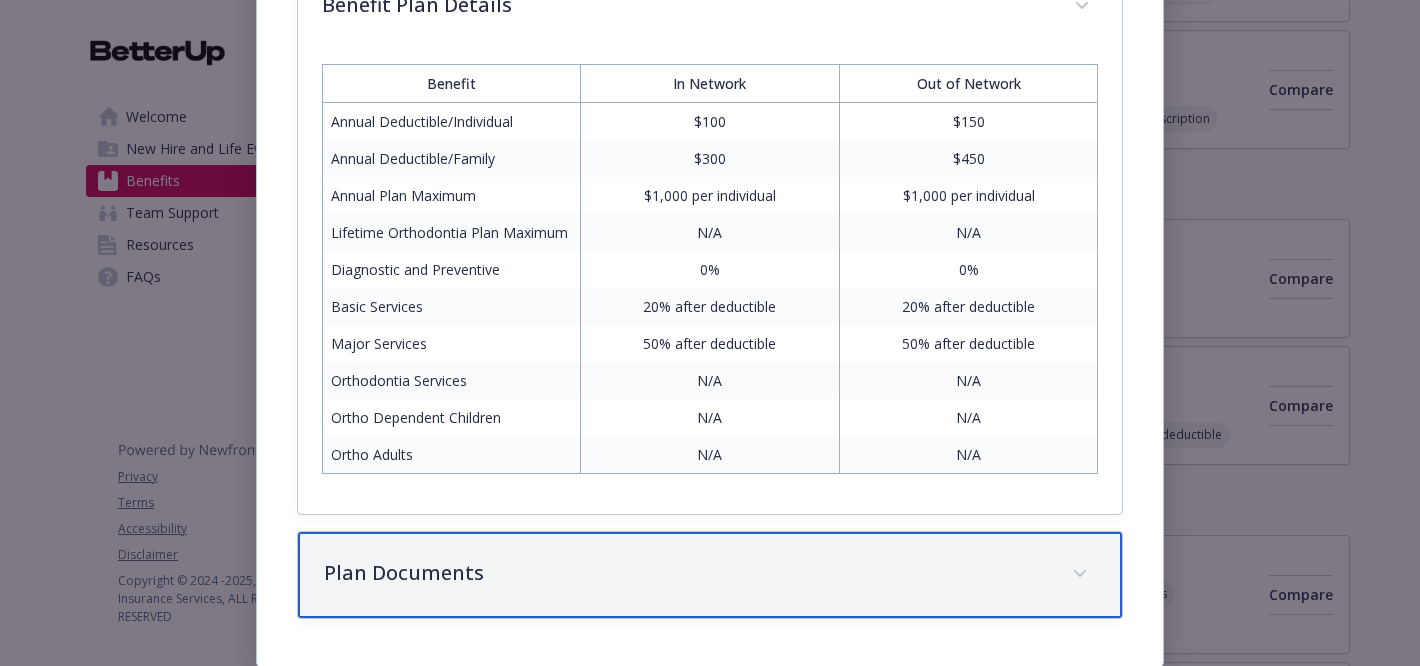 click on "Plan Documents" at bounding box center (710, 575) 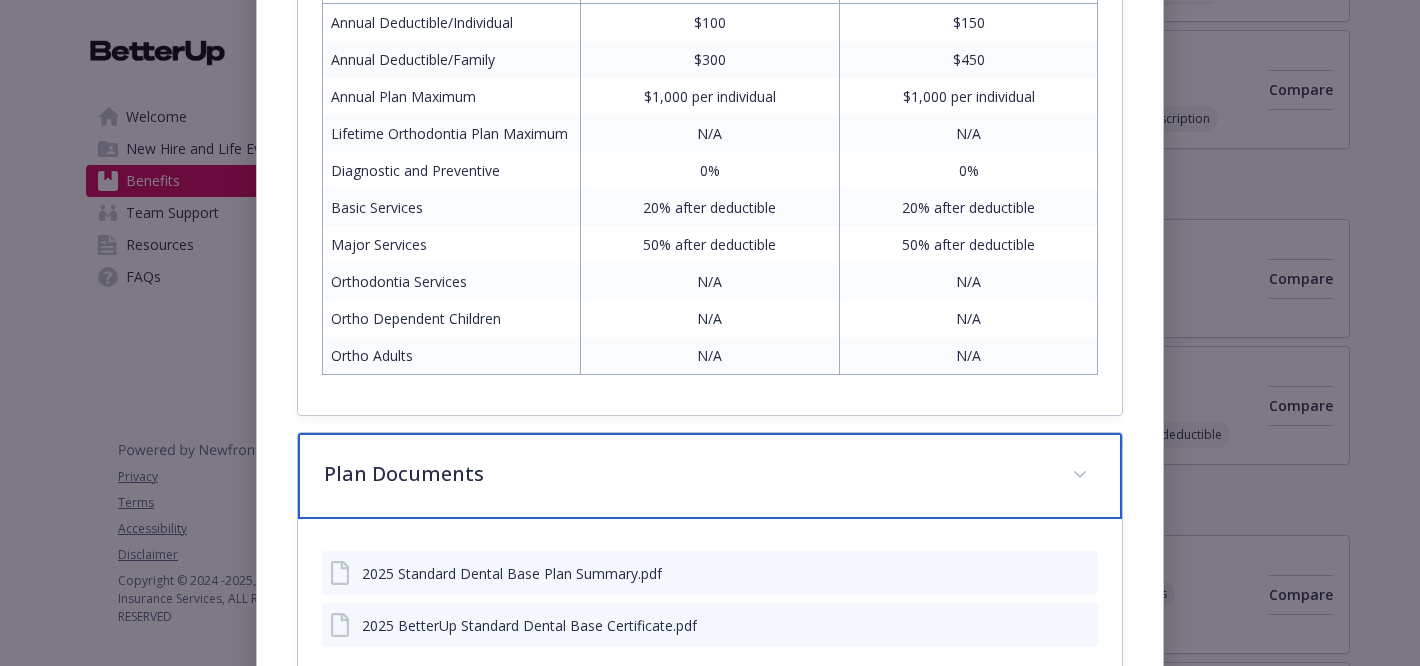 scroll, scrollTop: 1056, scrollLeft: 0, axis: vertical 